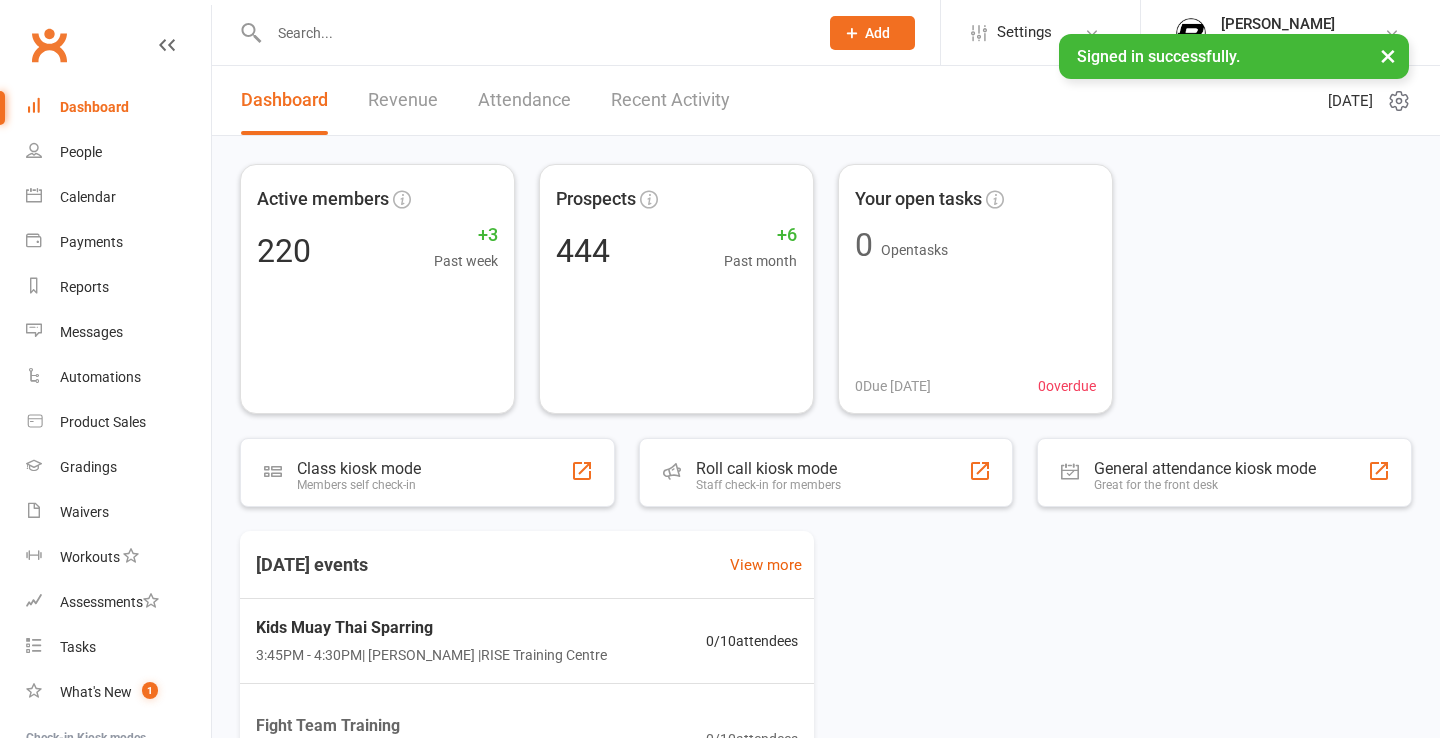scroll, scrollTop: 0, scrollLeft: 0, axis: both 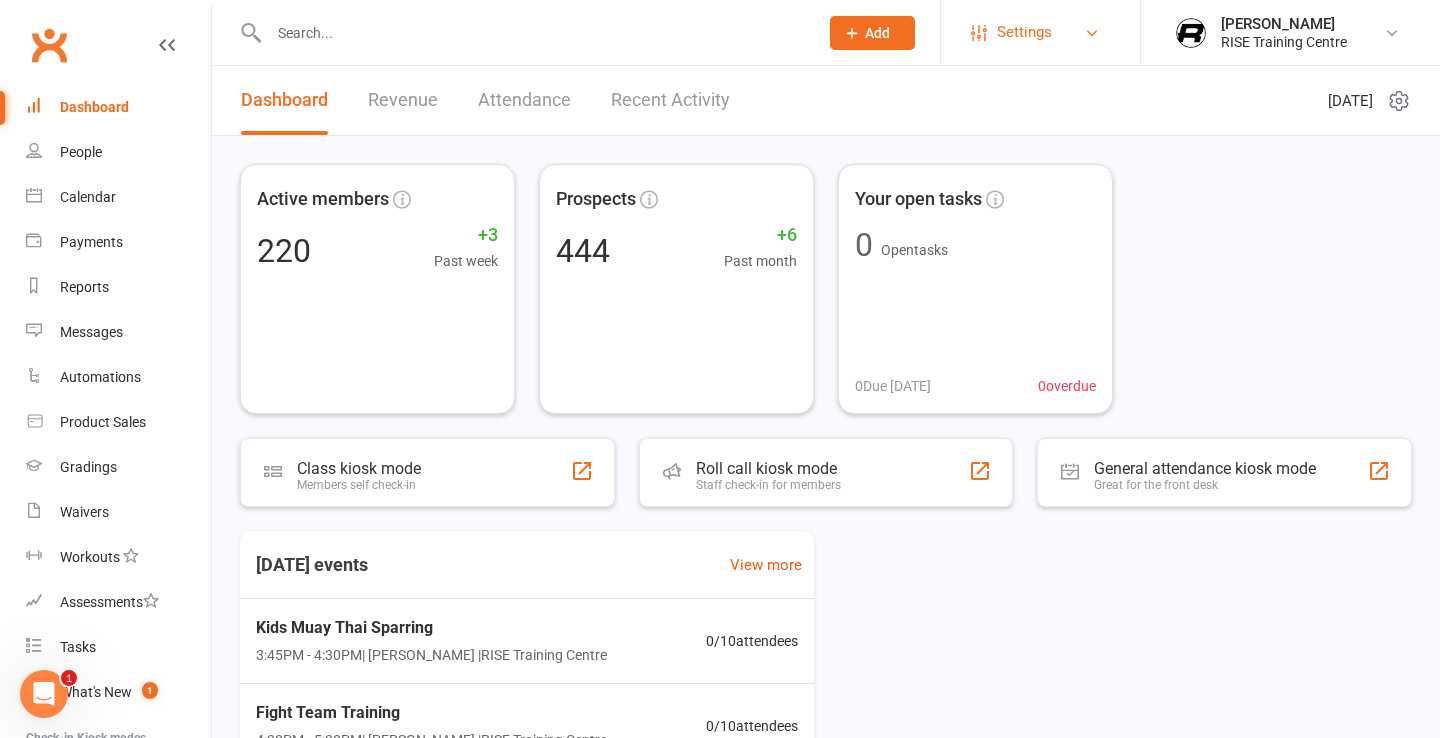 click on "Settings" at bounding box center (1040, 32) 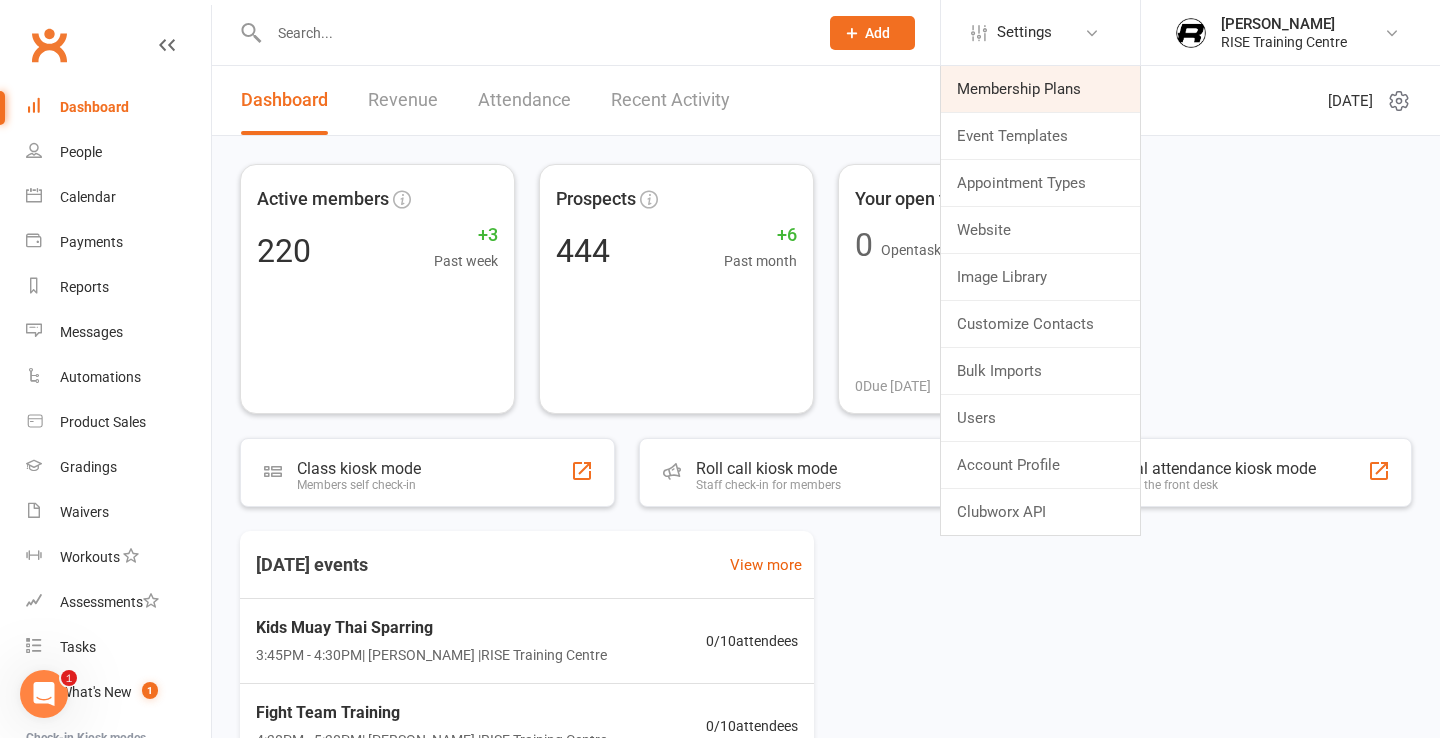 click on "Membership Plans" at bounding box center [1040, 89] 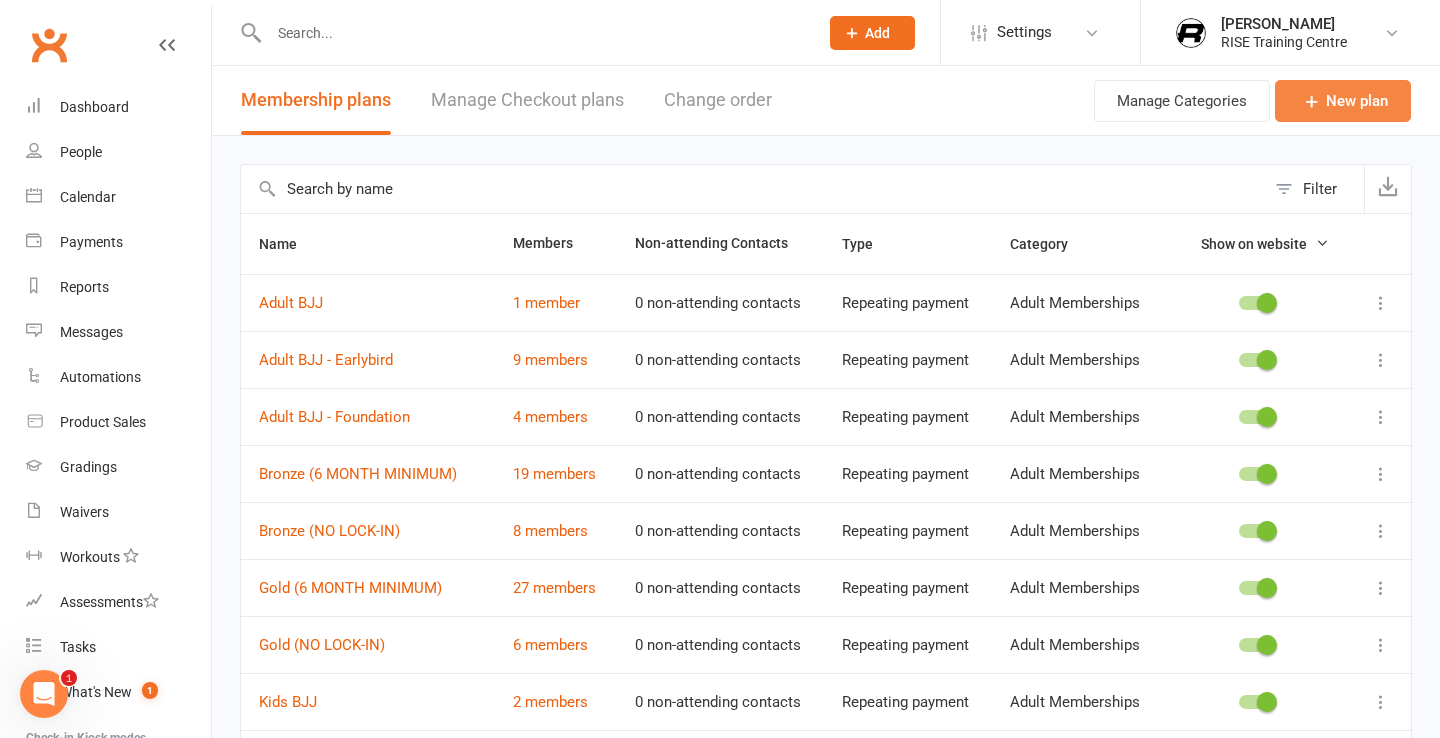 click on "New plan" at bounding box center [1343, 101] 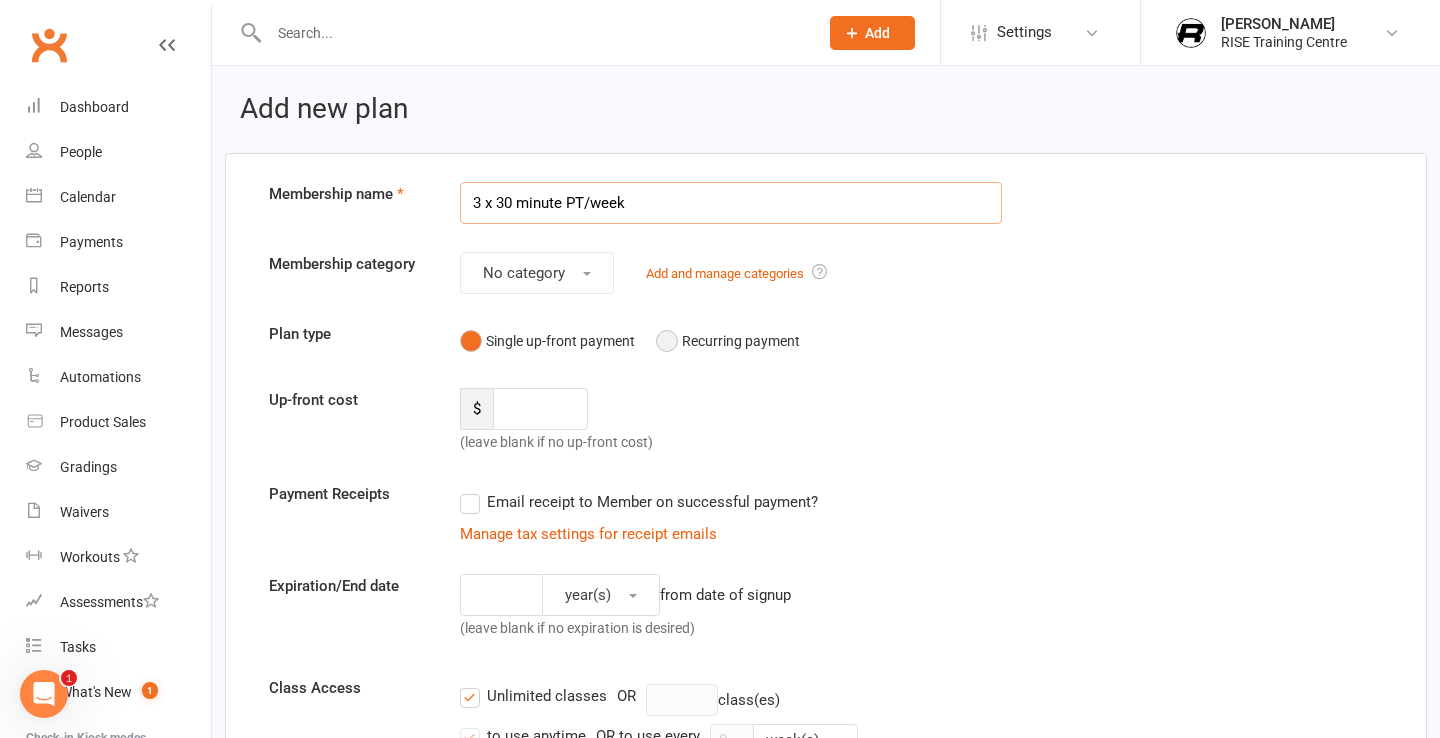 type on "3 x 30 minute PT/week" 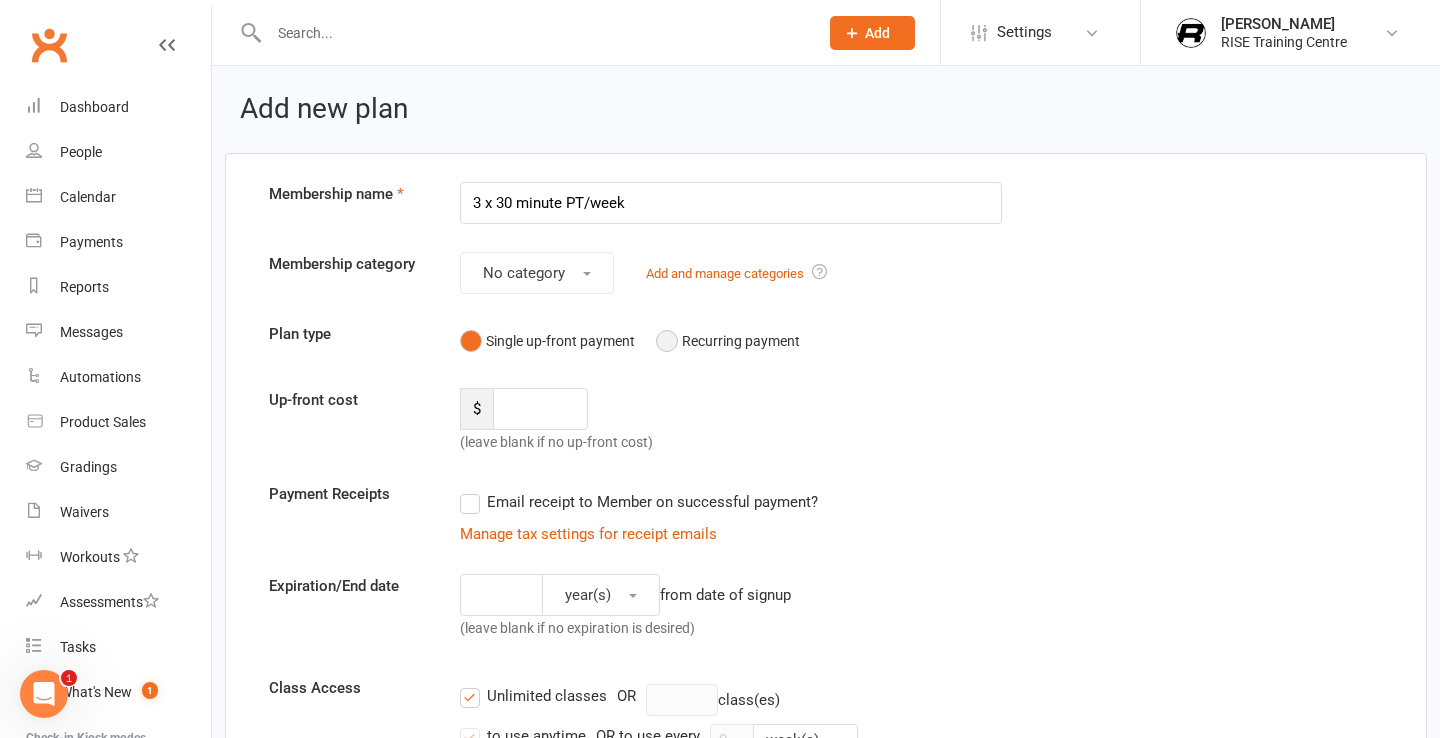 click on "Recurring payment" at bounding box center [728, 341] 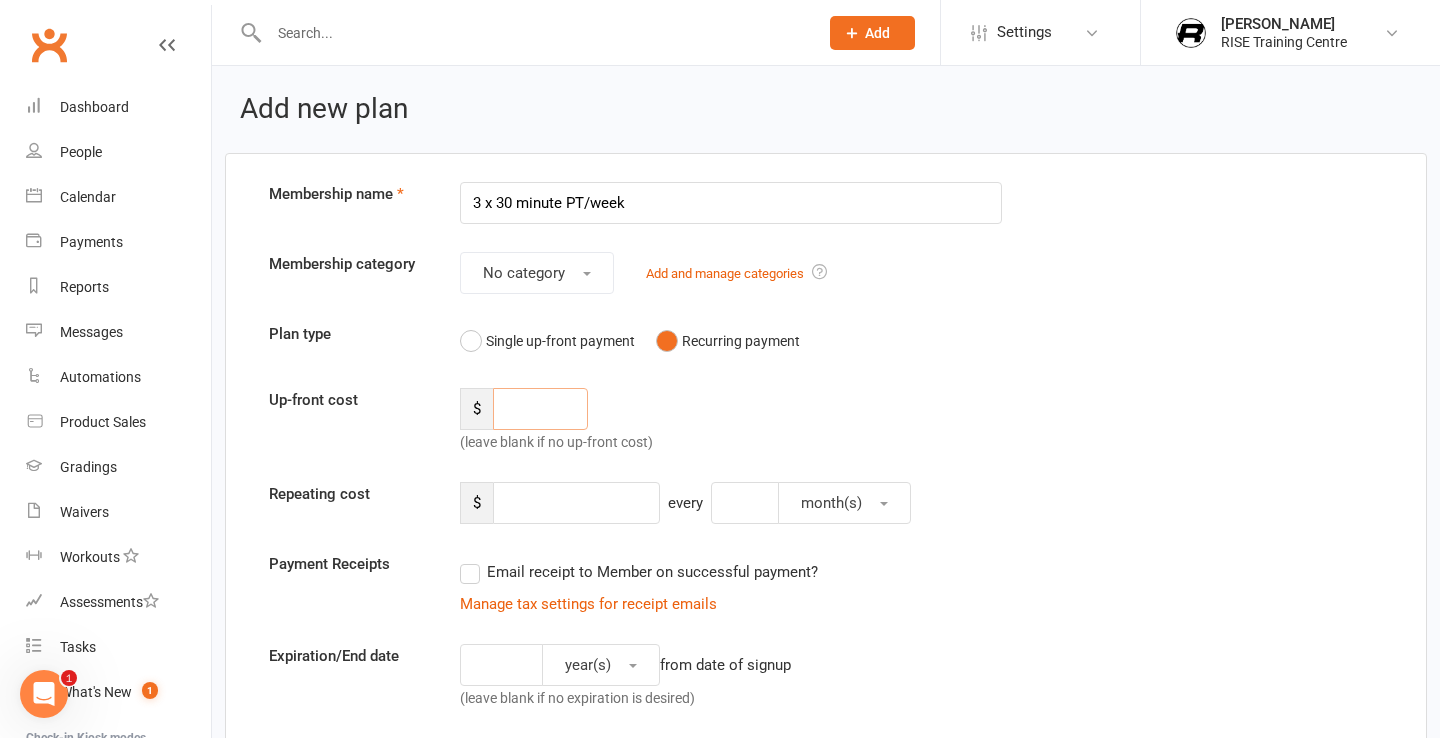 click at bounding box center [540, 409] 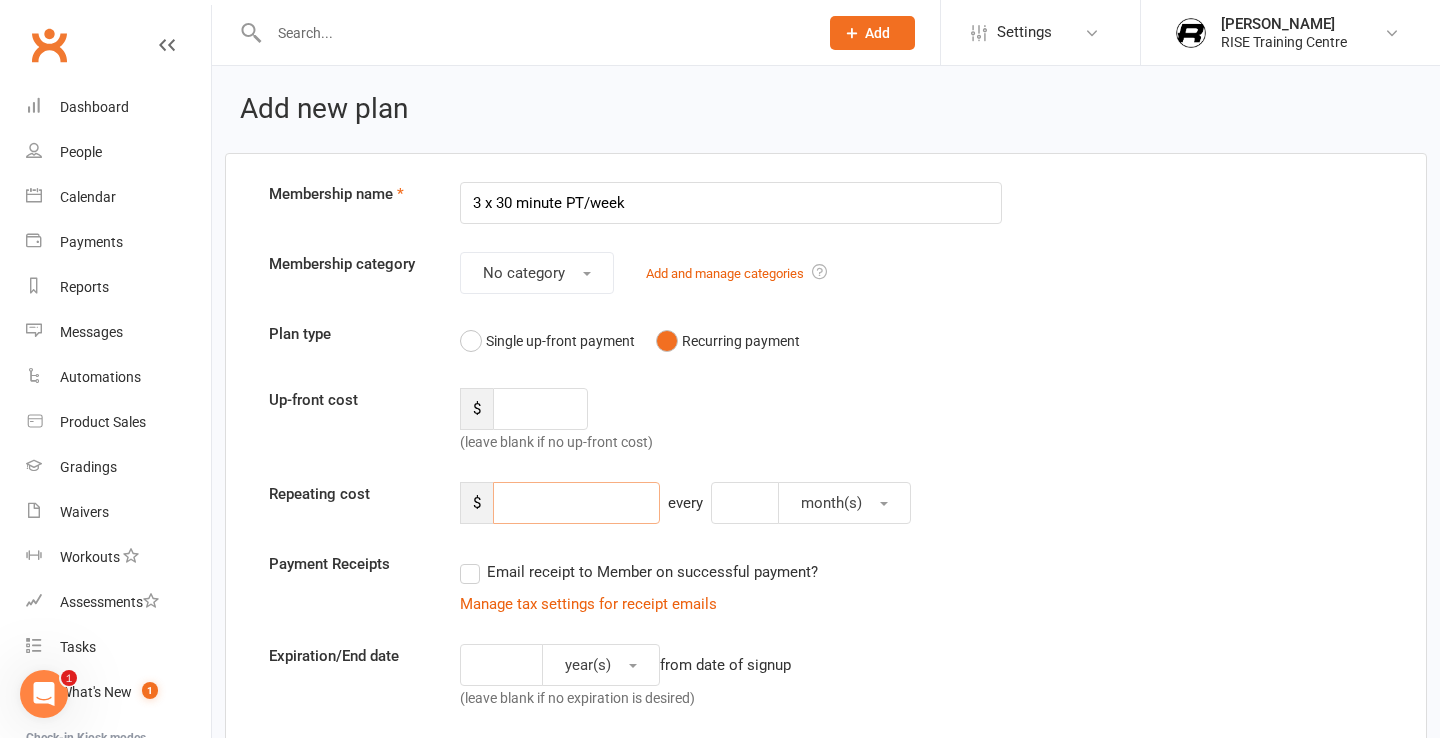 click at bounding box center (576, 503) 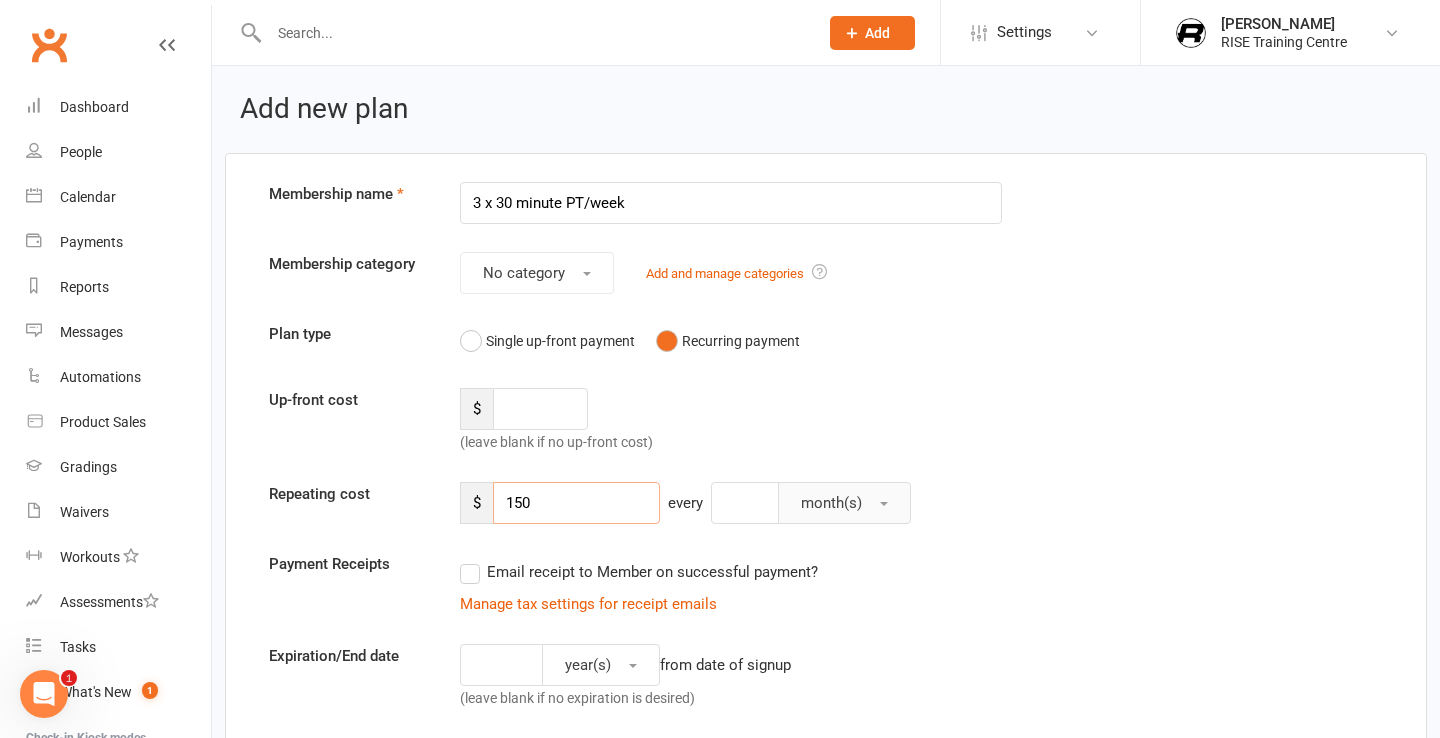 type on "150" 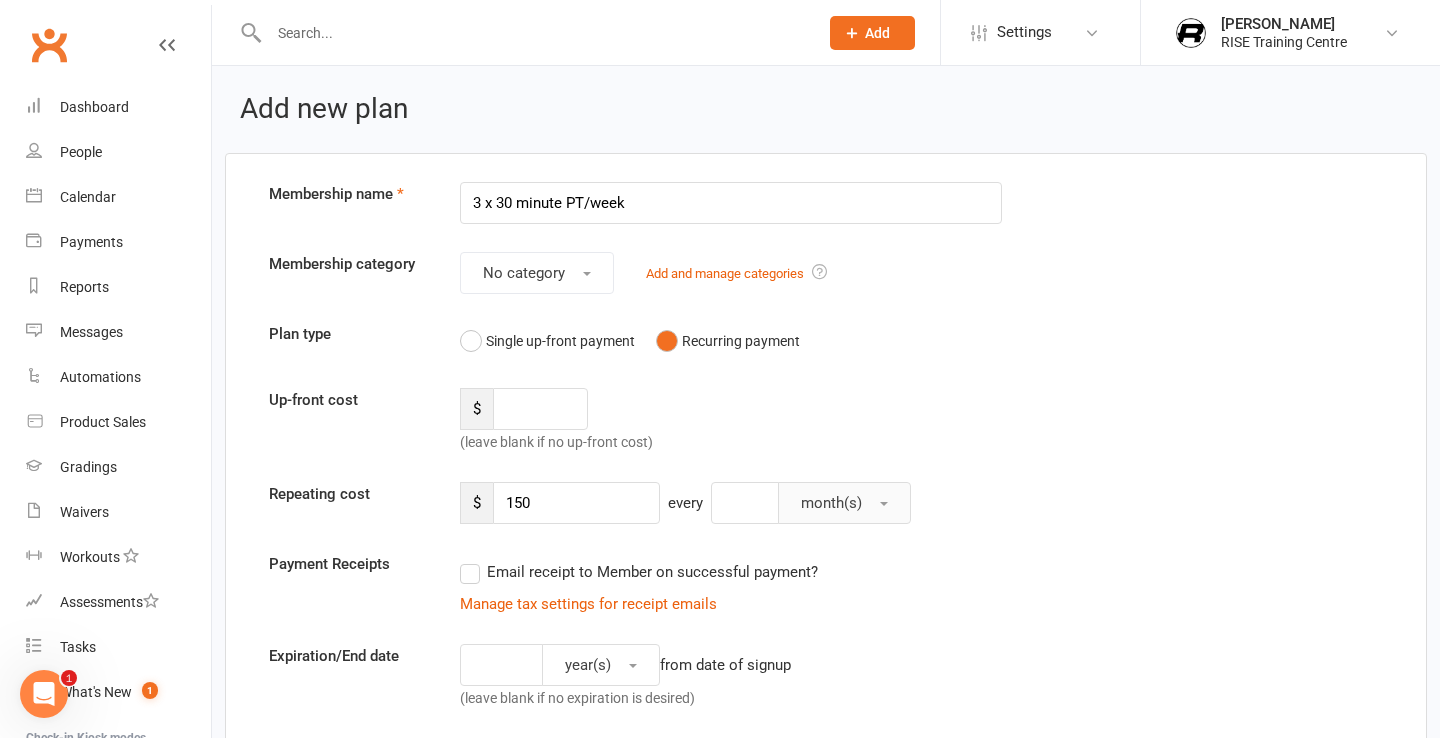 click on "month(s)" at bounding box center [844, 503] 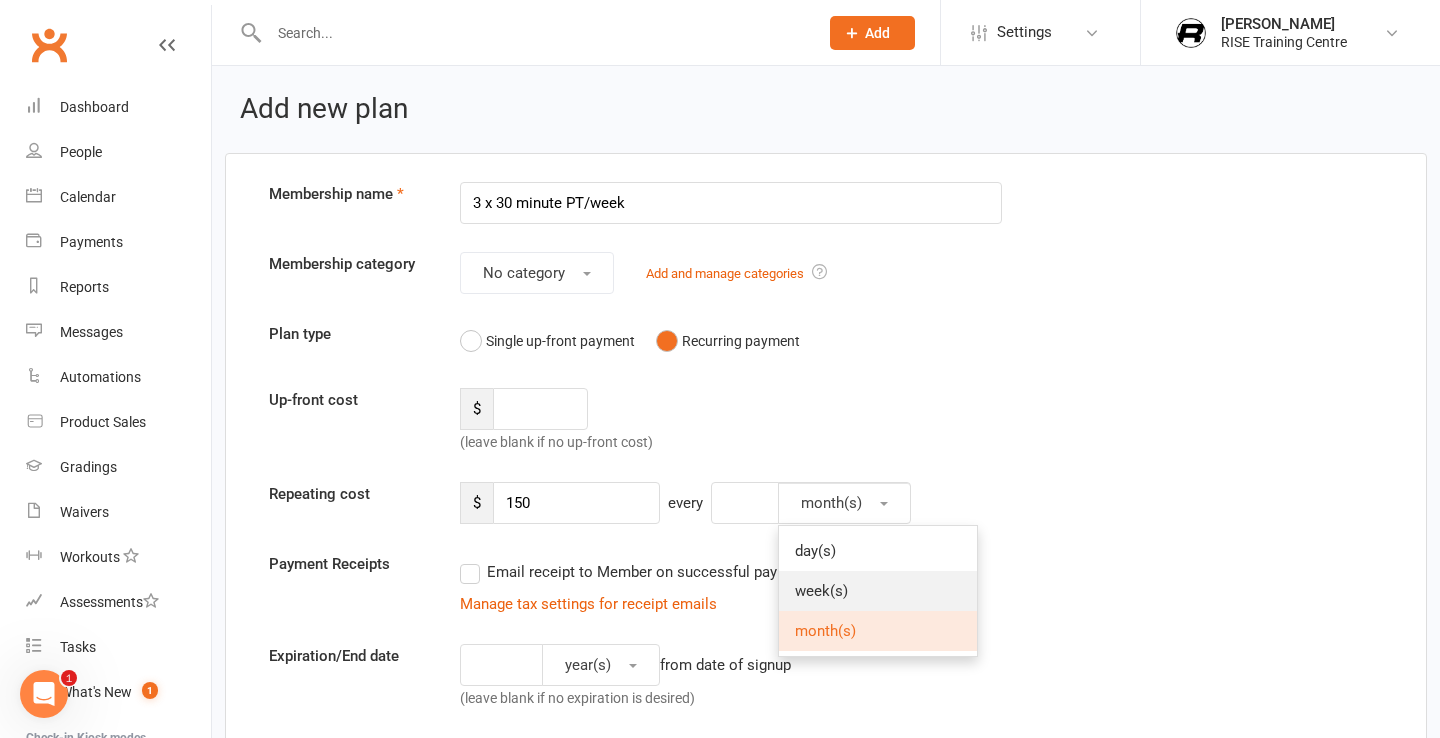 click on "week(s)" at bounding box center (821, 591) 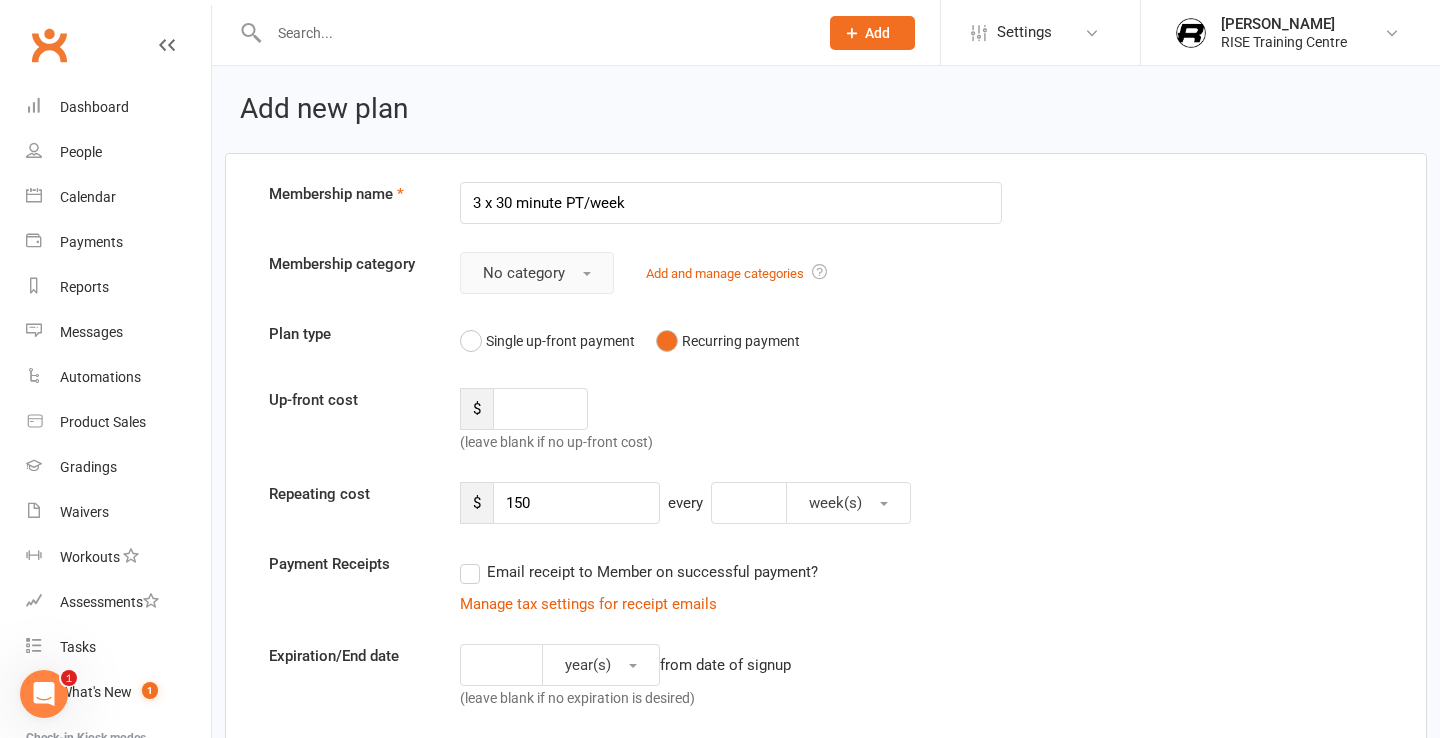 click on "No category" at bounding box center (537, 273) 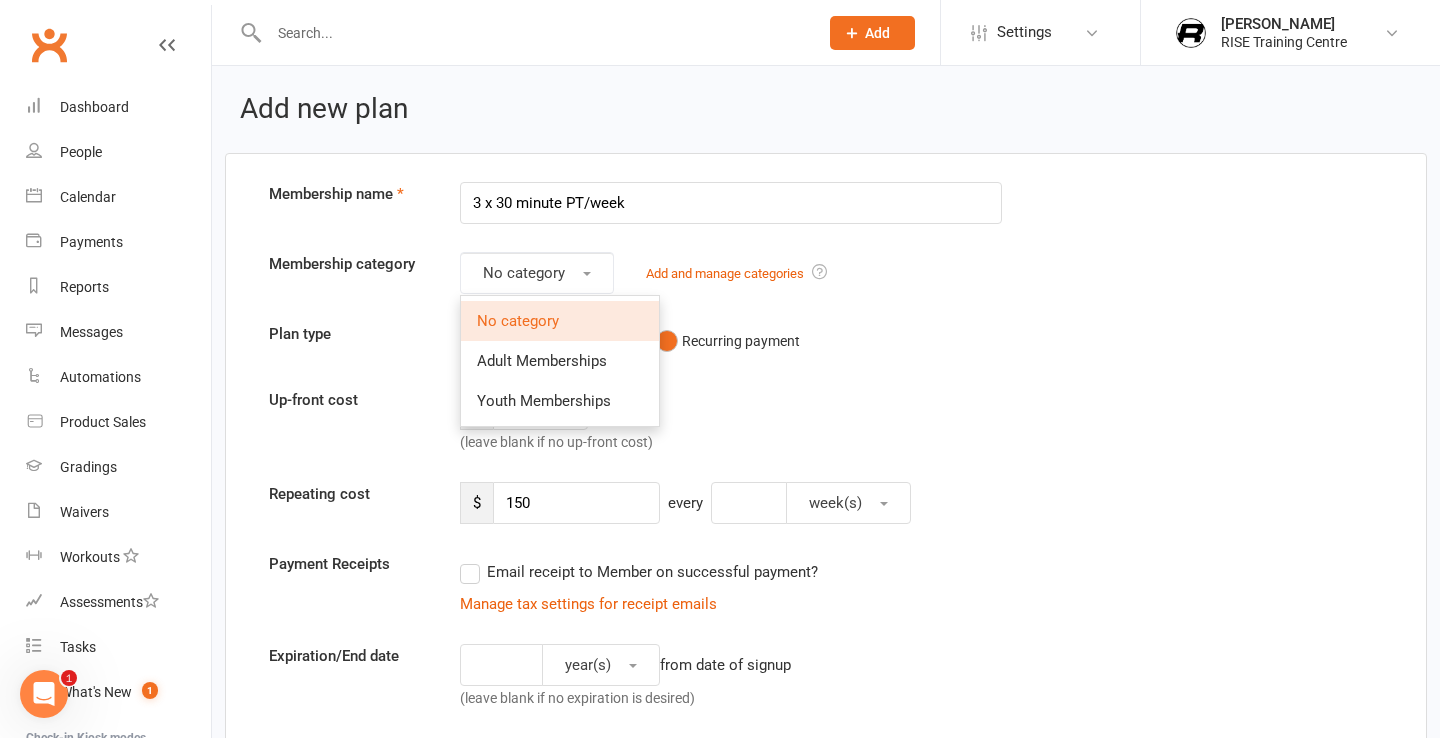 click on "No category" at bounding box center (560, 321) 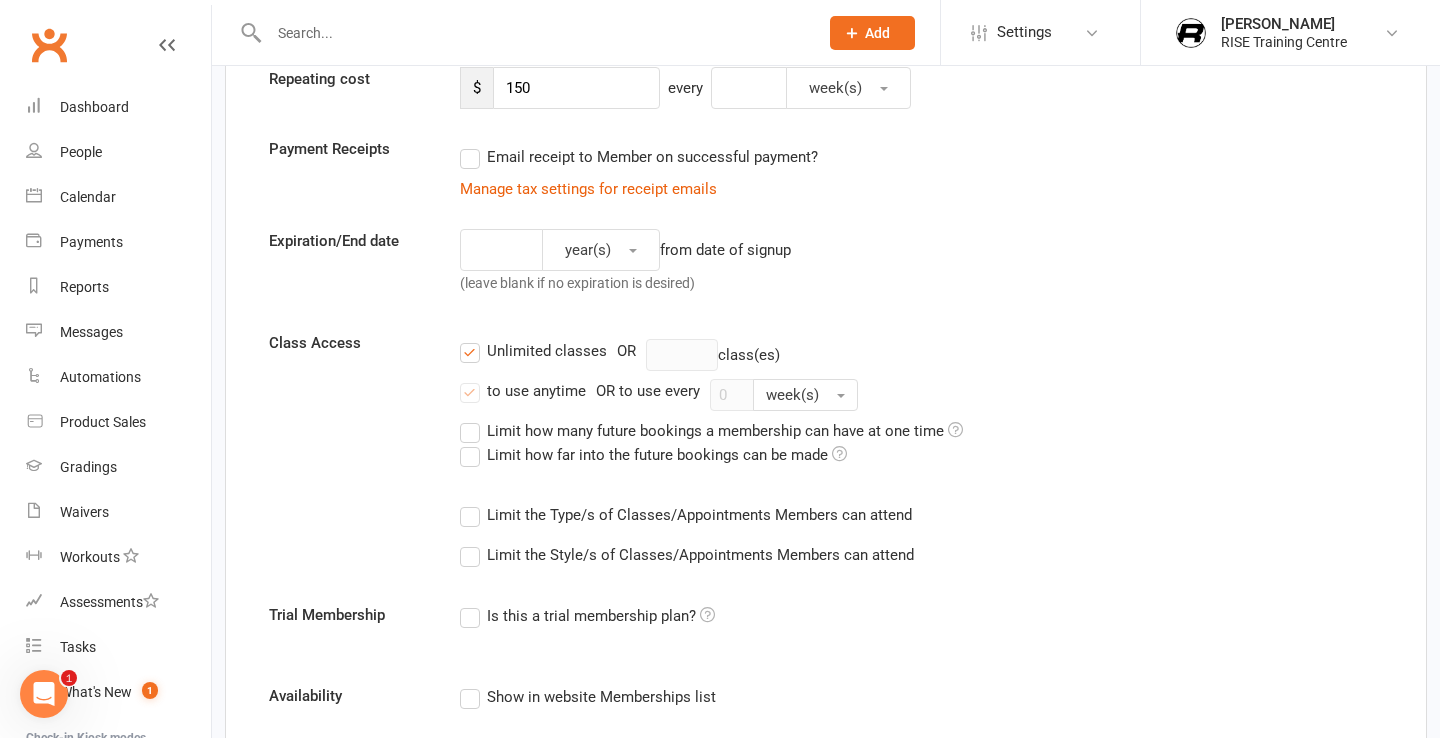 scroll, scrollTop: 419, scrollLeft: 0, axis: vertical 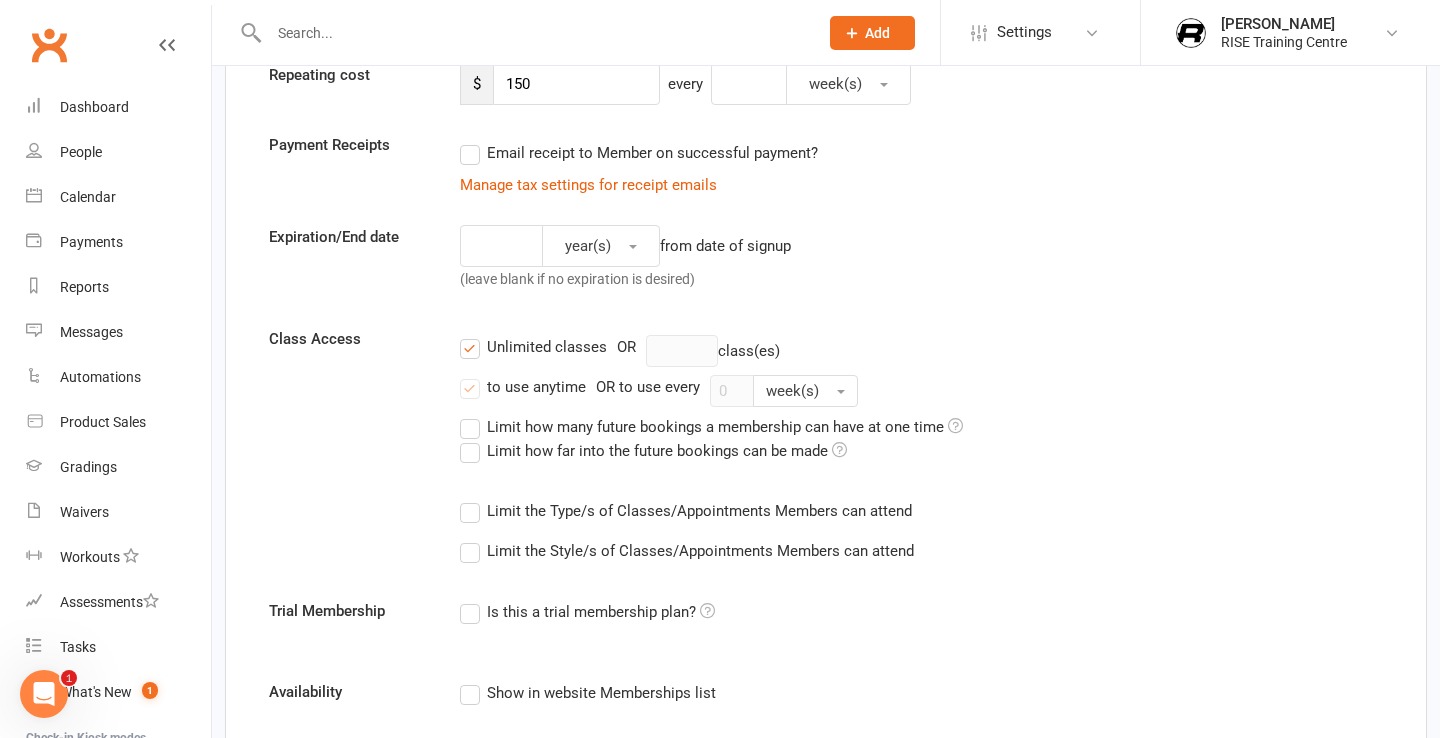 click at bounding box center (682, 351) 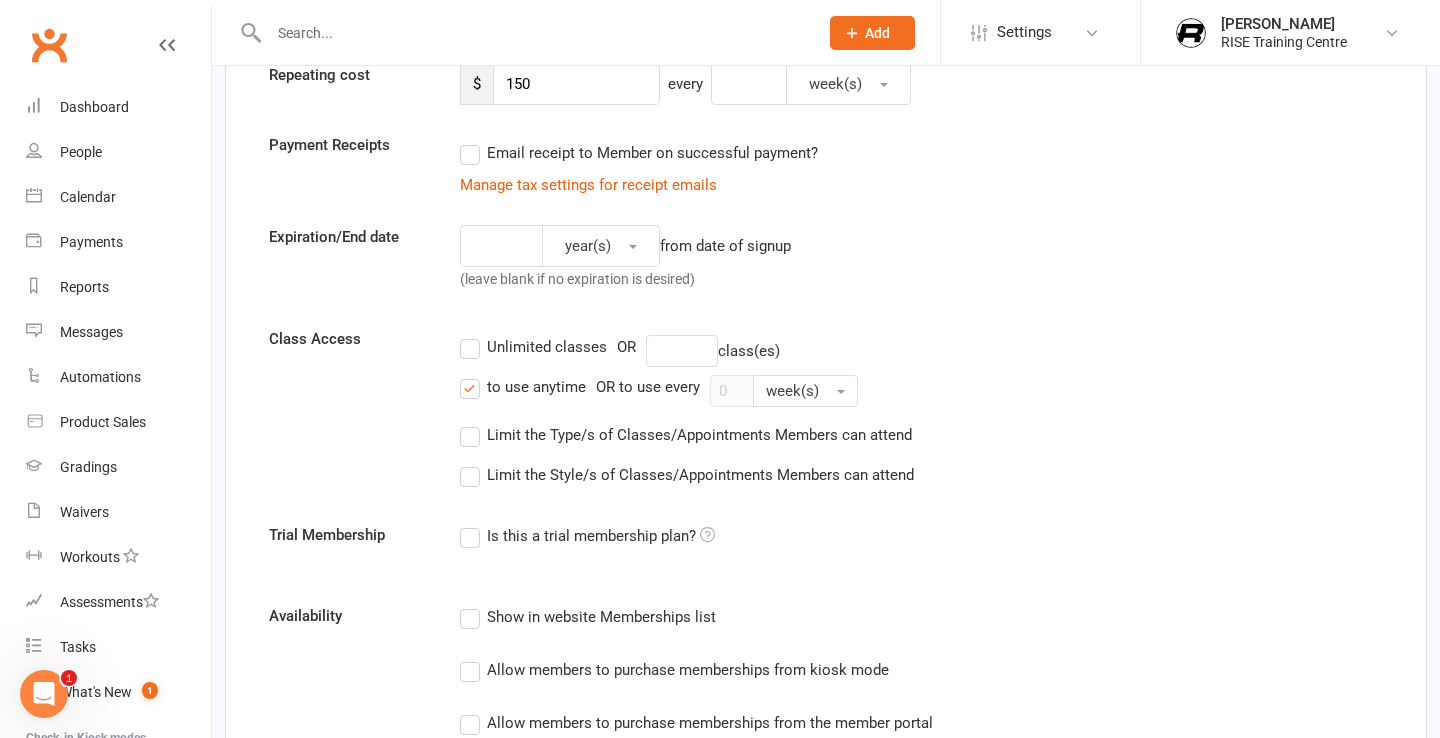 click on "to use anytime" at bounding box center [523, 387] 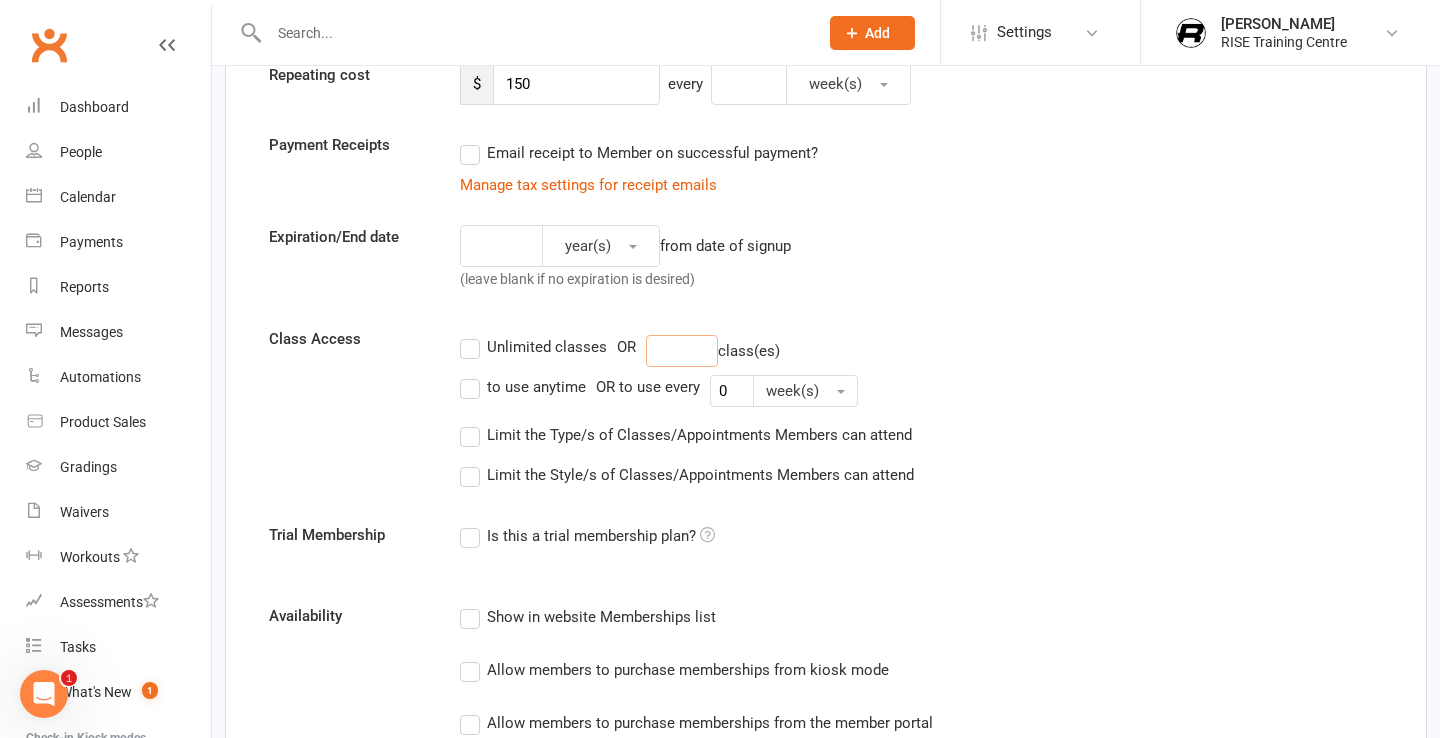 click at bounding box center [682, 351] 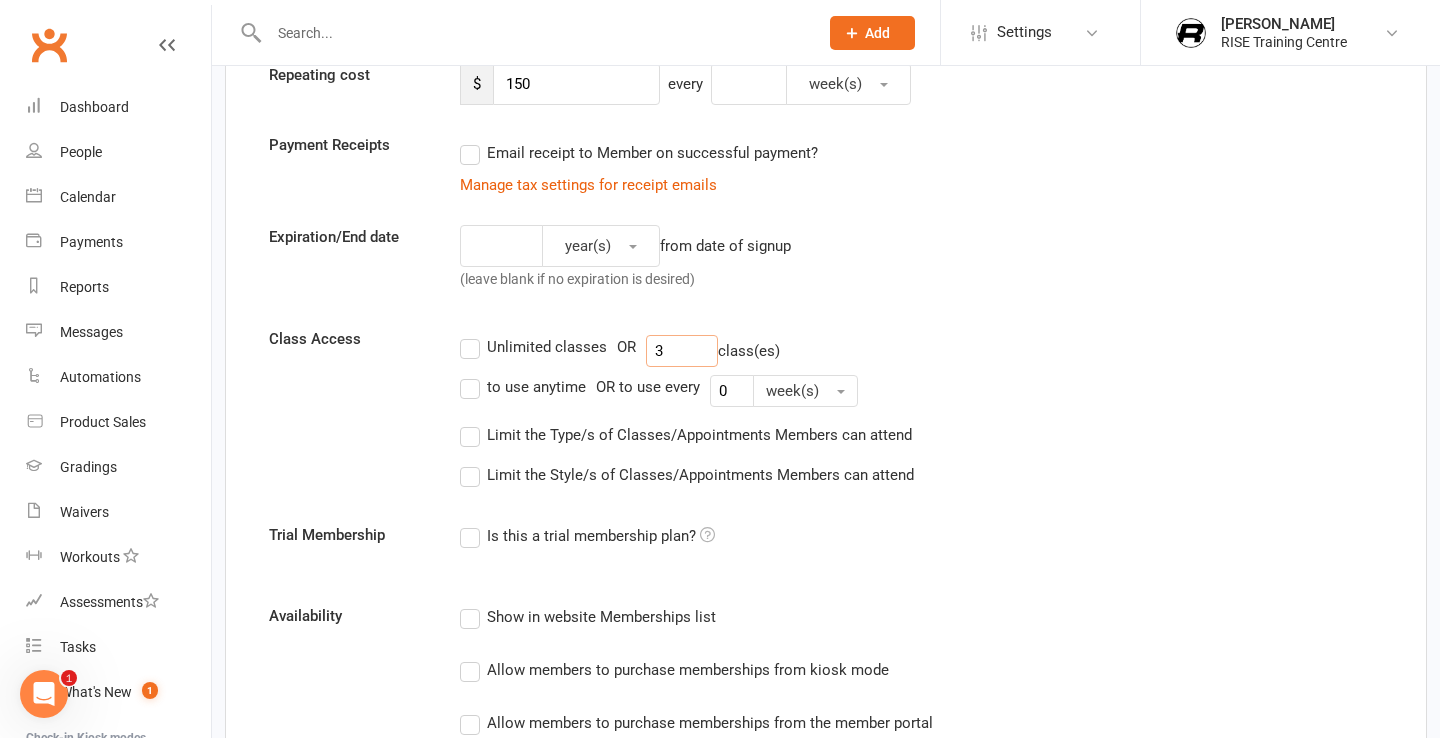 type on "3" 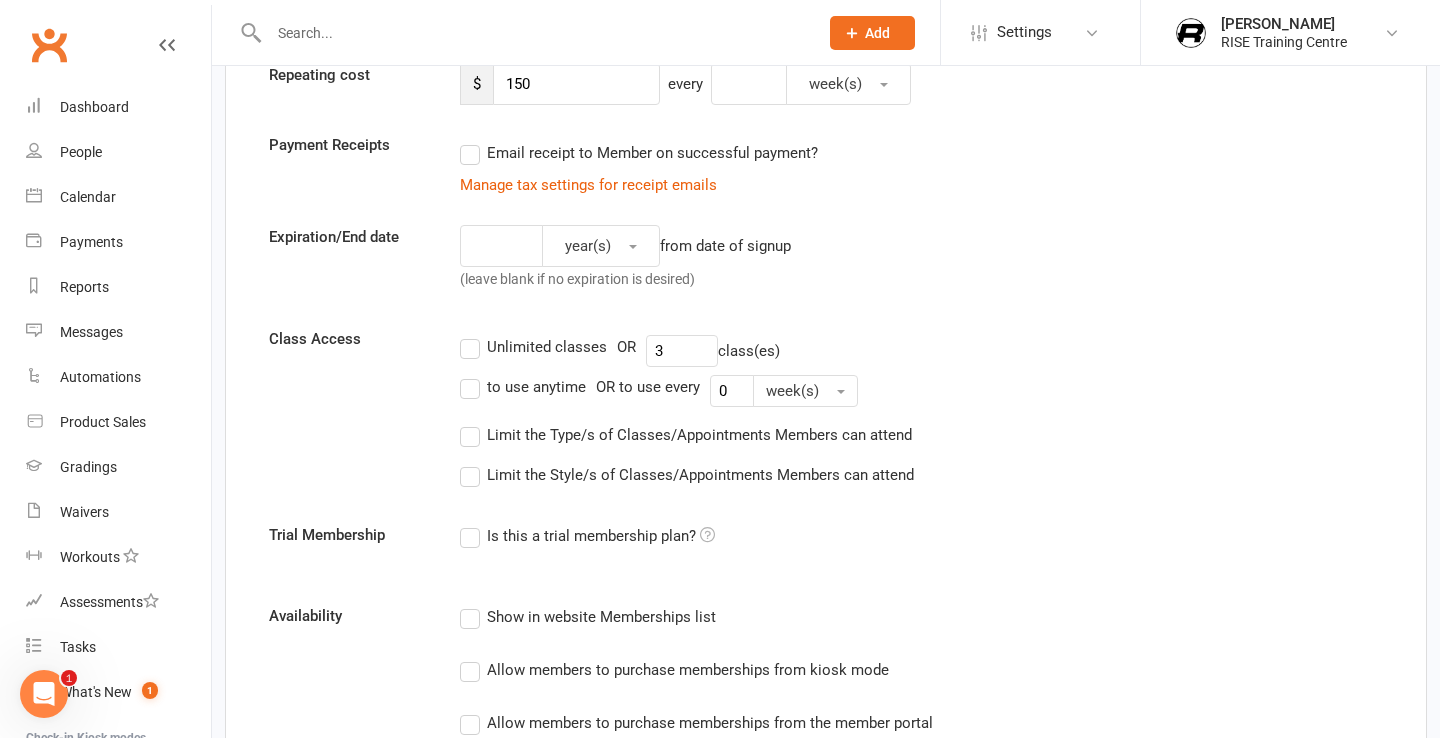 click on "Unlimited classes  OR  3  class(es) to use anytime  OR to use every   0
week(s)
Limit the Type/s of Classes/Appointments Members can attend Select Types Adult BJJ (age [DEMOGRAPHIC_DATA]+) Adult Muay Thai, MMA, & Boxing (16+) Adult Wrestling (age [DEMOGRAPHIC_DATA]+) Junior Muay Thai (age [DEMOGRAPHIC_DATA]) Kids BJJ (age [DEMOGRAPHIC_DATA]) Kids Muay Thai Sparring (age [DEMOGRAPHIC_DATA]) Little Kickers (age [DEMOGRAPHIC_DATA]) Teen Muay Thai (age [DEMOGRAPHIC_DATA]) Classes with no Type set Create/Manage Types Limit the Style/s of Classes/Appointments Members can attend Don't have any styles set up yet? Don't worry, you can set them up later!" at bounding box center (921, 411) 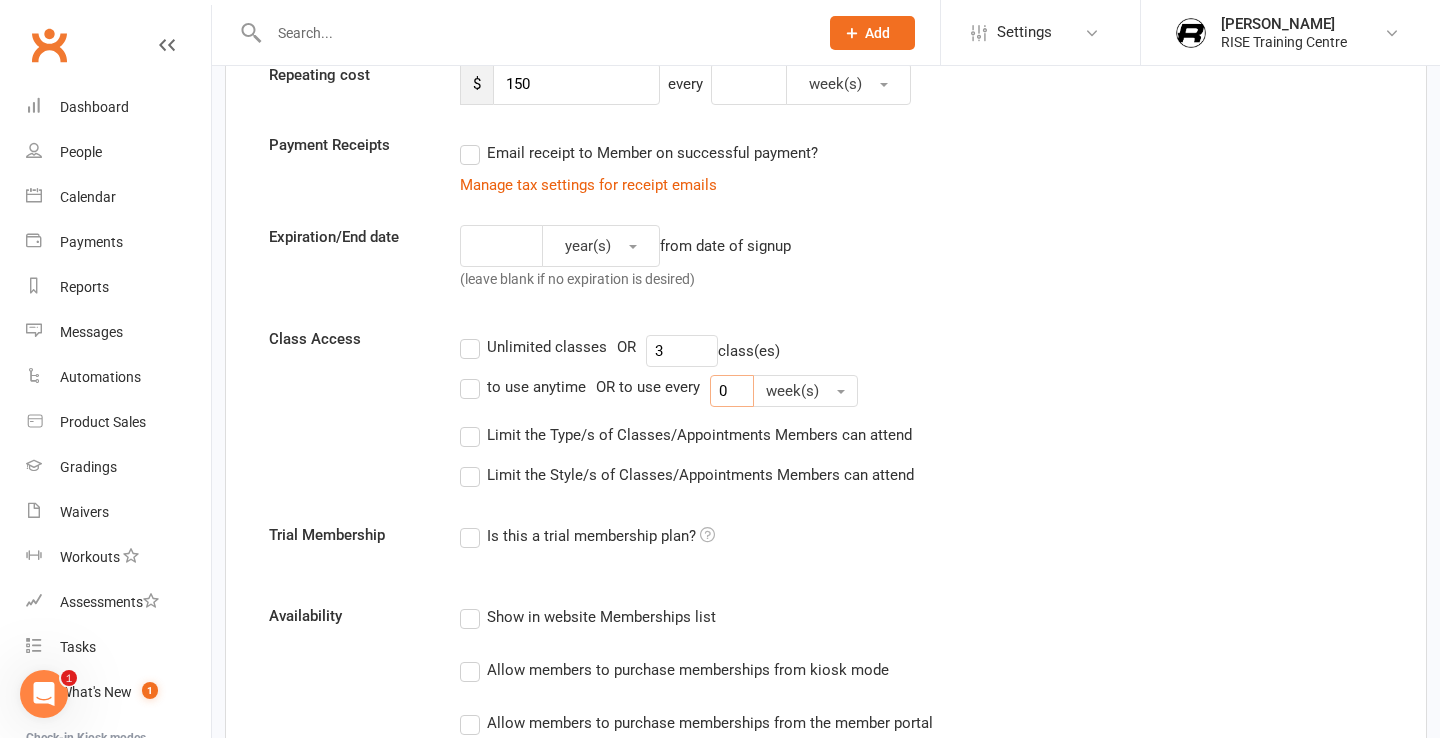 click on "0" at bounding box center [732, 391] 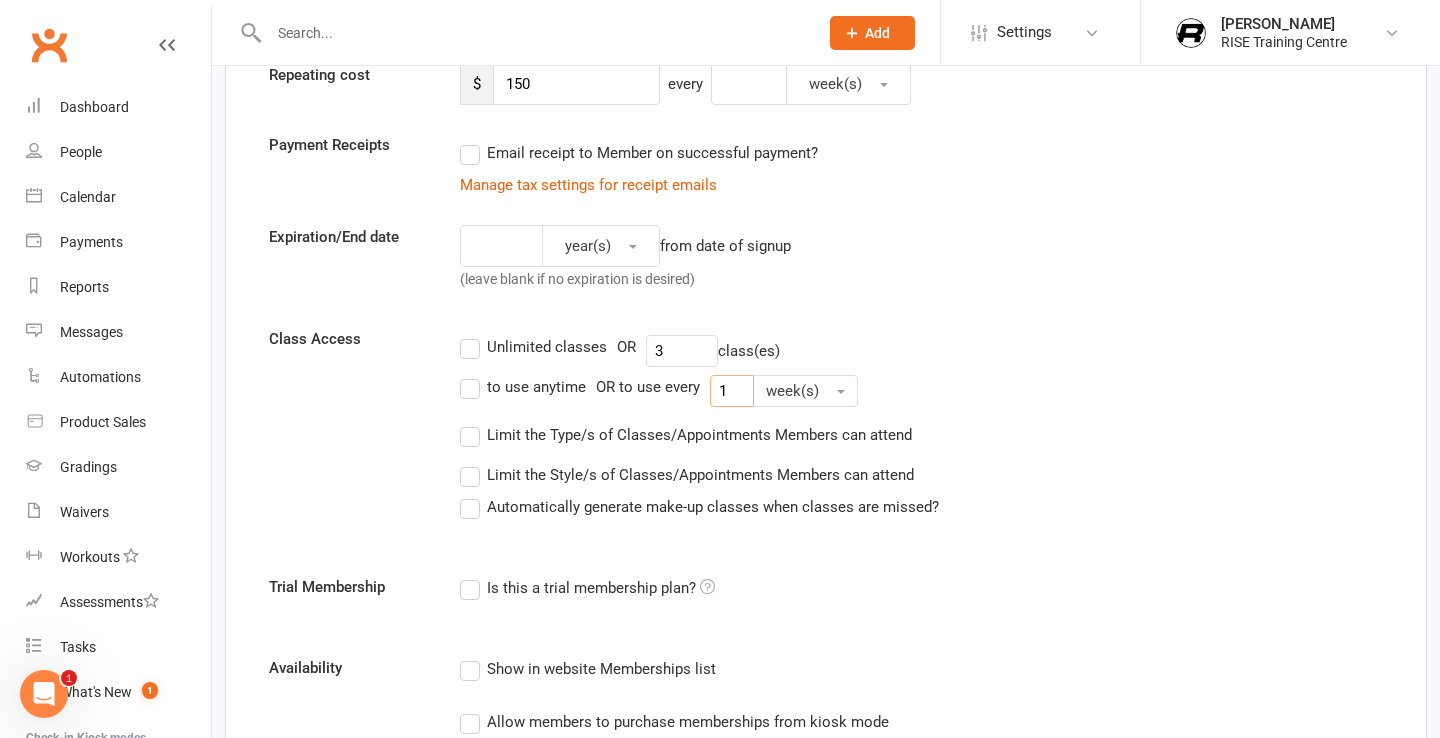 type on "1" 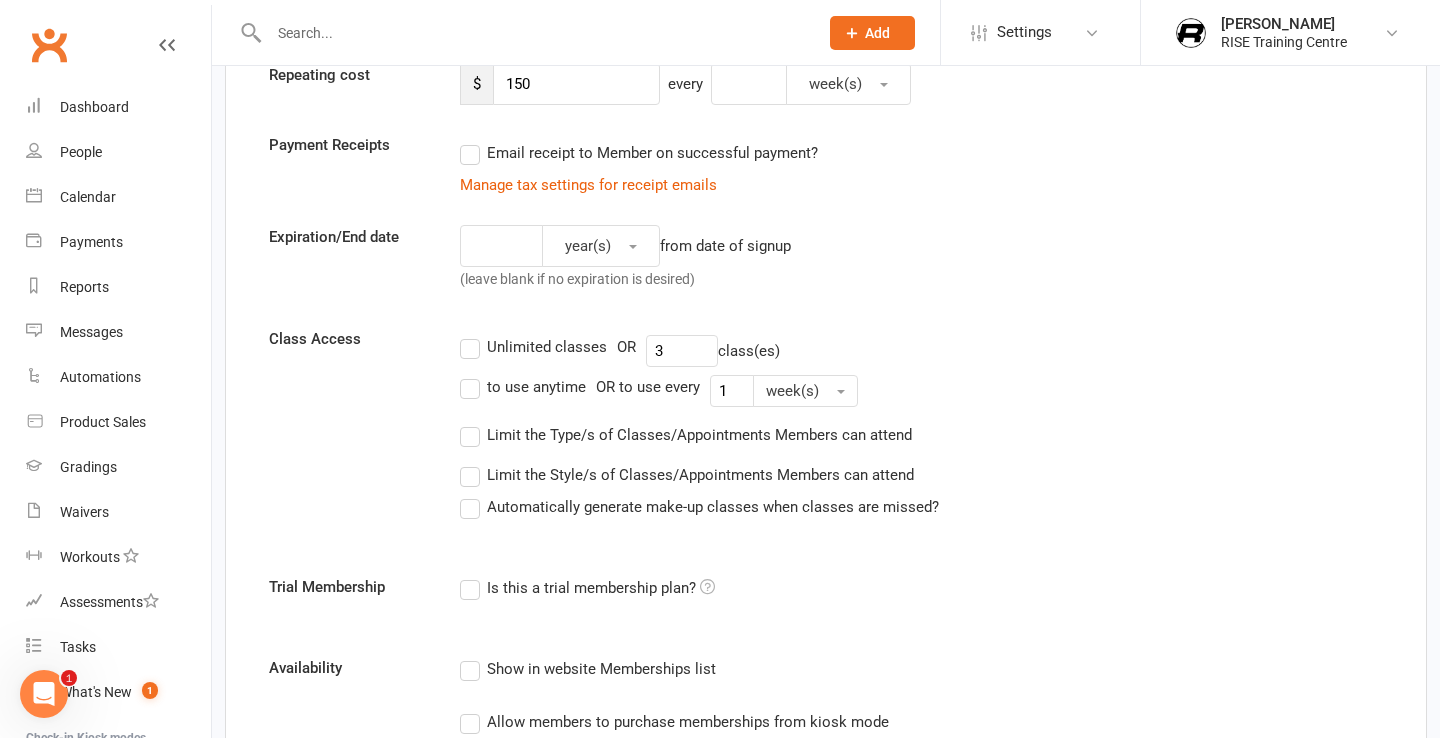 click on "to use anytime  OR to use every   1
week(s)" at bounding box center (921, 391) 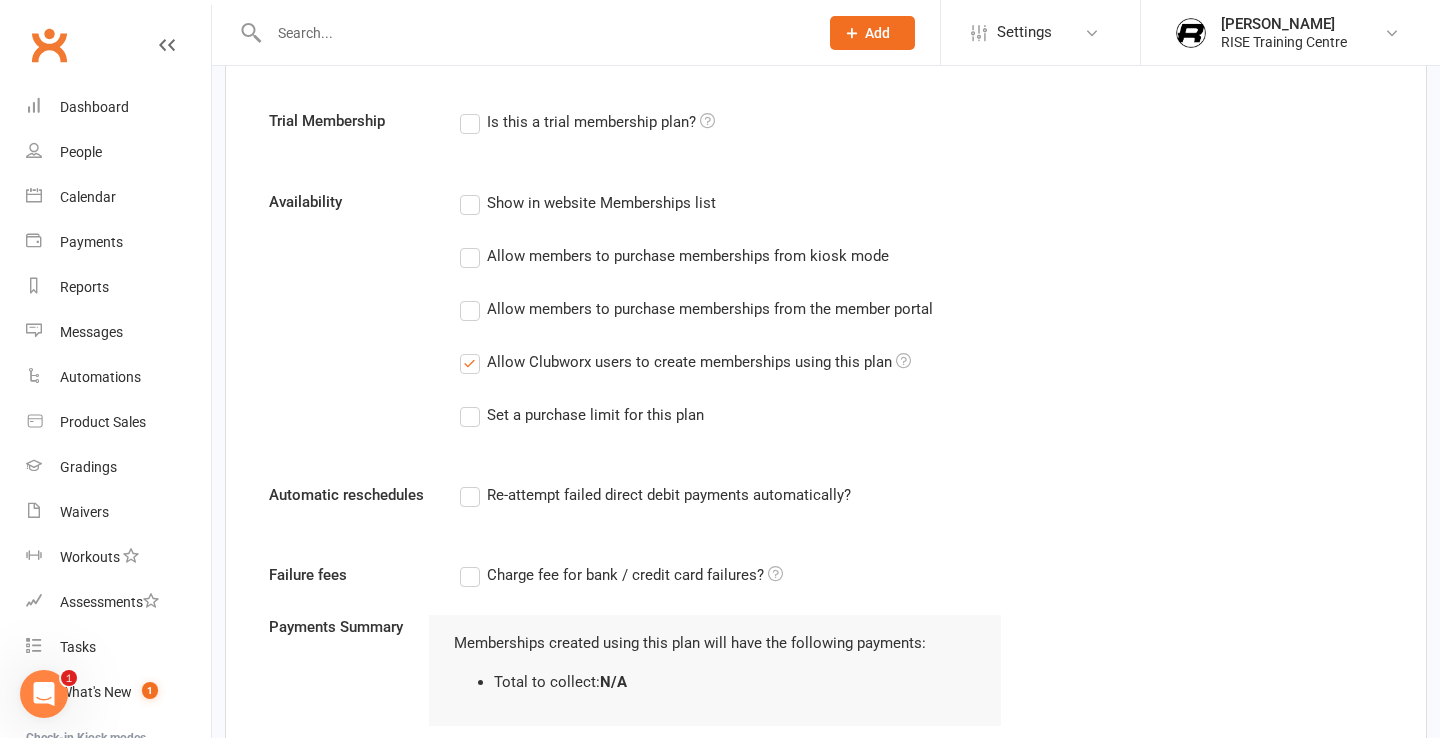 scroll, scrollTop: 886, scrollLeft: 0, axis: vertical 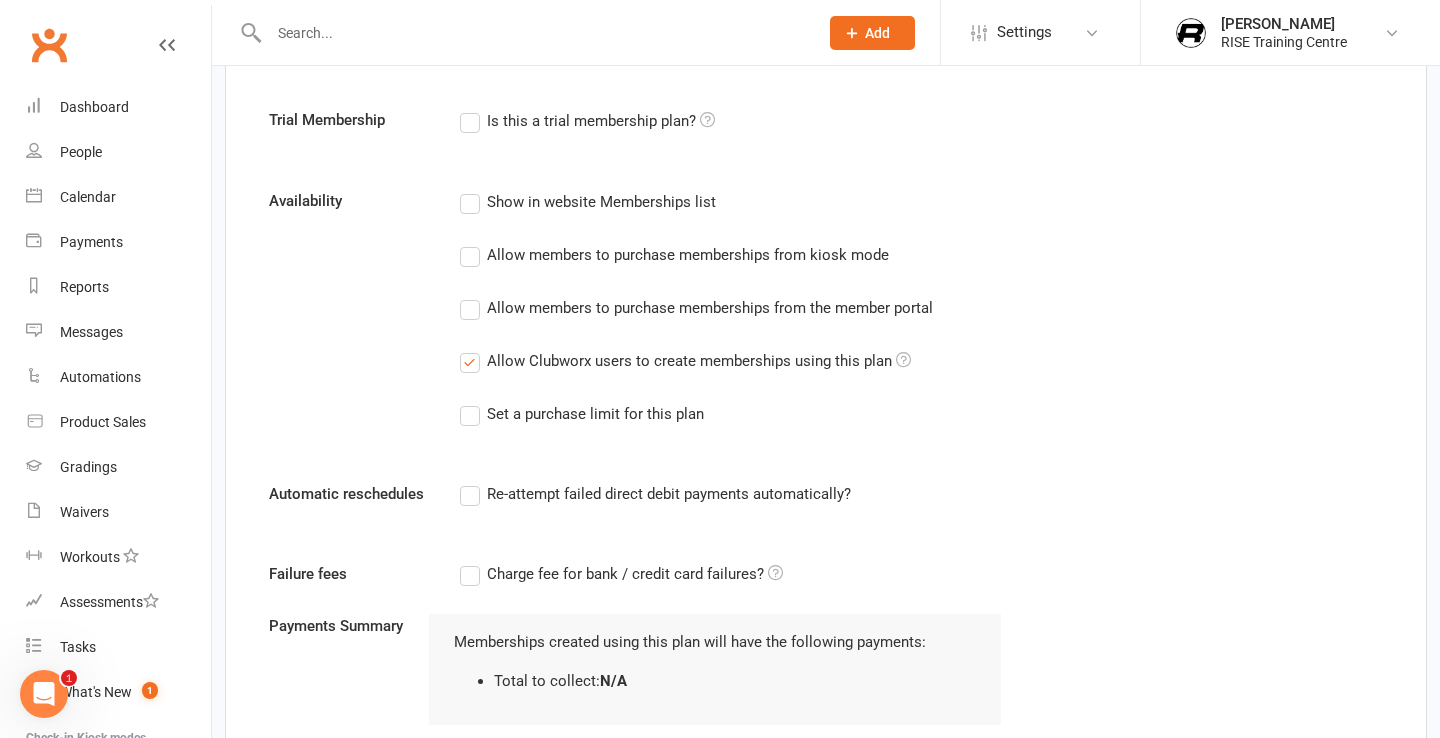 click on "Allow Clubworx users to create memberships using this plan" at bounding box center [685, 361] 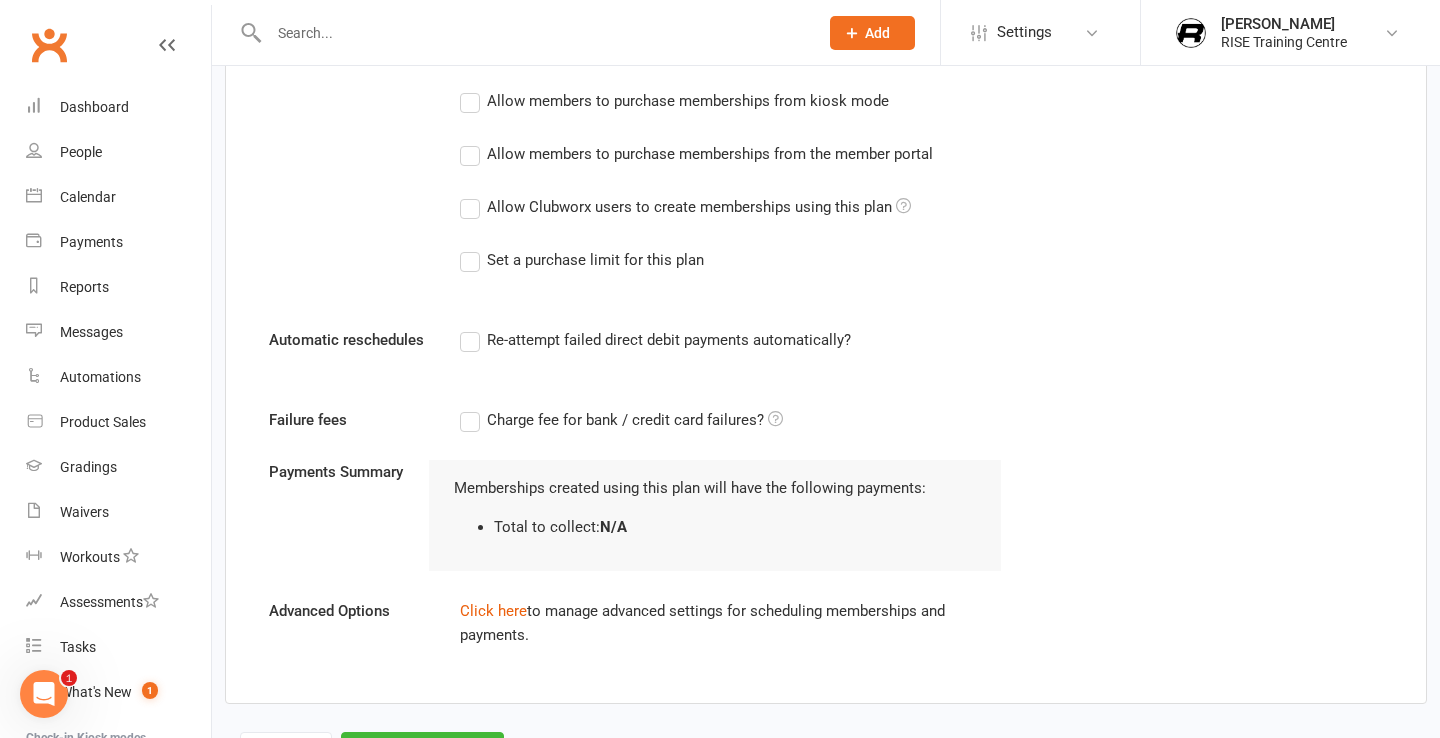 scroll, scrollTop: 1041, scrollLeft: 0, axis: vertical 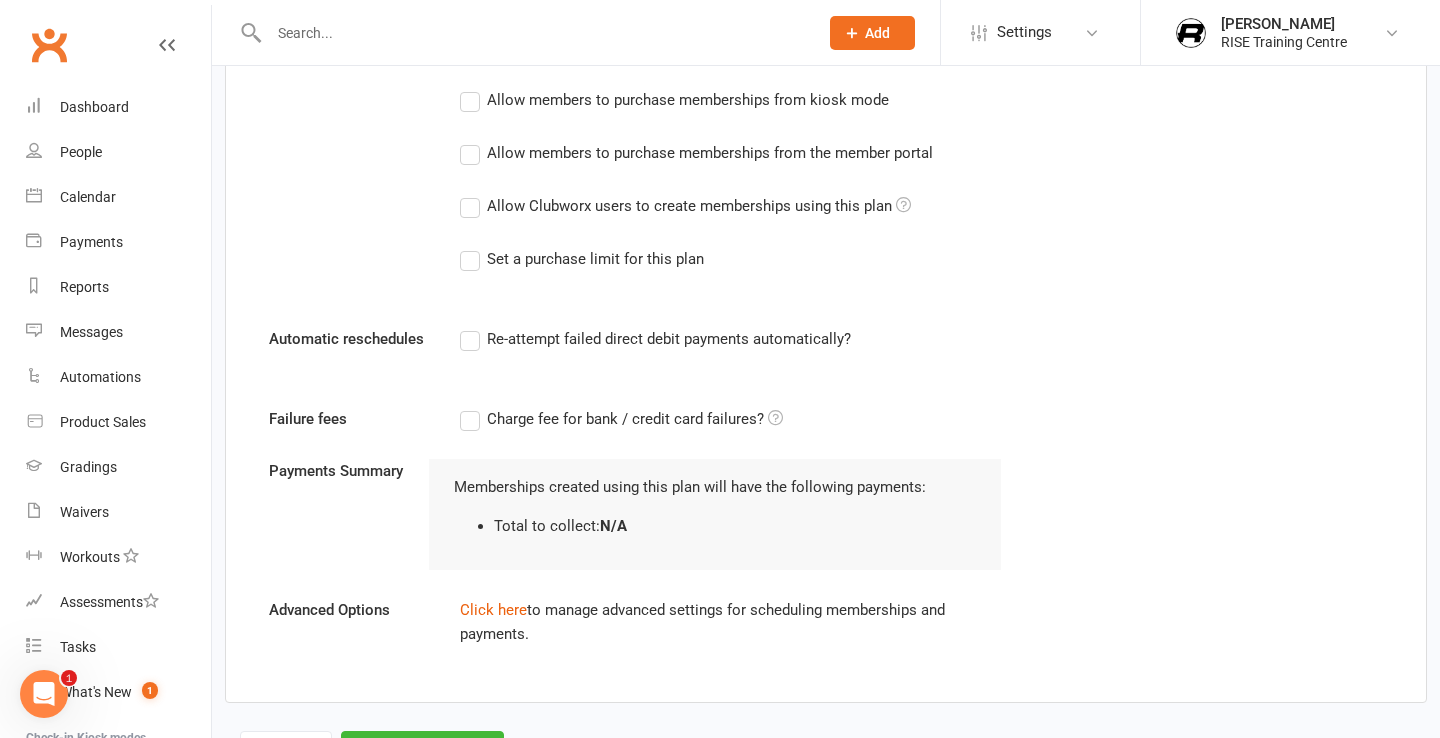 click on "Re-attempt failed direct debit payments automatically?" at bounding box center (655, 339) 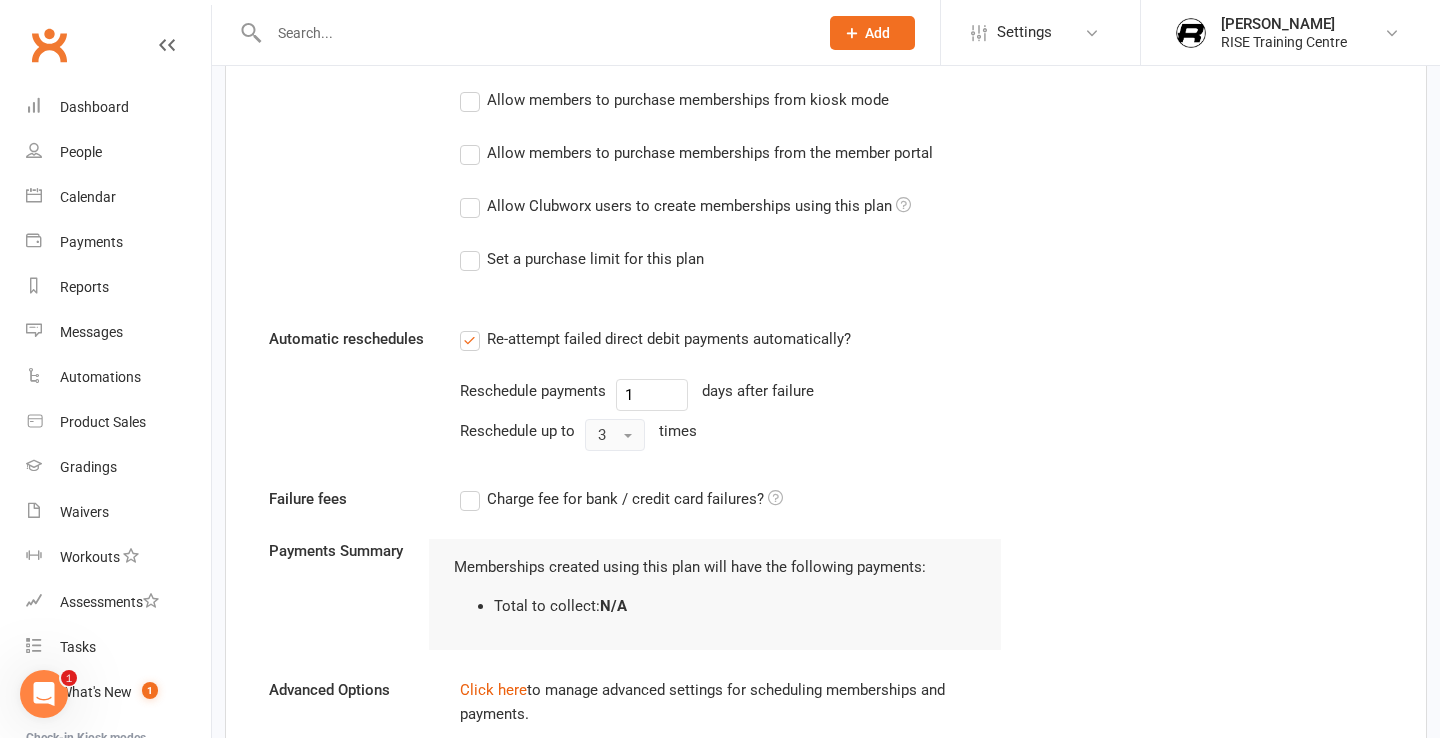 click at bounding box center (628, 436) 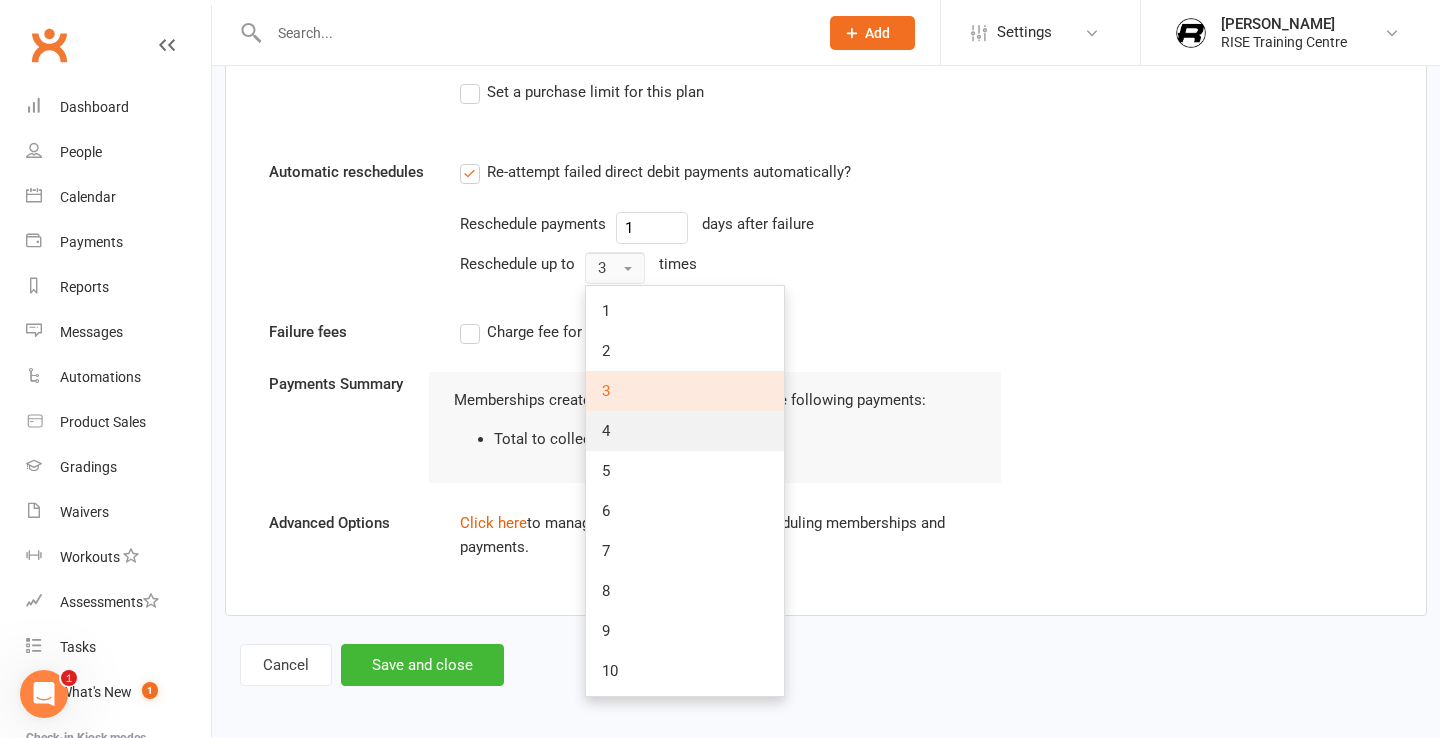 scroll, scrollTop: 1217, scrollLeft: 0, axis: vertical 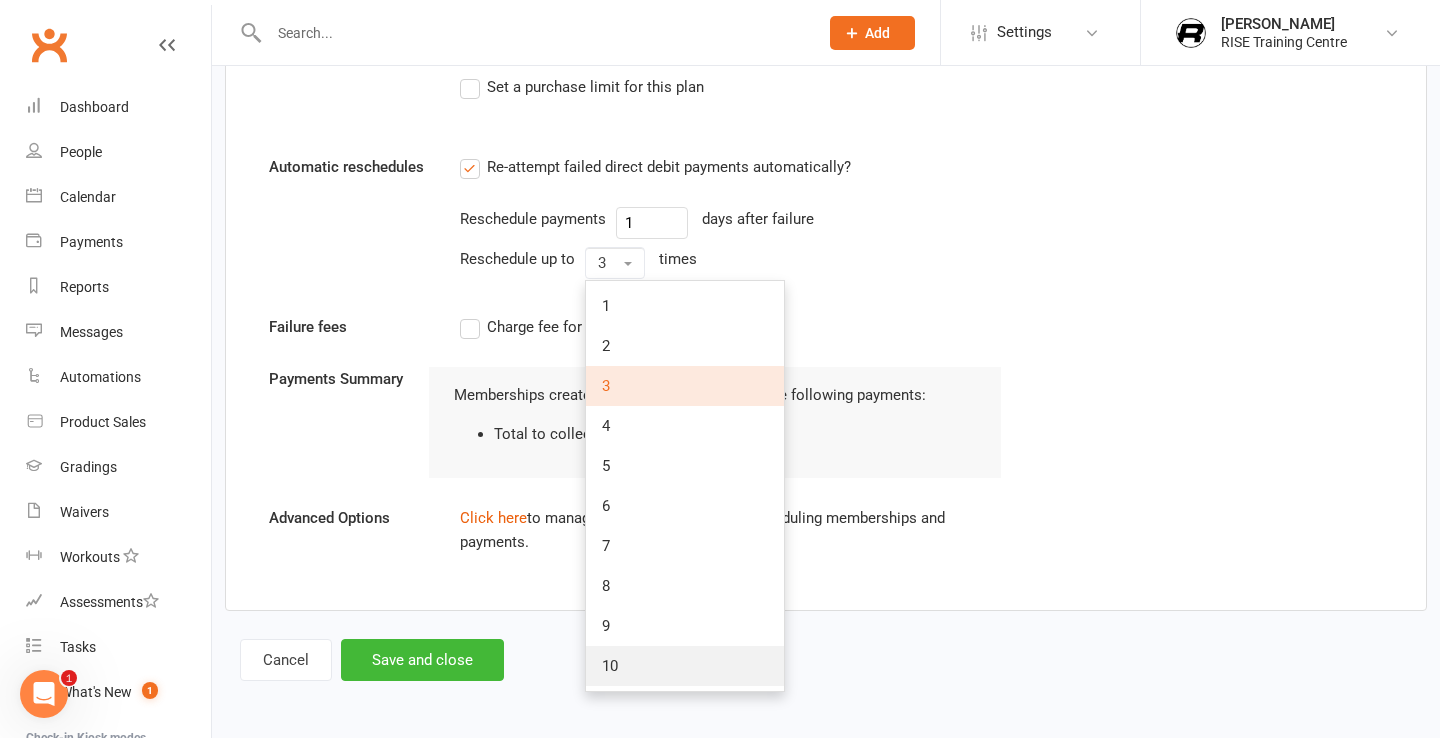 click on "10" at bounding box center (685, 666) 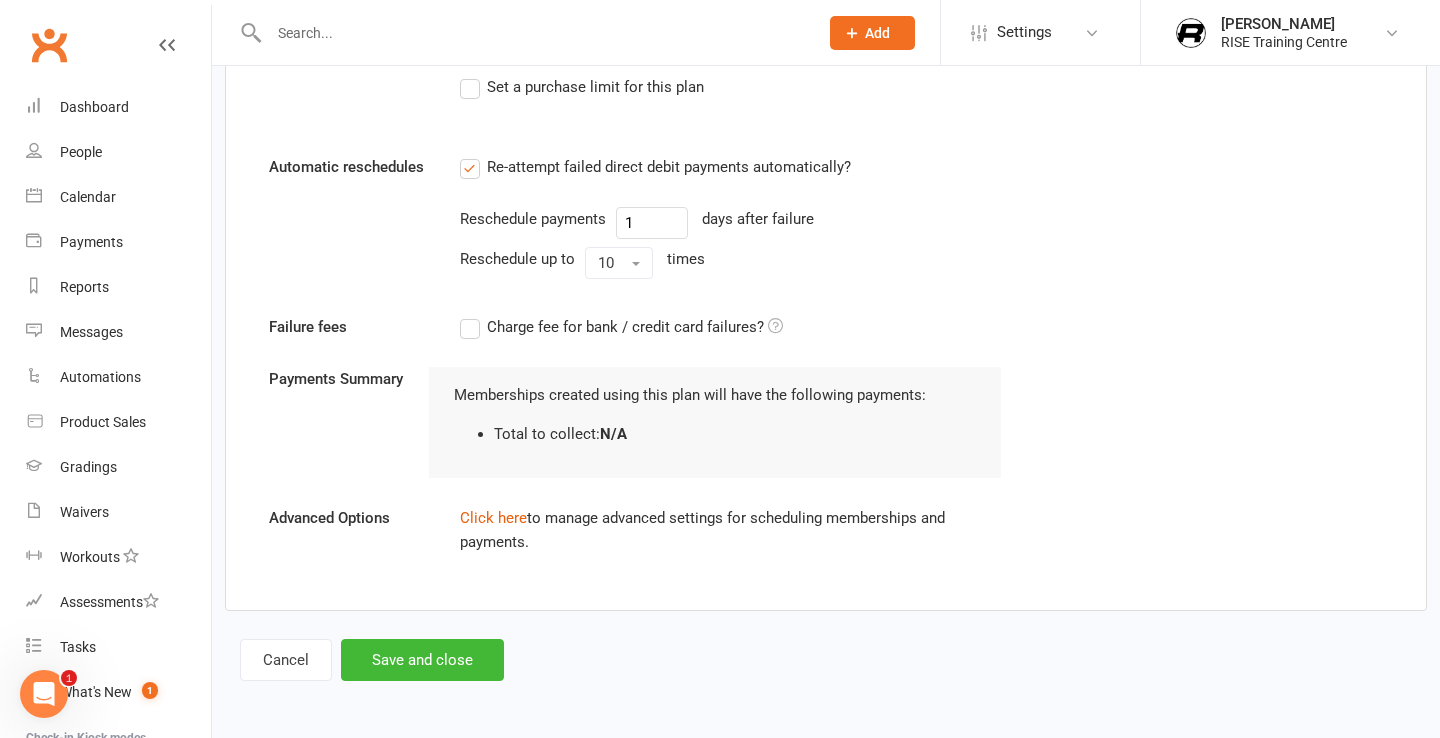 click on "Automatic reschedules Re-attempt failed direct debit payments automatically? Reschedule payments  1   days after failure Reschedule up to
10
times" at bounding box center [826, 221] 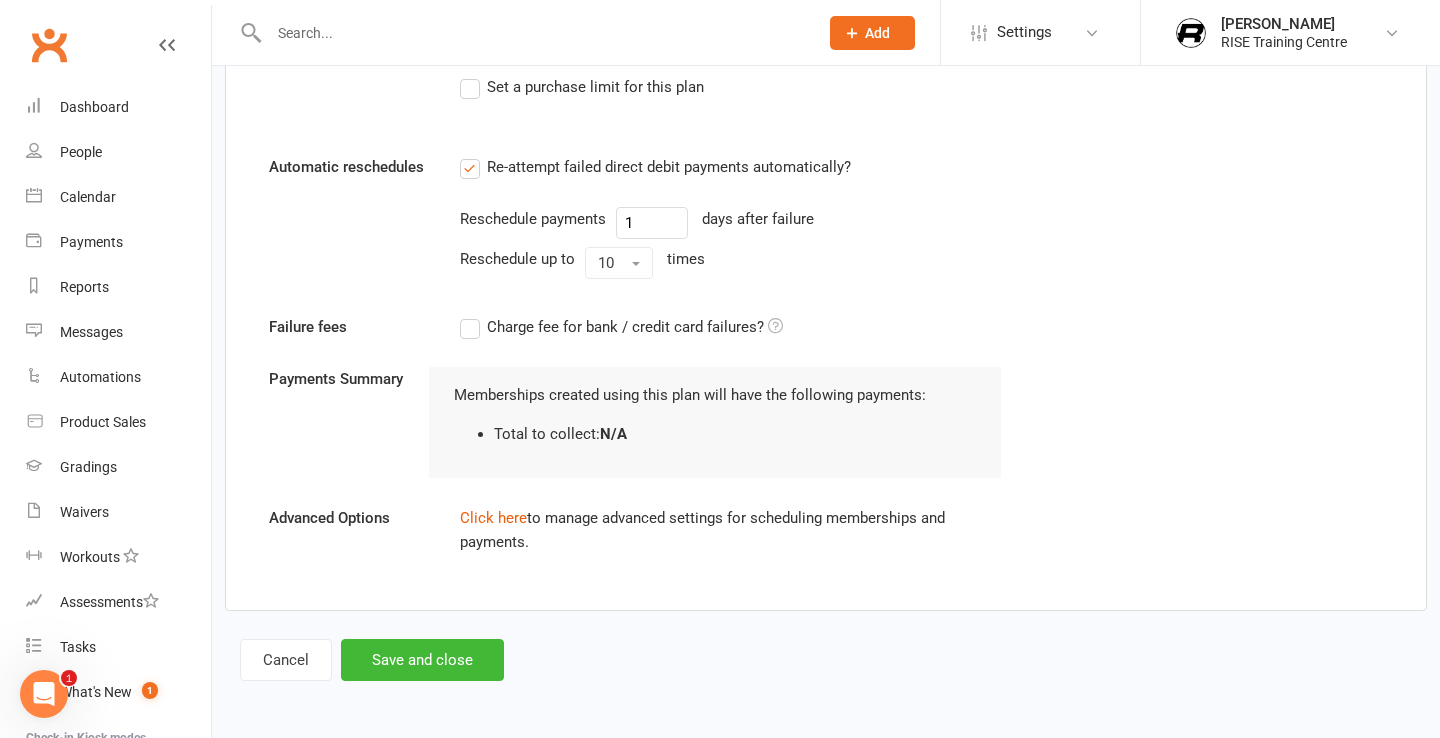 scroll, scrollTop: 1233, scrollLeft: 0, axis: vertical 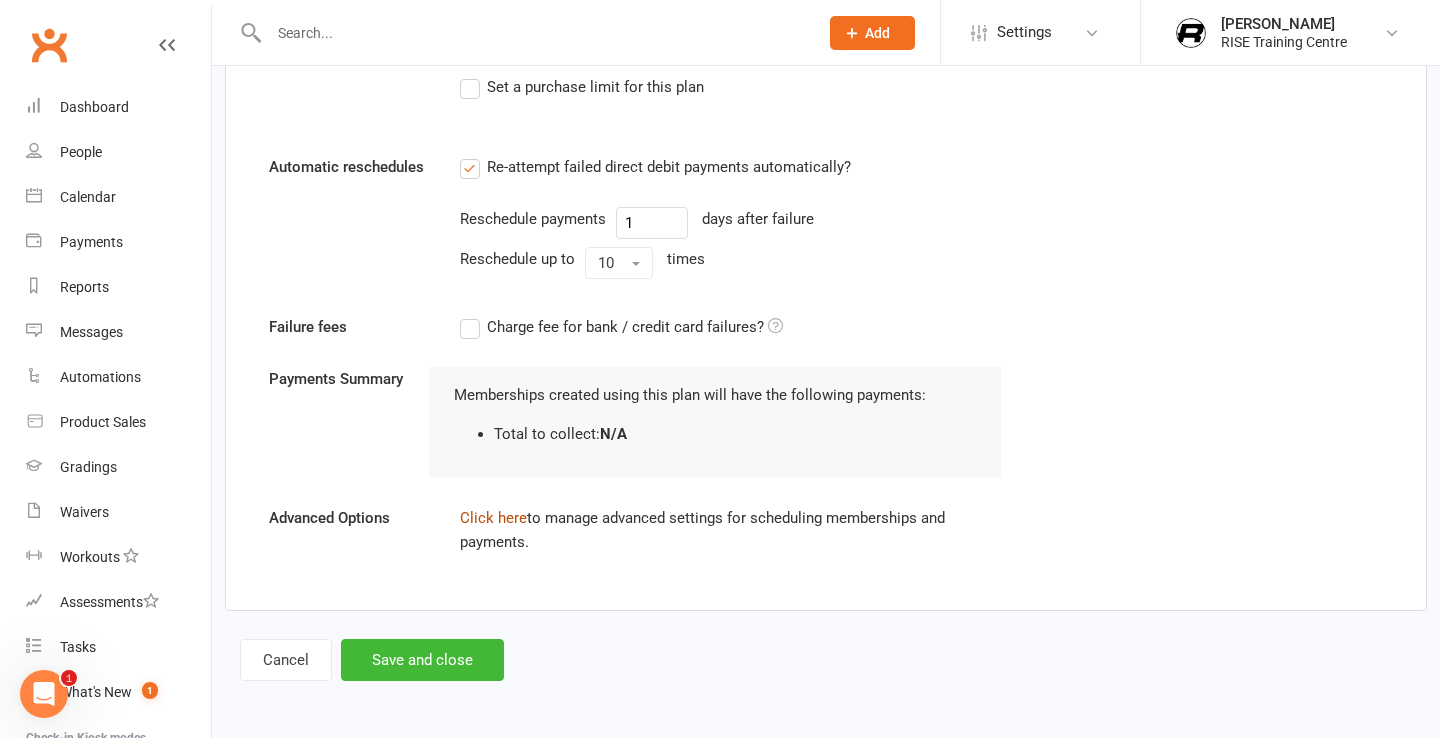 click on "Click here" at bounding box center [493, 518] 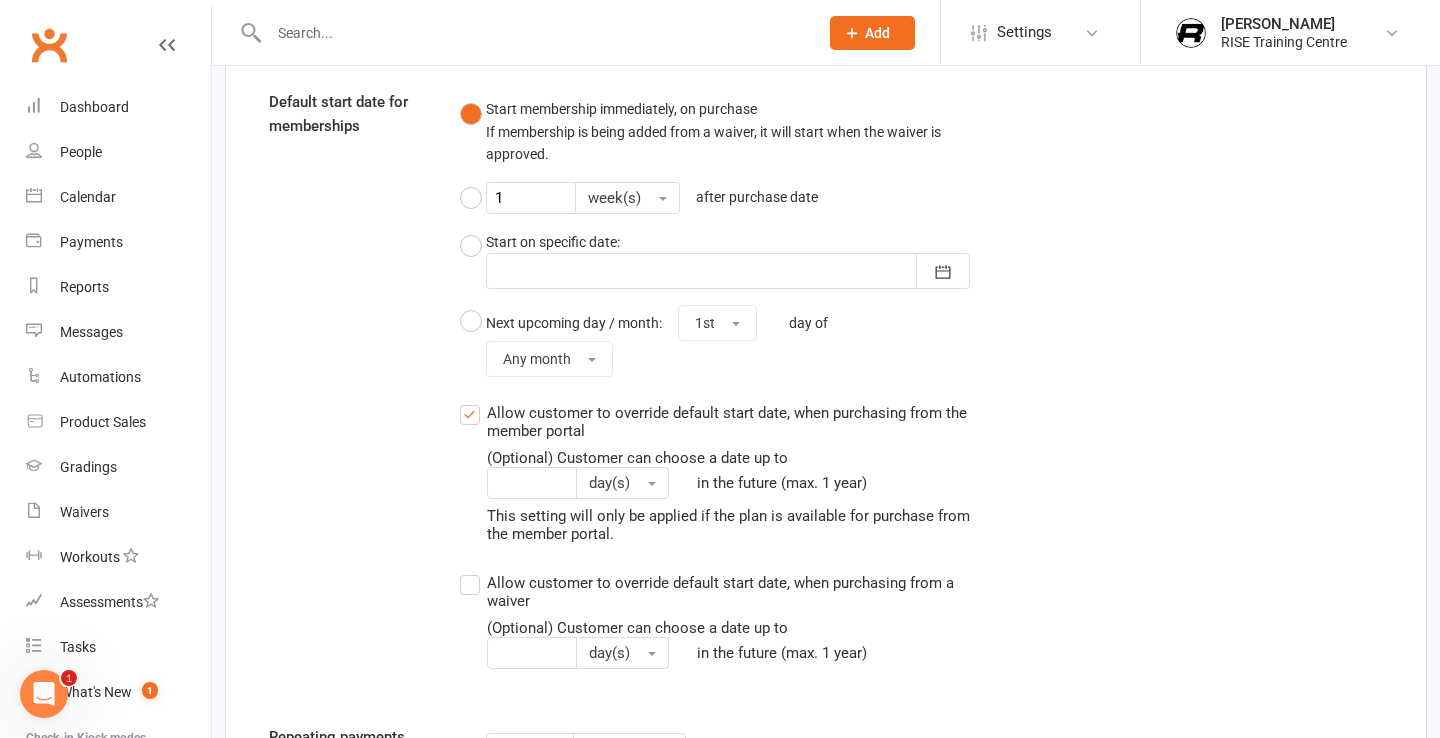 scroll, scrollTop: 1630, scrollLeft: 0, axis: vertical 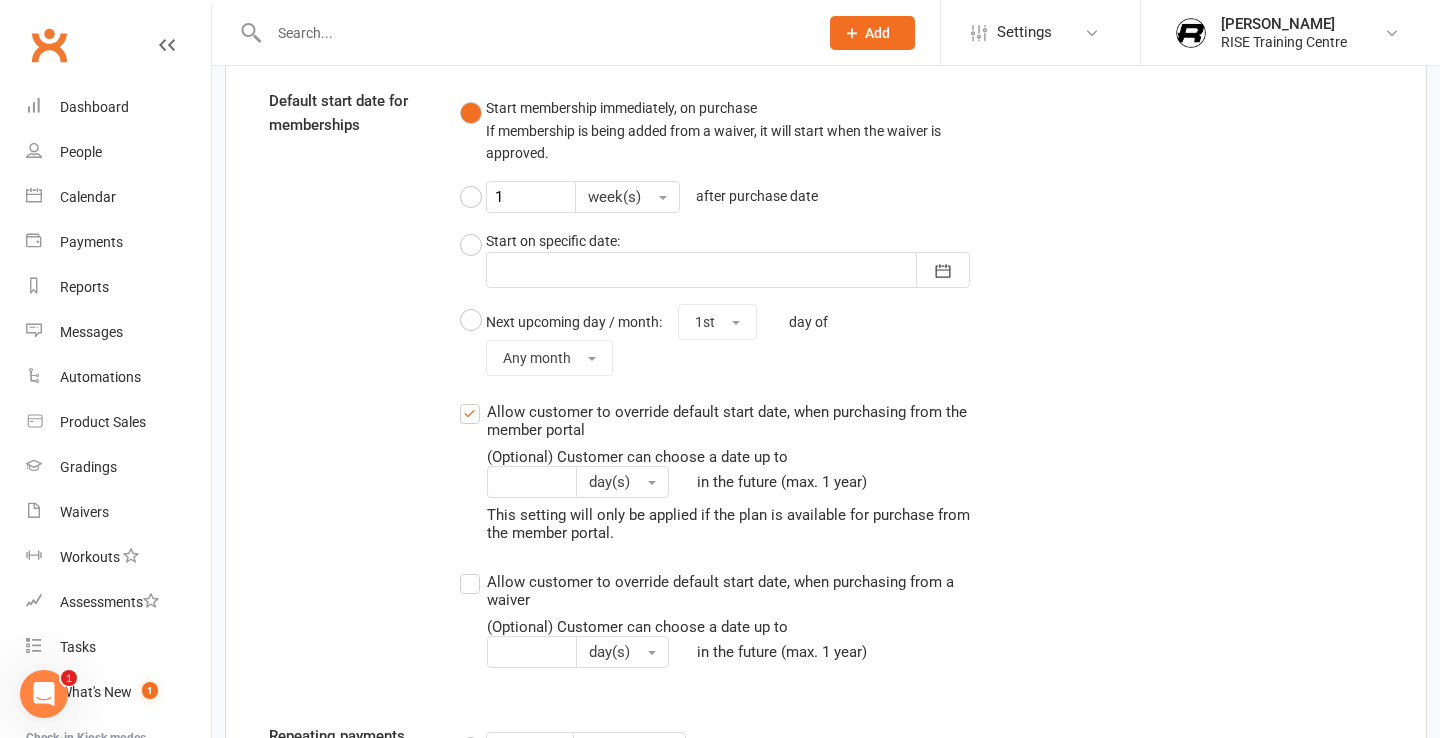 click on "Allow customer to override default start date, when purchasing from the member portal  (Optional) Customer can choose a date up to
day(s)
in the future (max. 1 year) This setting will only be applied if the plan is available for purchase from the member portal." at bounding box center (715, 471) 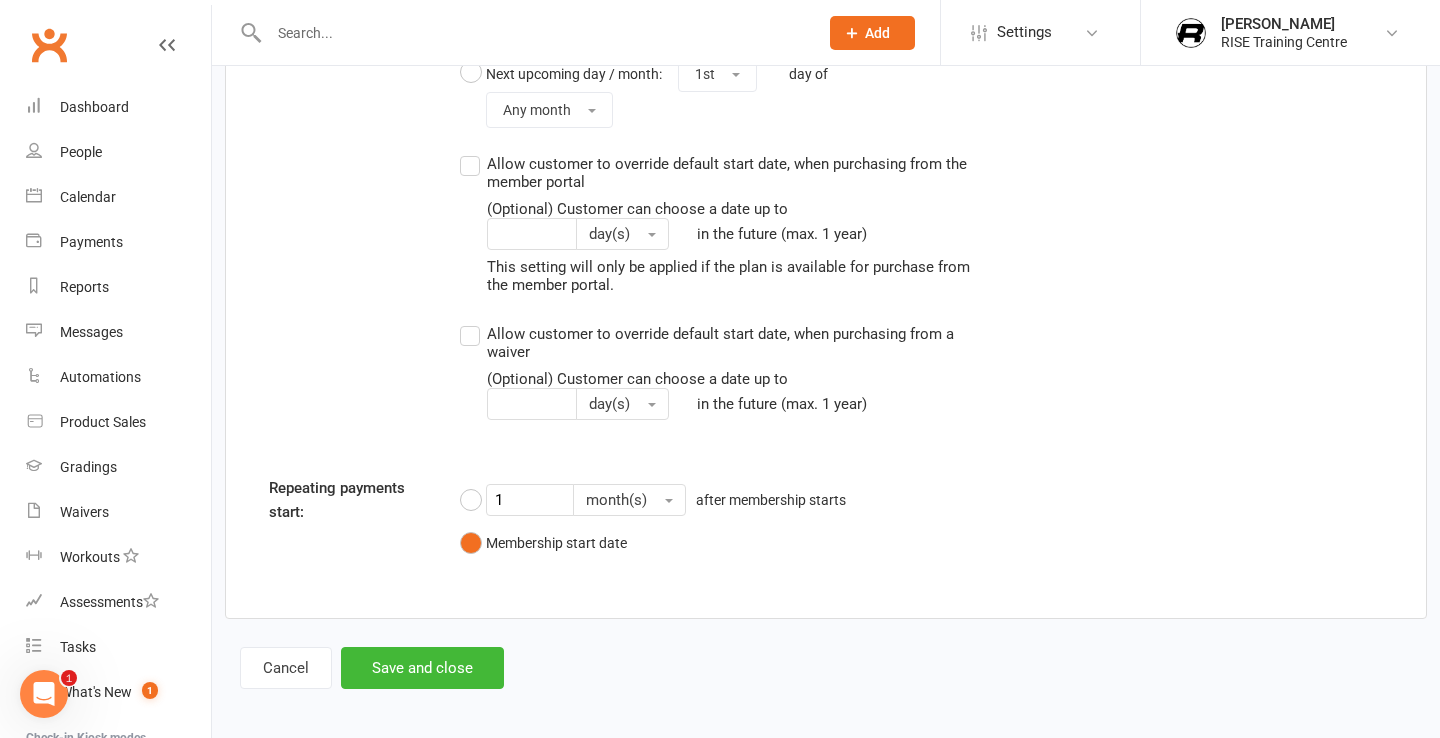 scroll, scrollTop: 1879, scrollLeft: 0, axis: vertical 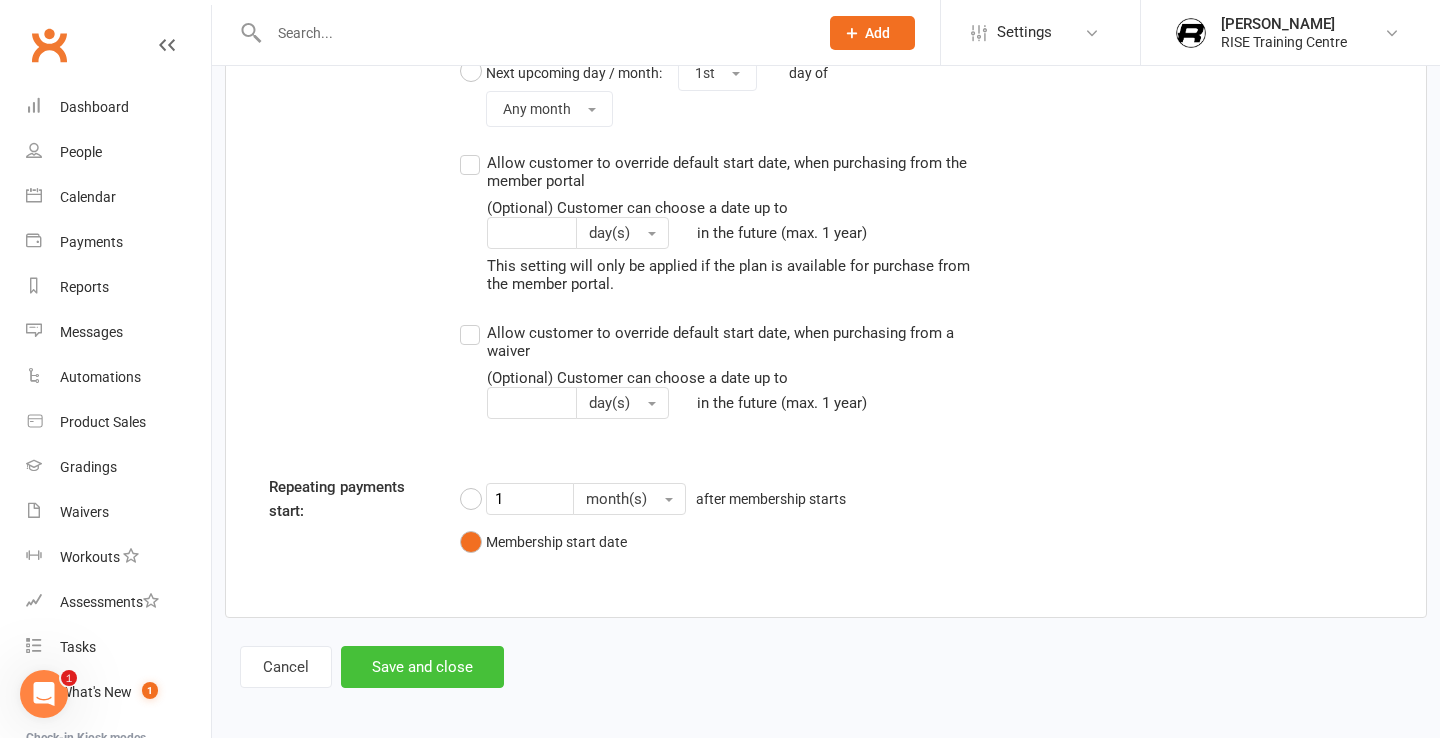 click on "Save and close" at bounding box center (422, 667) 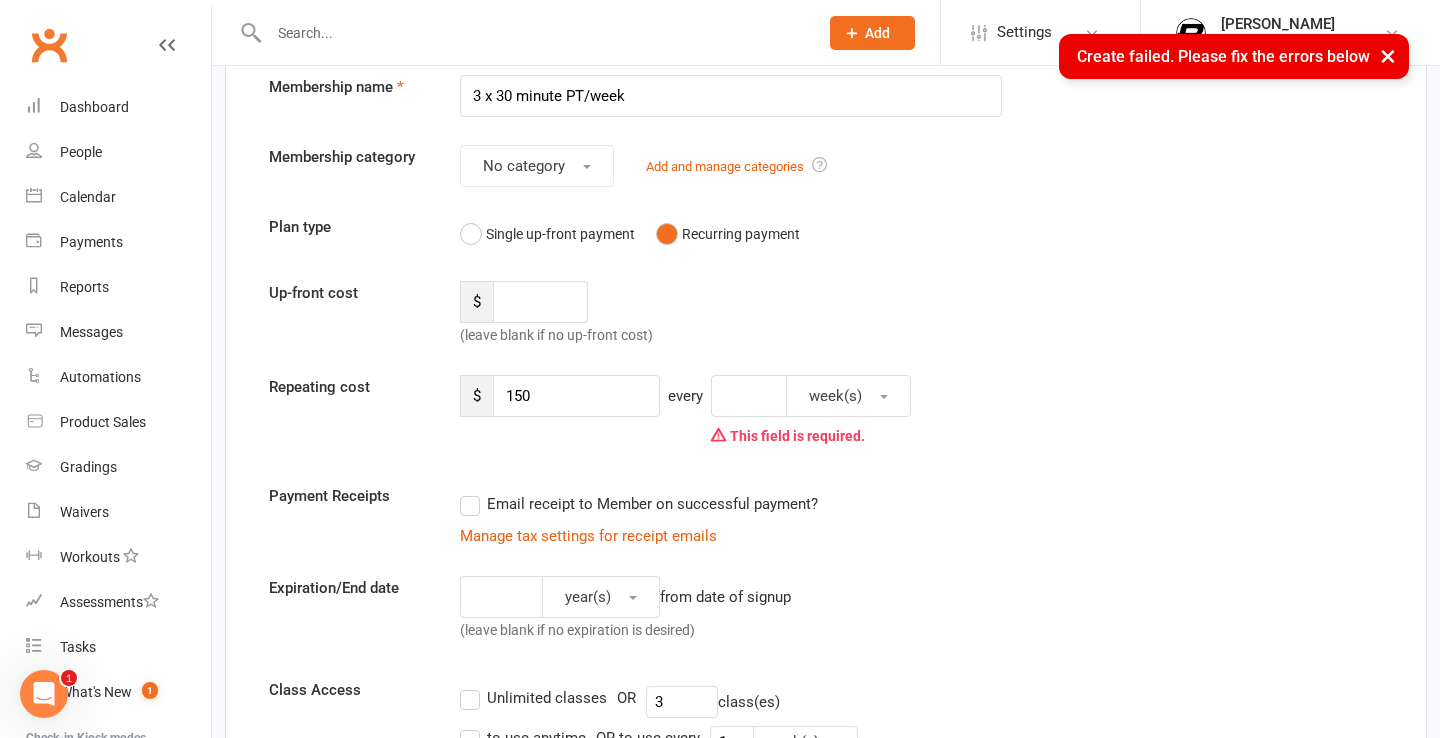 scroll, scrollTop: 55, scrollLeft: 0, axis: vertical 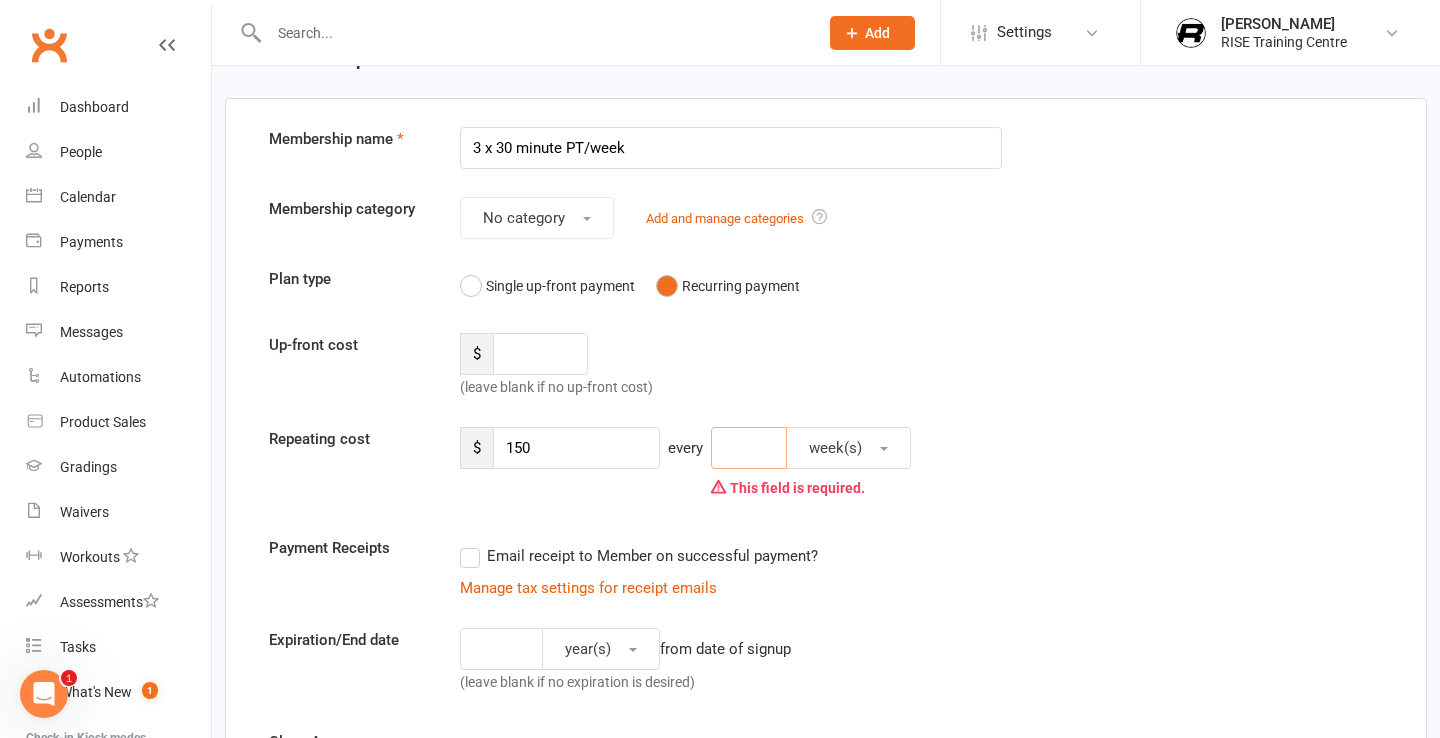 click at bounding box center [749, 448] 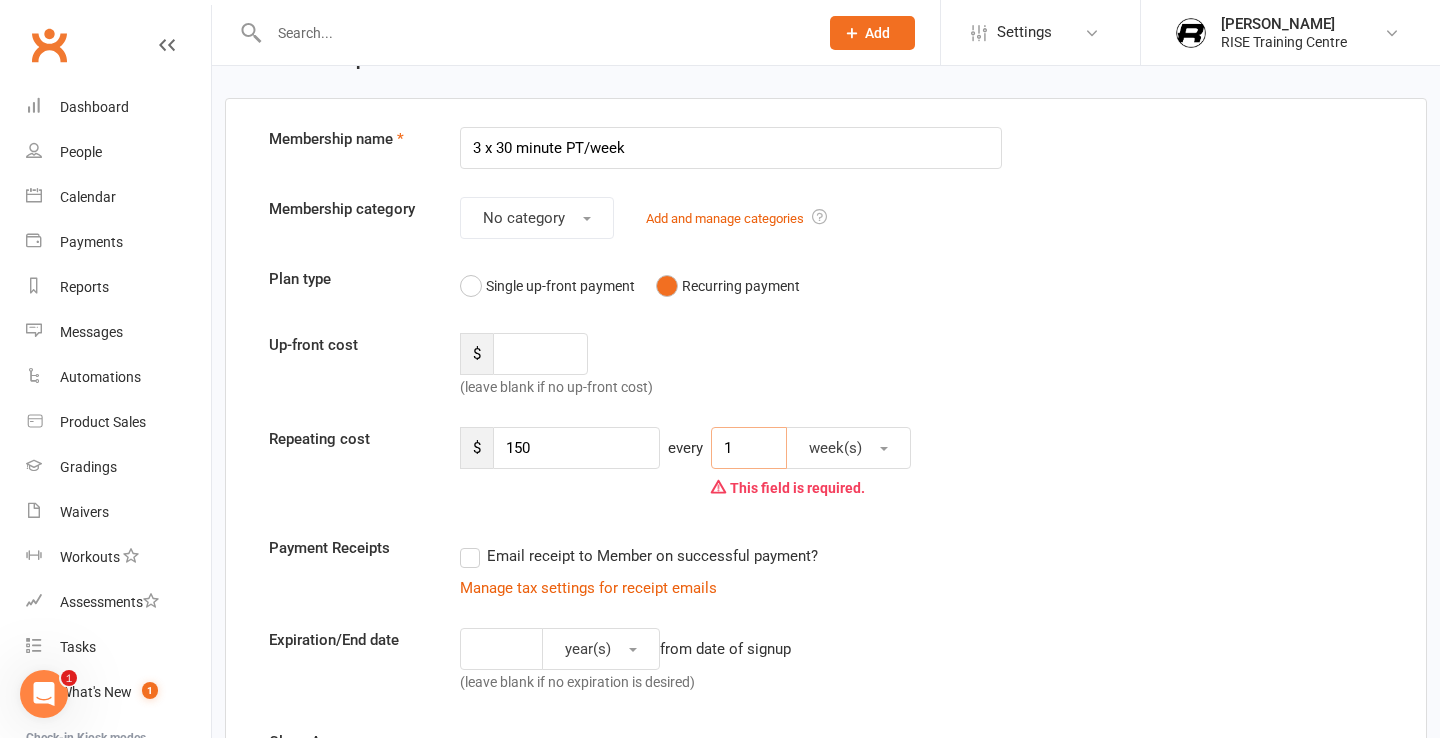 type on "1" 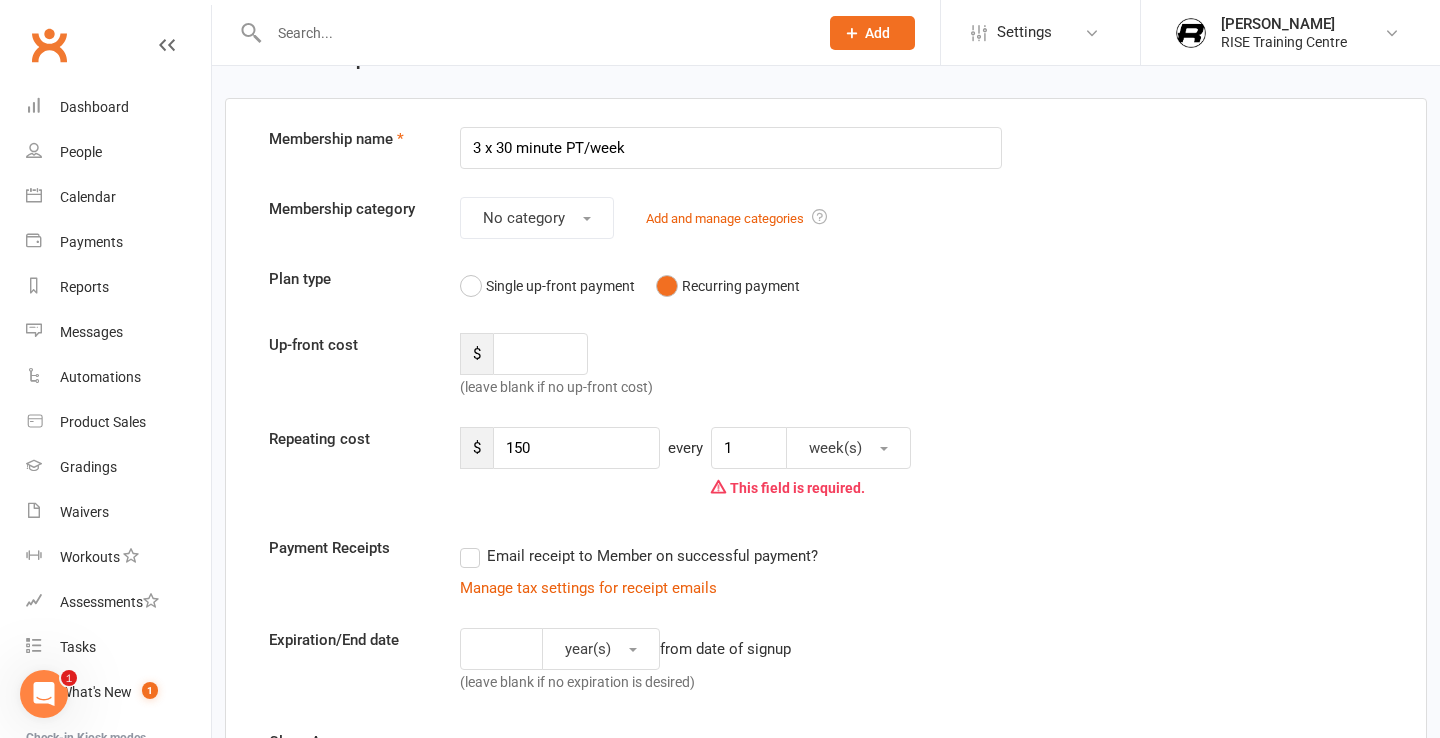click on "$ 150 every 1
week(s)
This field is required." at bounding box center (874, 467) 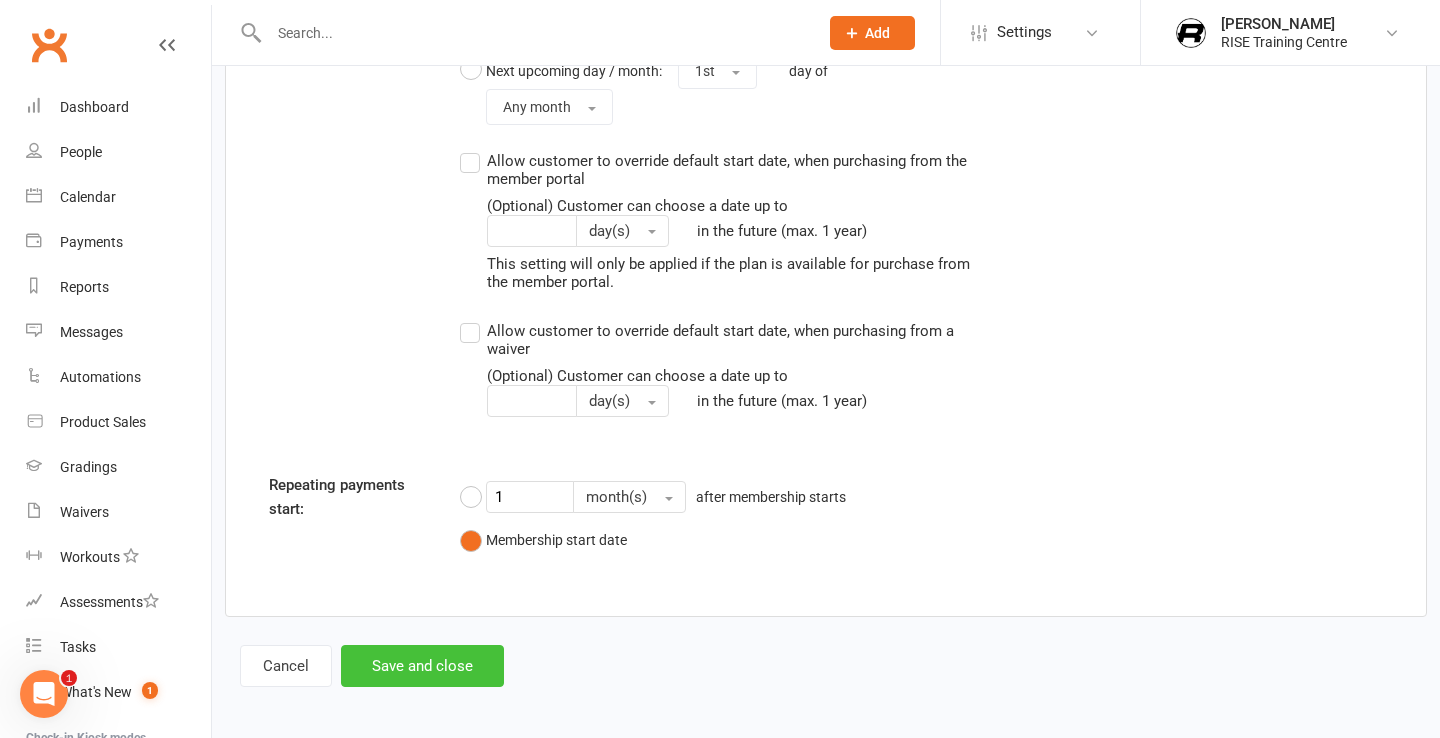 click on "Save and close" at bounding box center (422, 666) 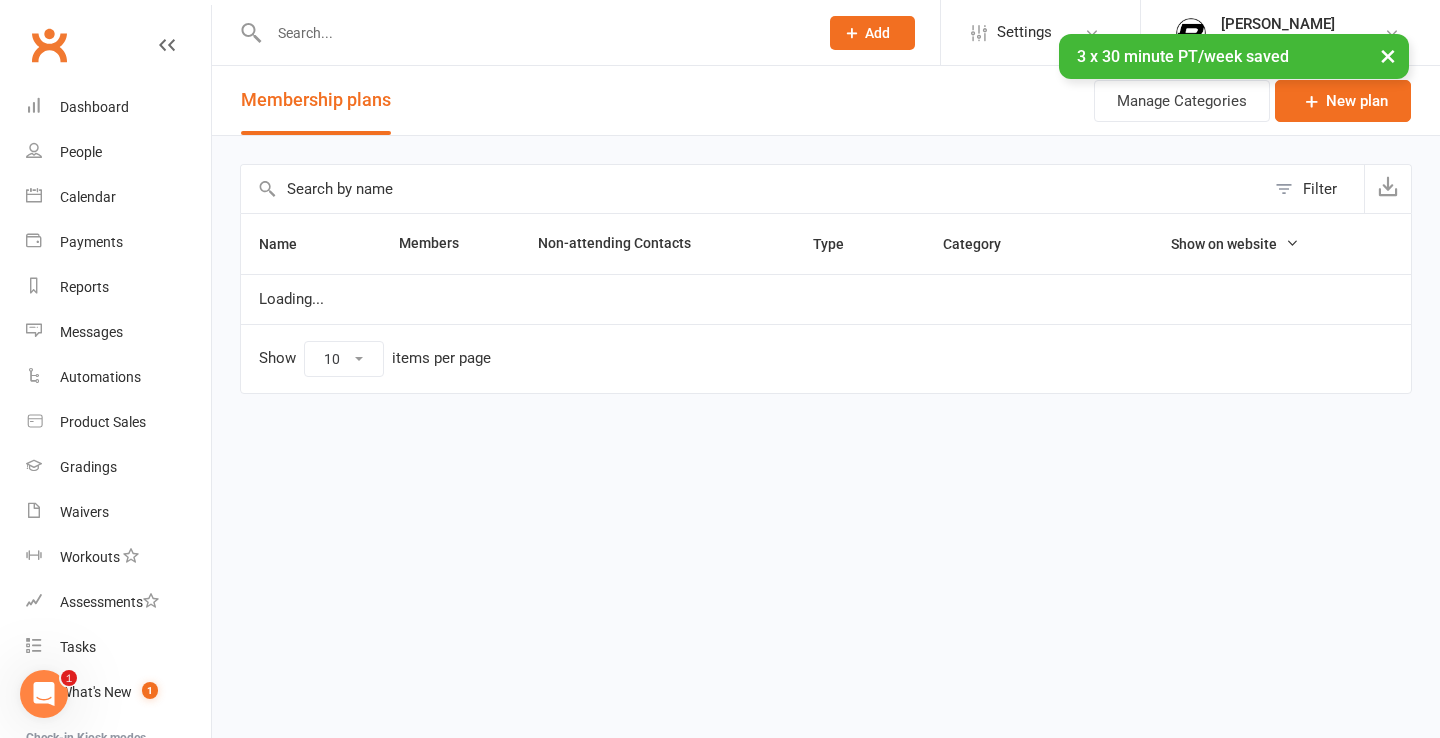scroll, scrollTop: 0, scrollLeft: 0, axis: both 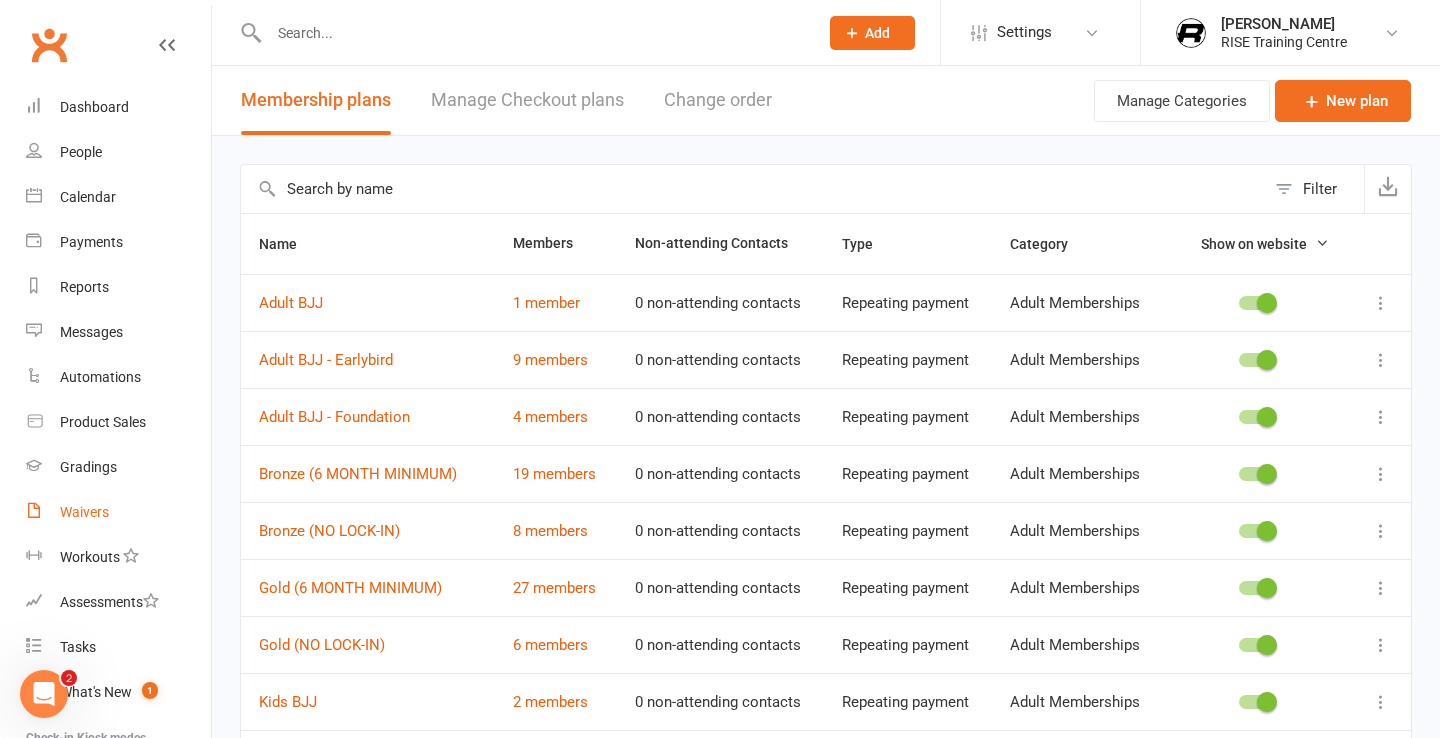 click on "Waivers" at bounding box center [84, 512] 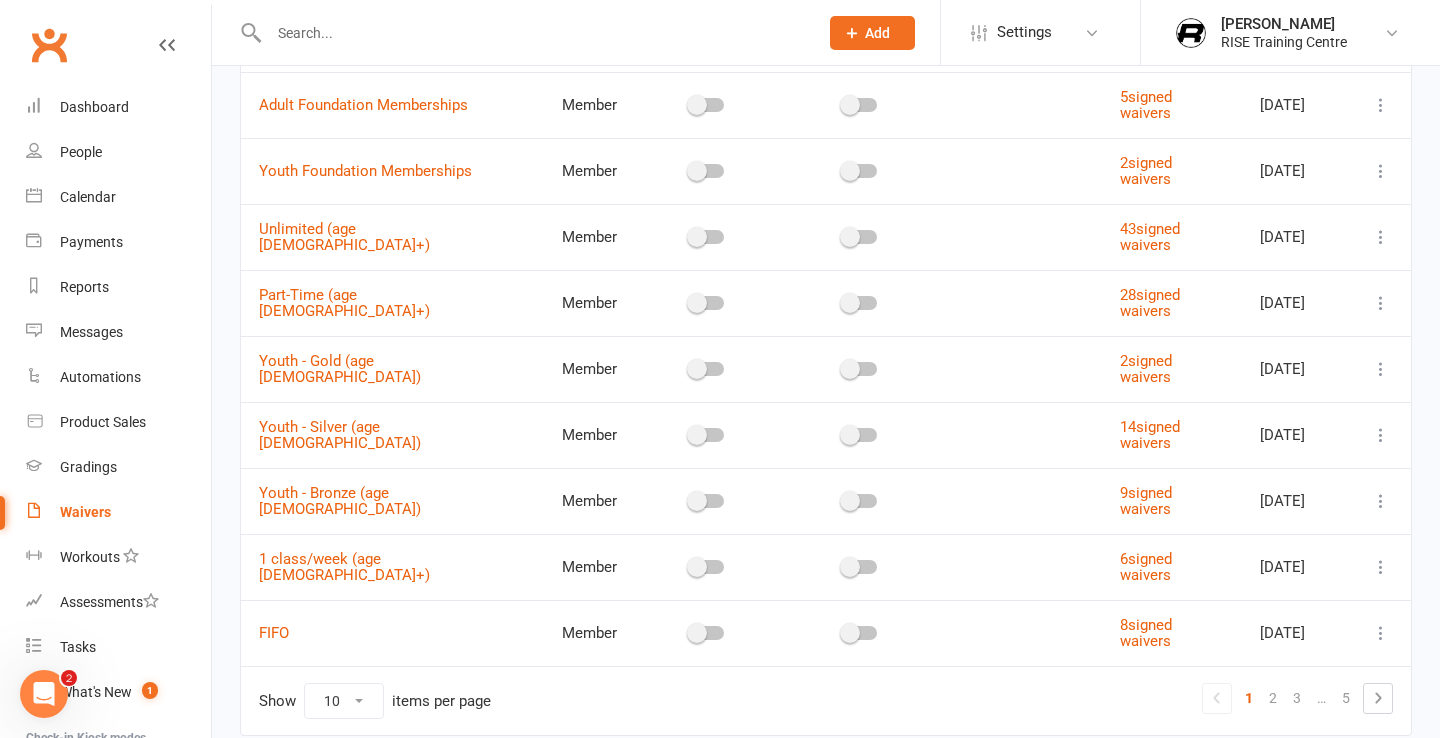 scroll, scrollTop: 272, scrollLeft: 0, axis: vertical 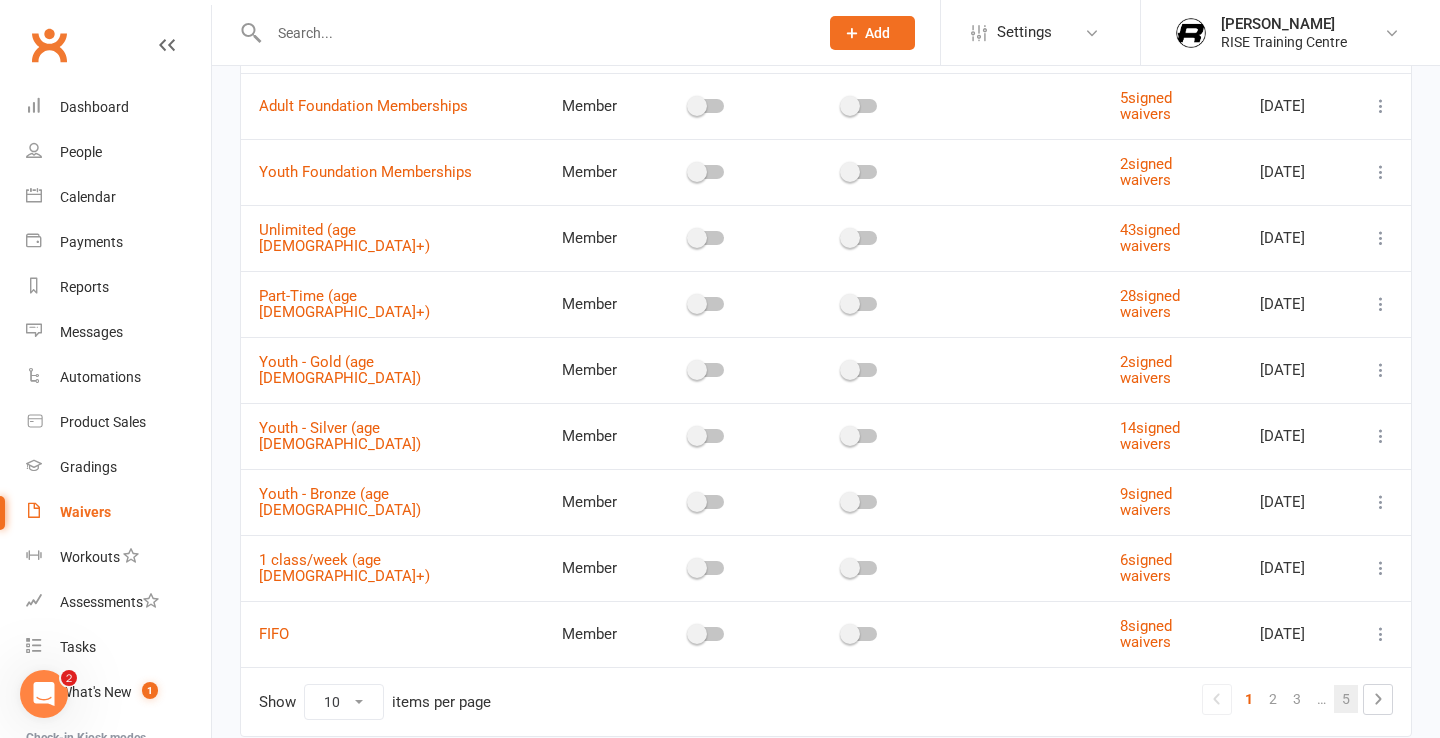 click on "5" at bounding box center [1346, 699] 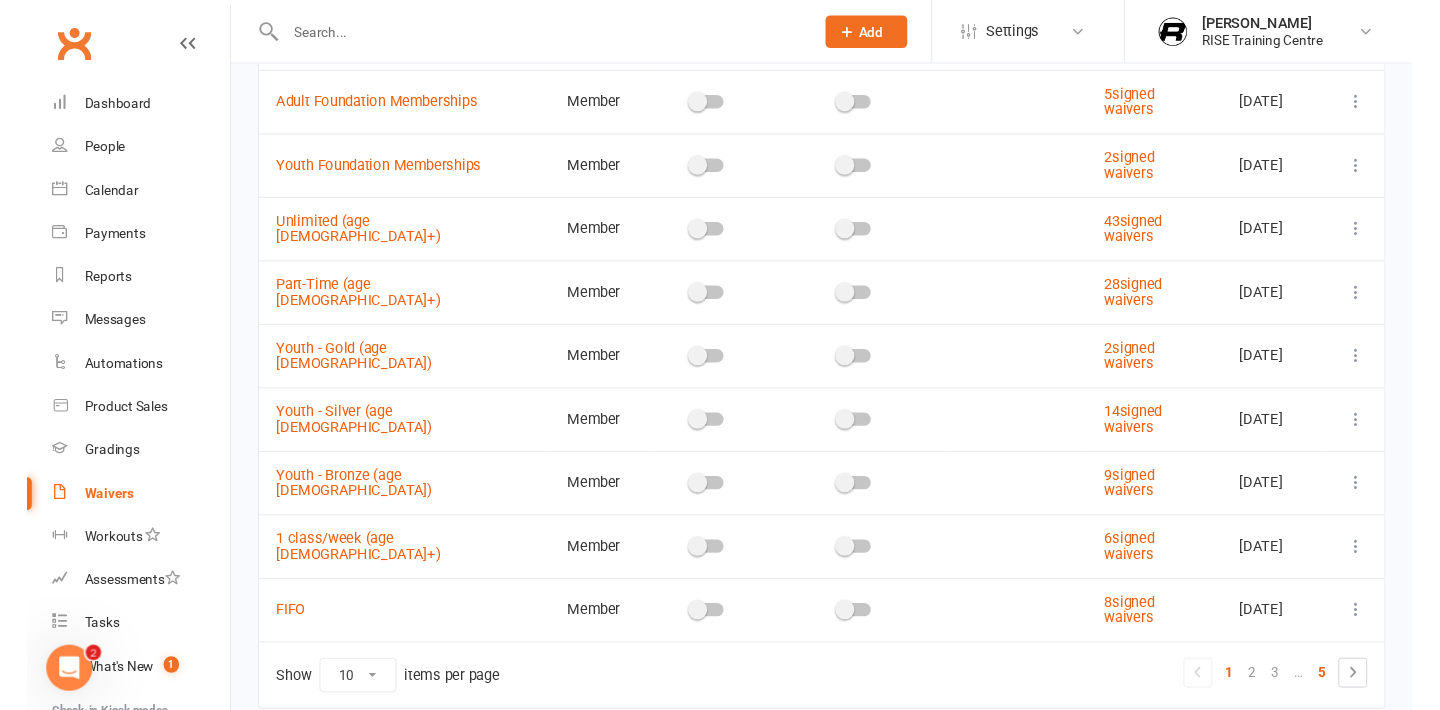 scroll, scrollTop: 0, scrollLeft: 0, axis: both 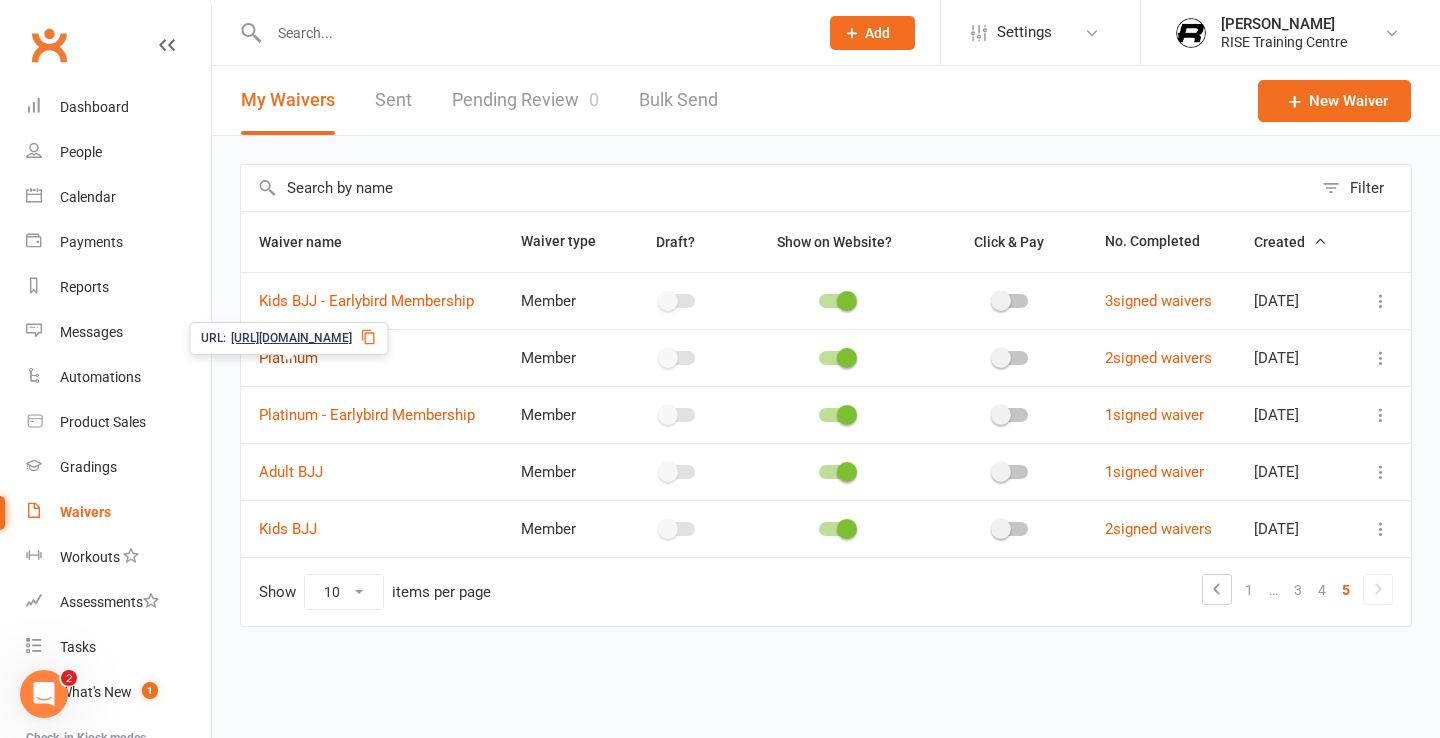 click on "Platinum" at bounding box center (288, 358) 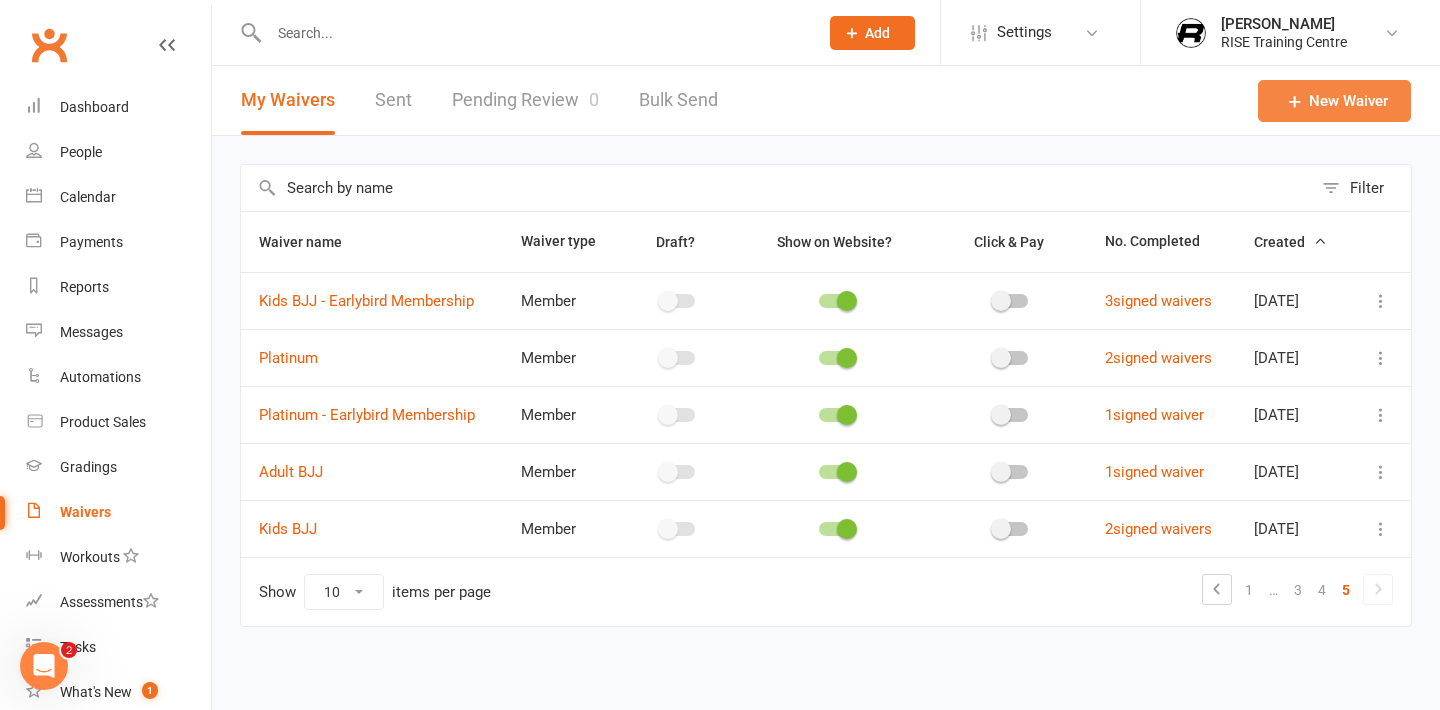 click at bounding box center (1295, 101) 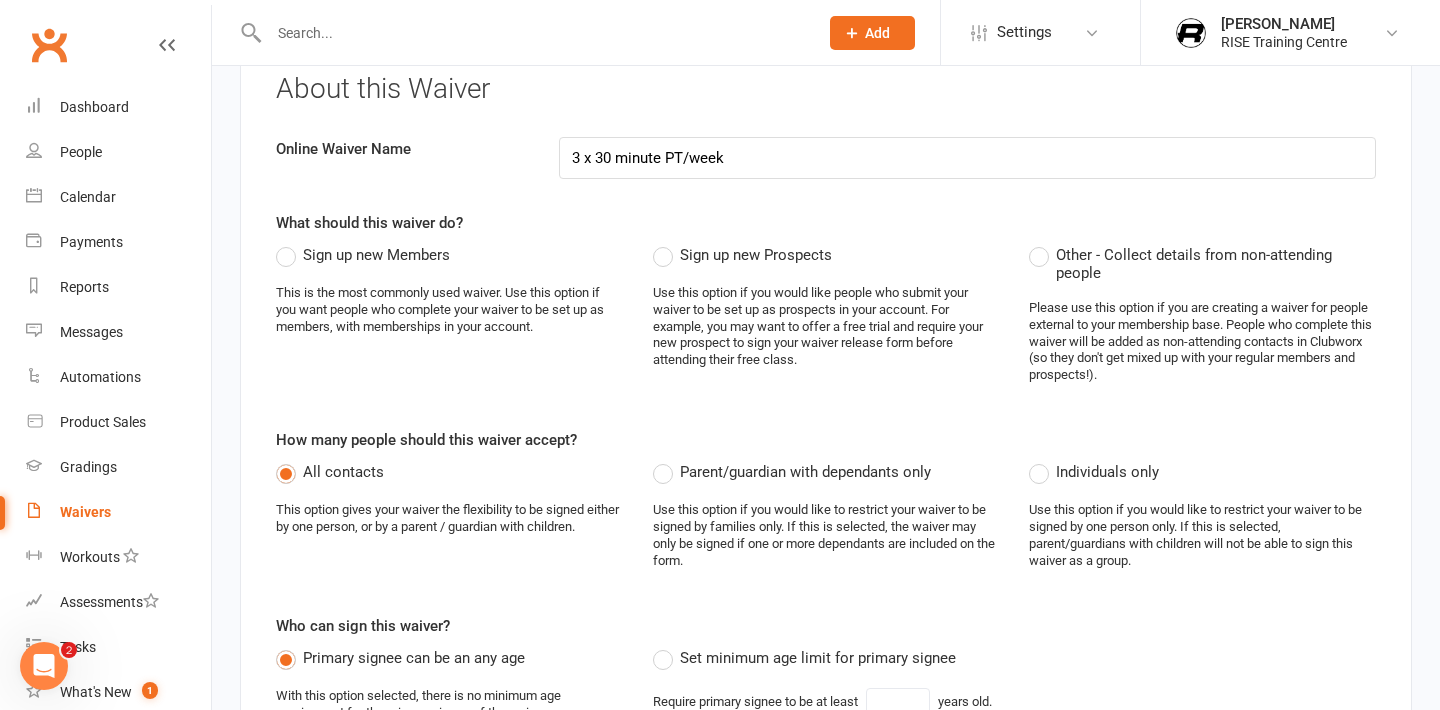 scroll, scrollTop: 122, scrollLeft: 0, axis: vertical 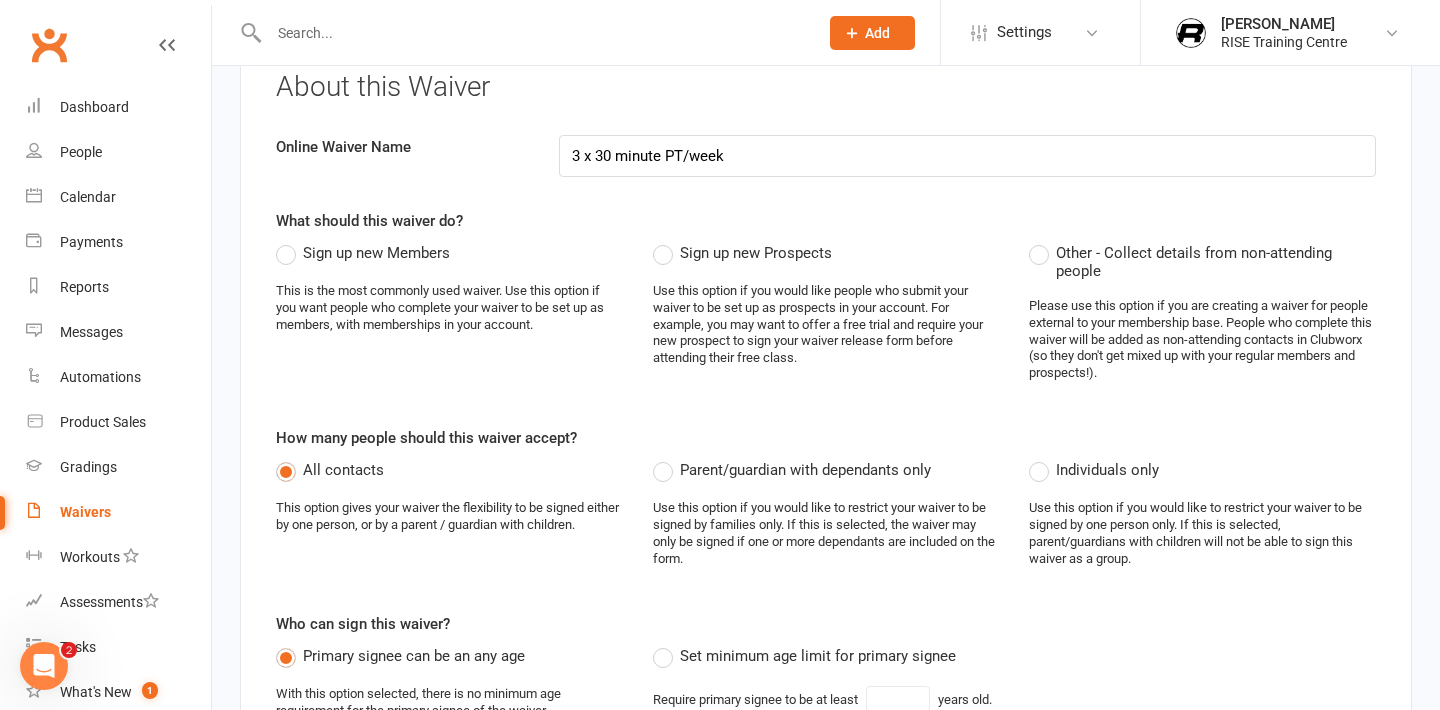 type on "3 x 30 minute PT/week" 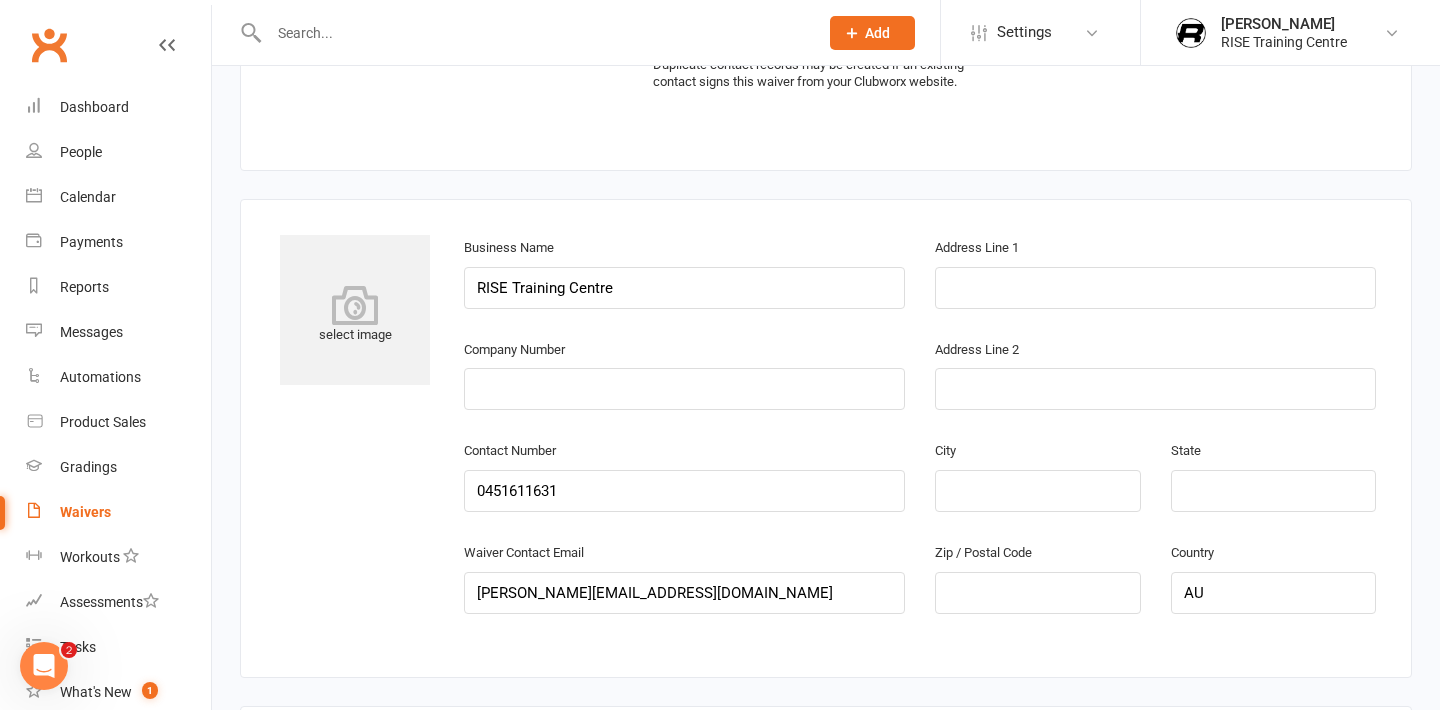 scroll, scrollTop: 1001, scrollLeft: 0, axis: vertical 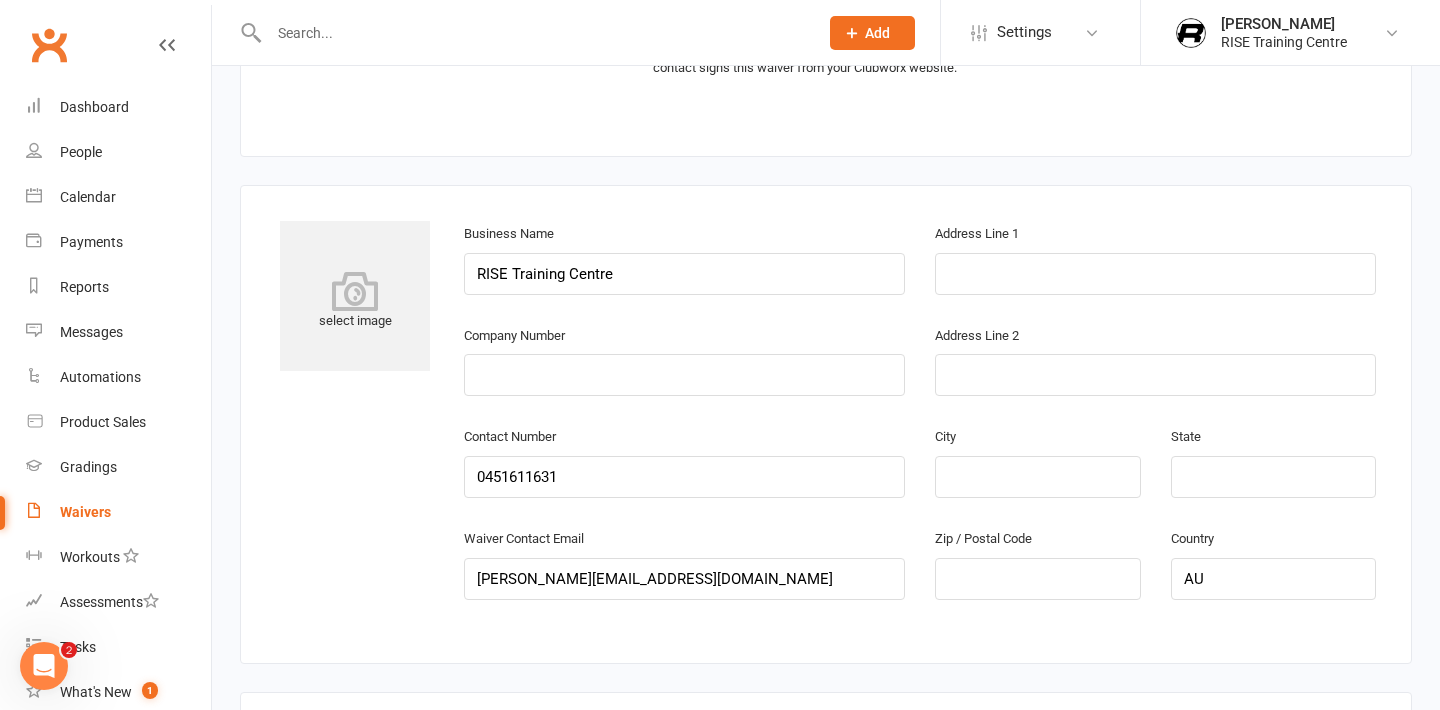 click at bounding box center (355, 291) 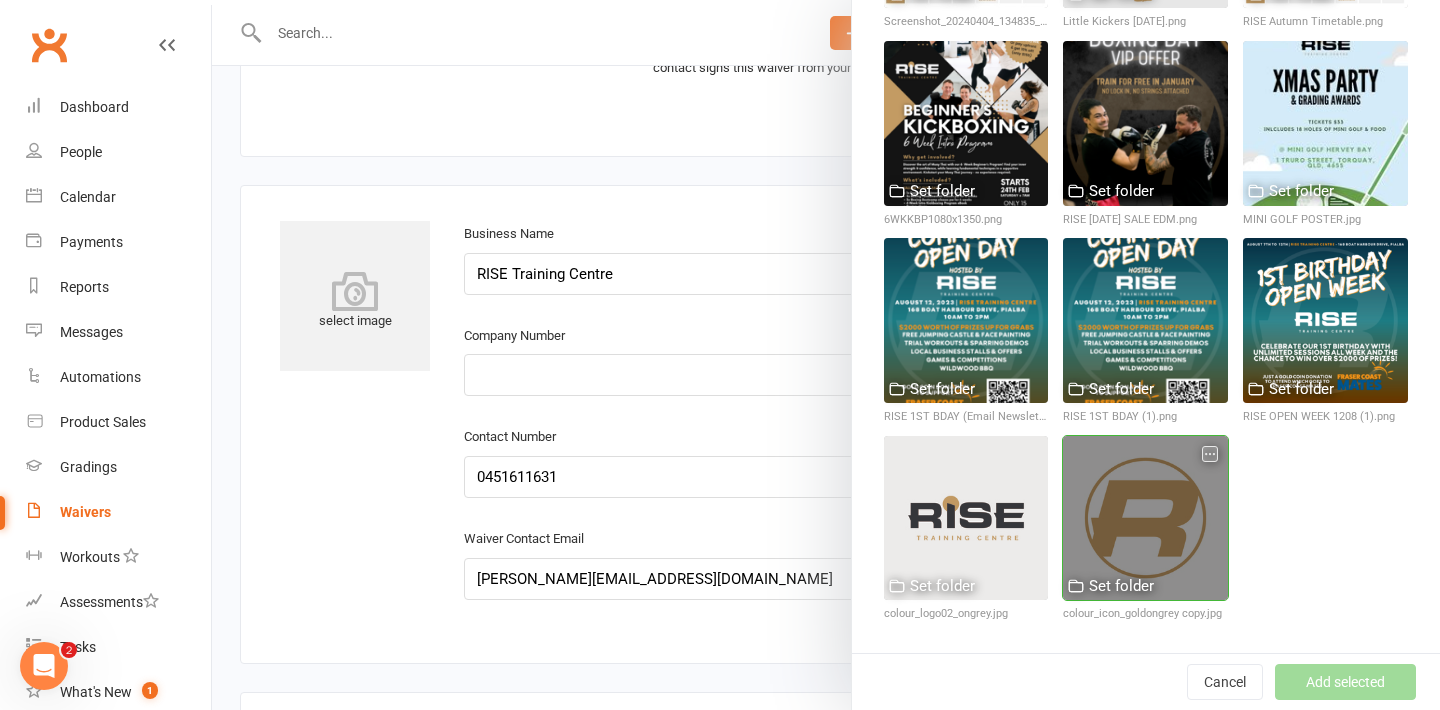 scroll, scrollTop: 1003, scrollLeft: 0, axis: vertical 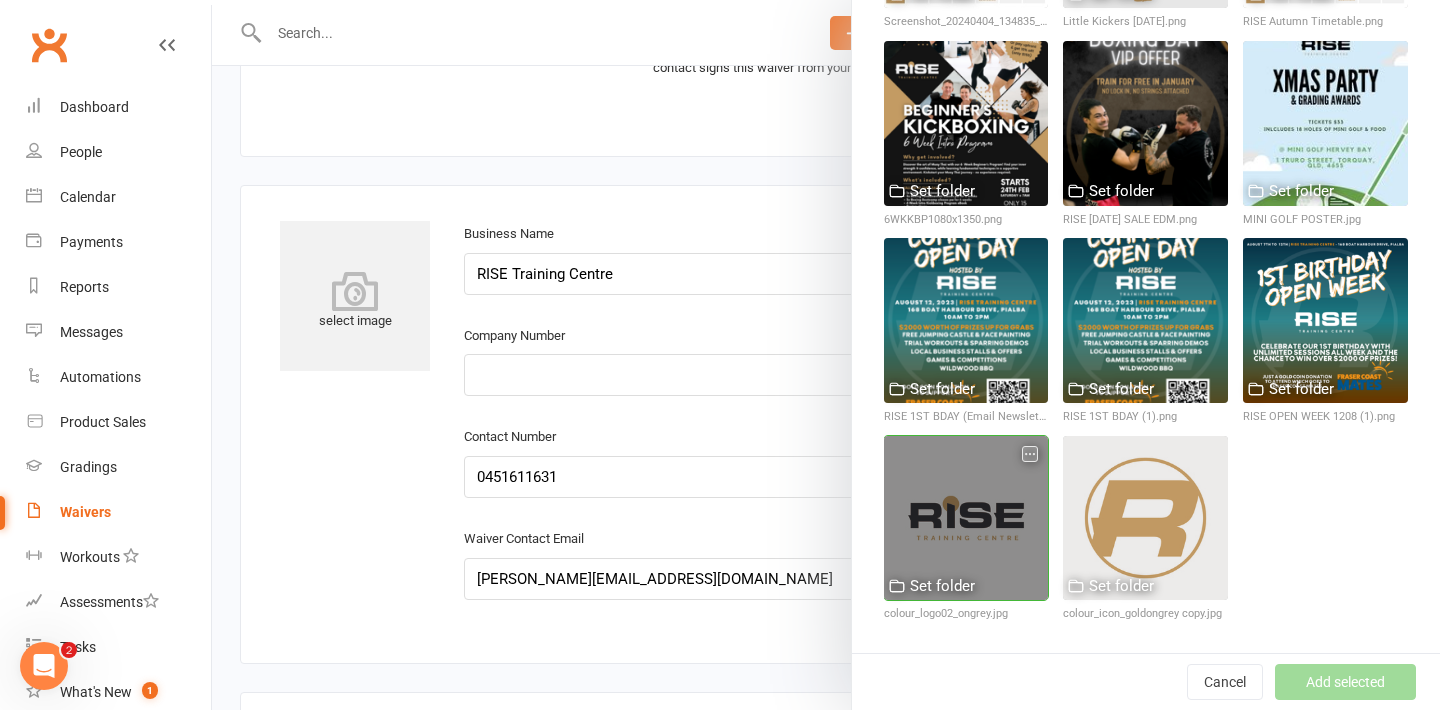 click at bounding box center (966, 518) 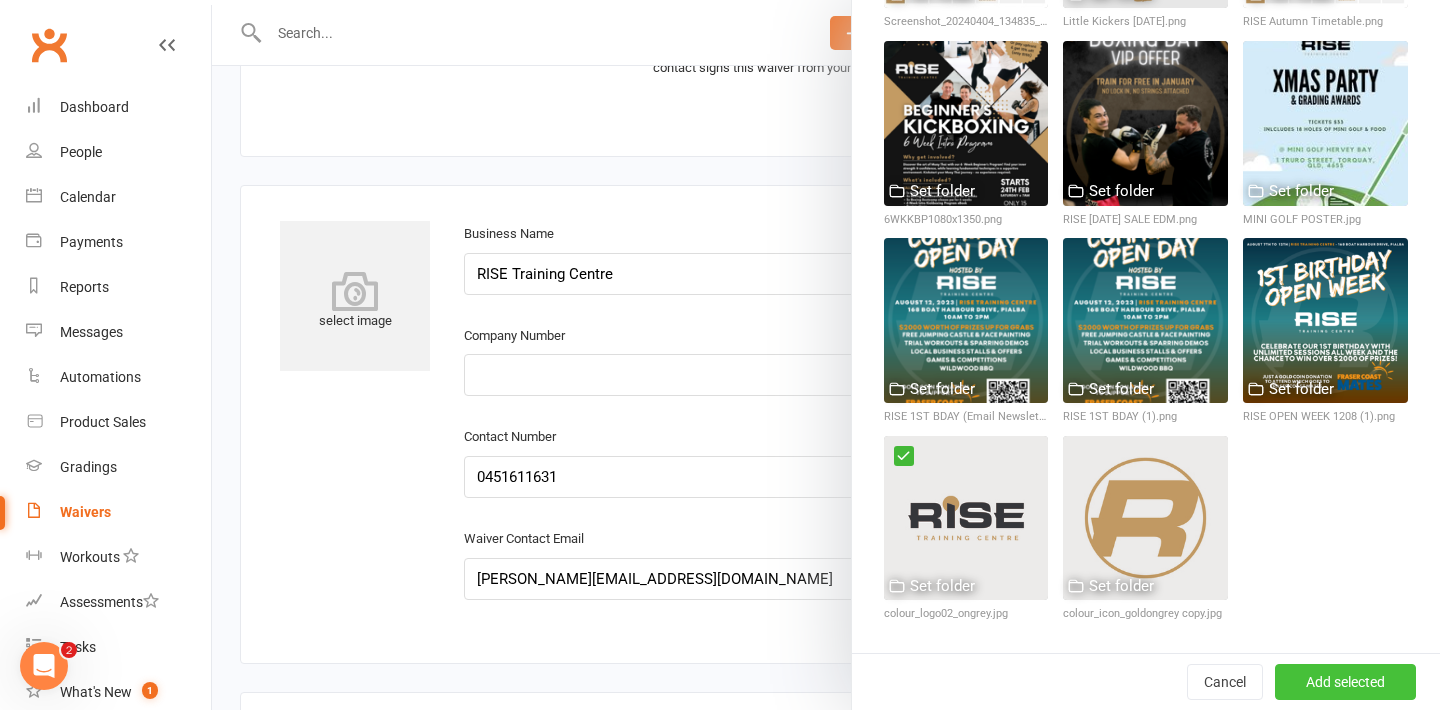 click on "Add selected" at bounding box center (1345, 682) 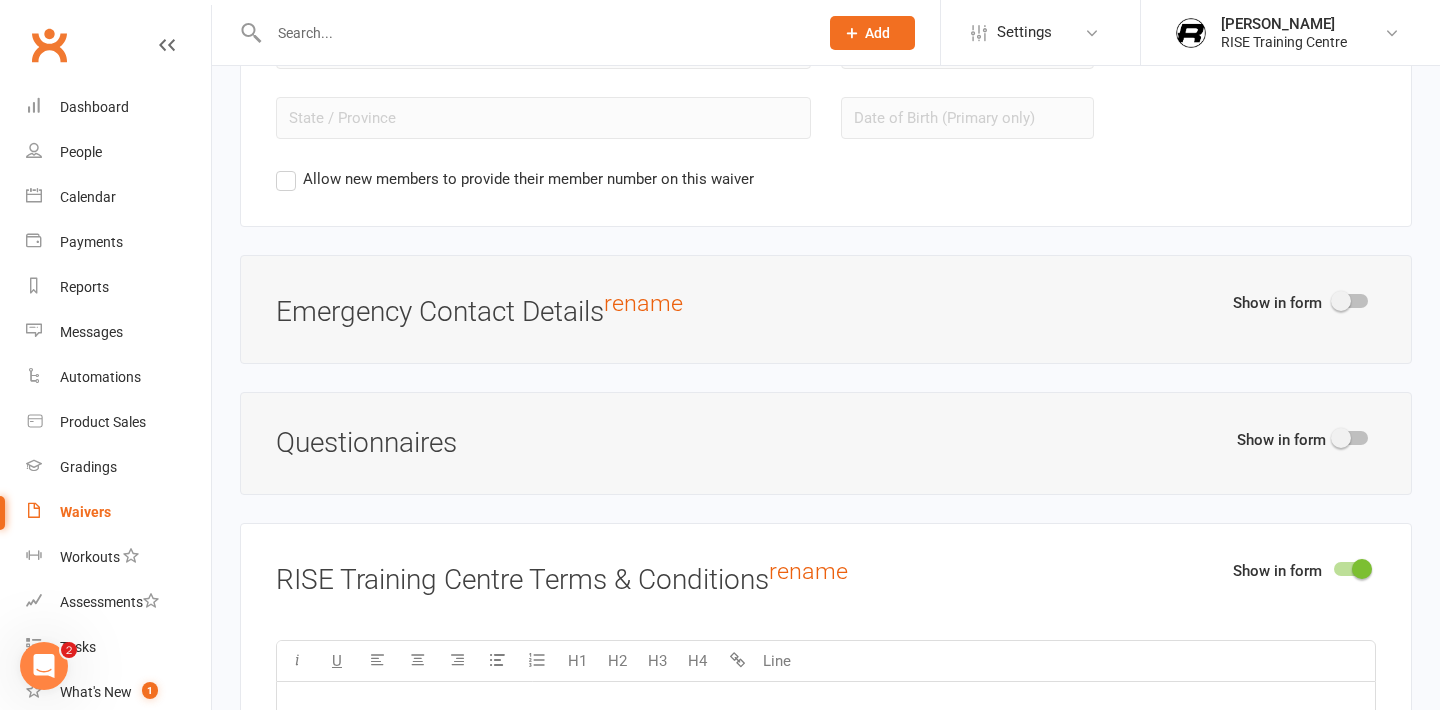 scroll, scrollTop: 2133, scrollLeft: 0, axis: vertical 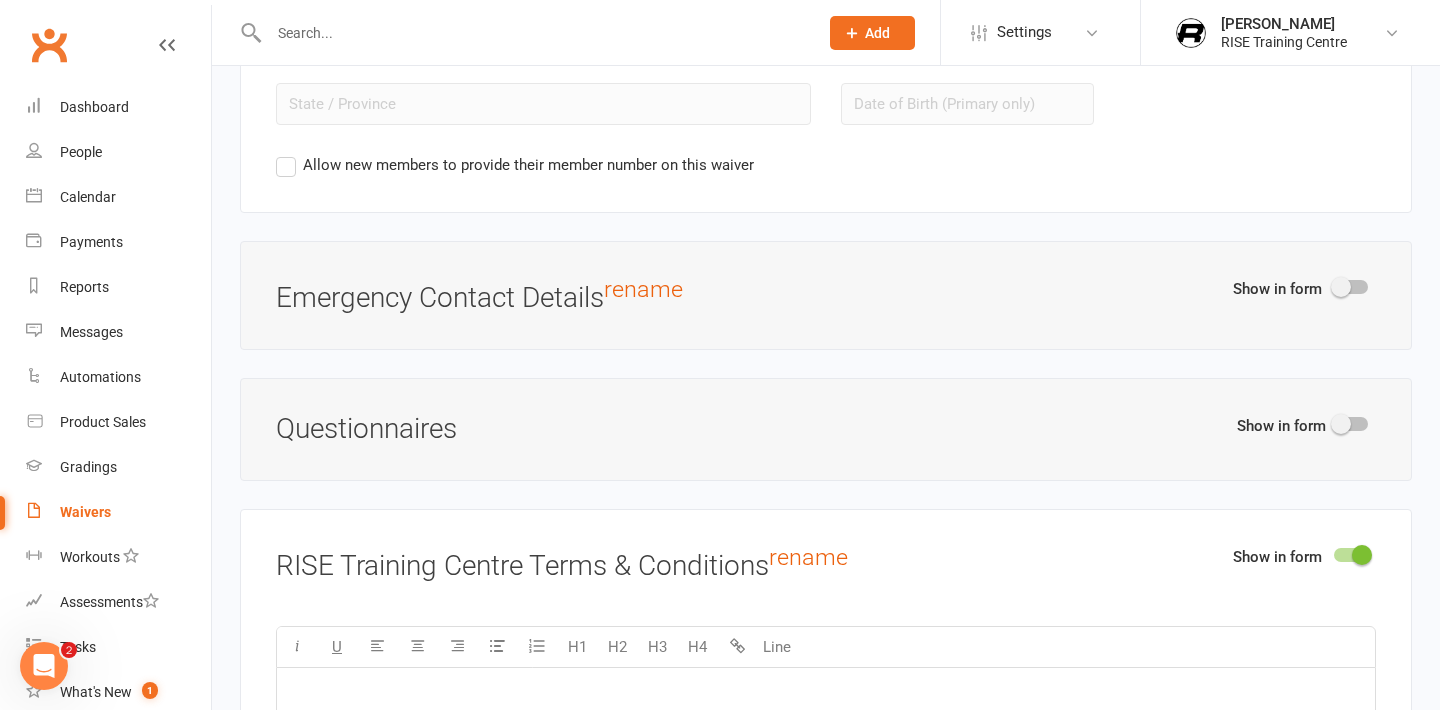 click at bounding box center (1341, 287) 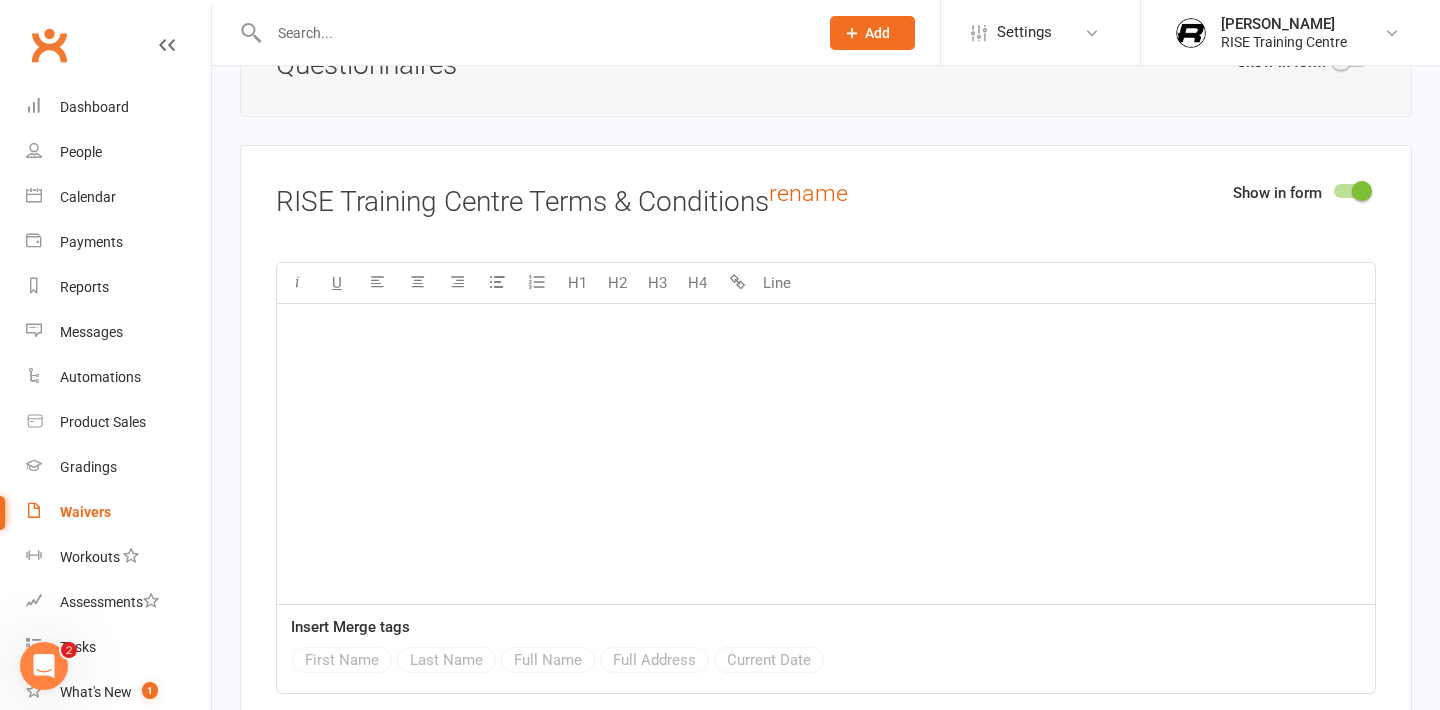 scroll, scrollTop: 2841, scrollLeft: 0, axis: vertical 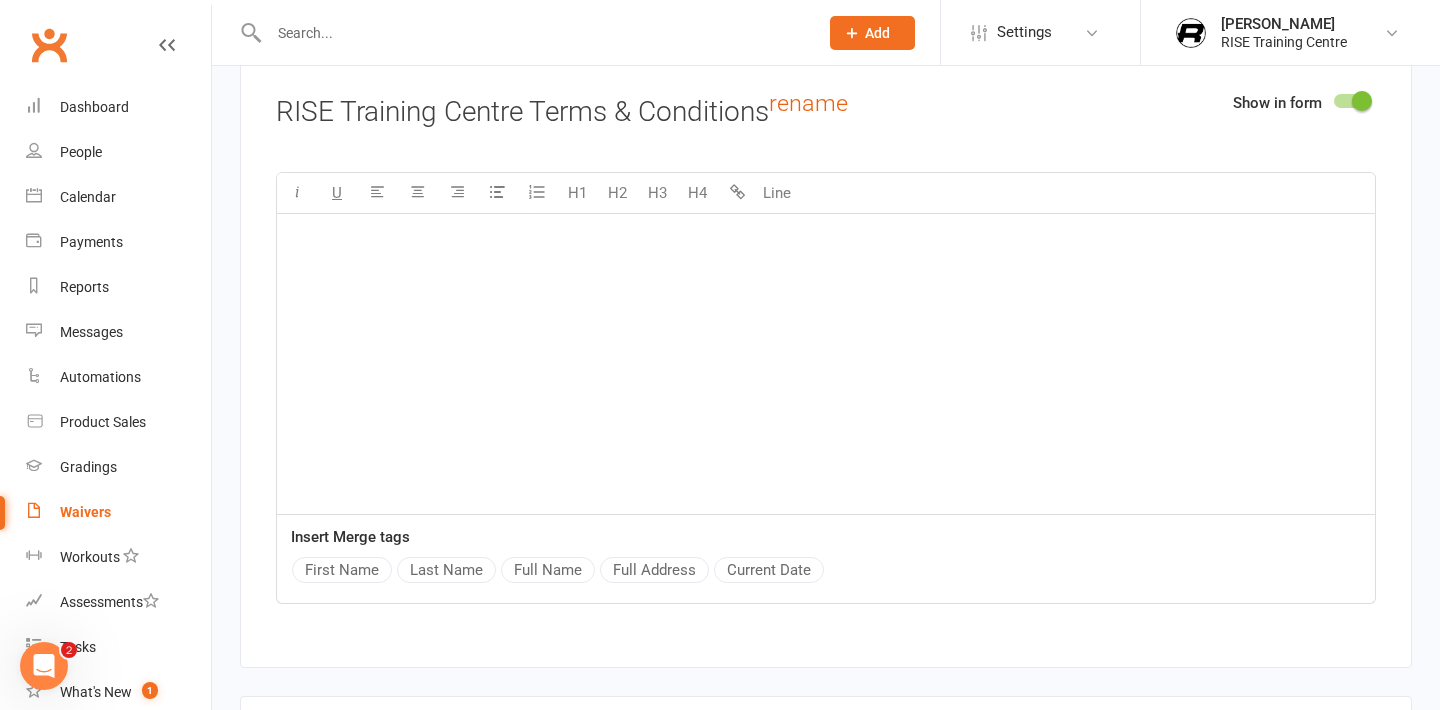 click on "﻿" at bounding box center [826, 364] 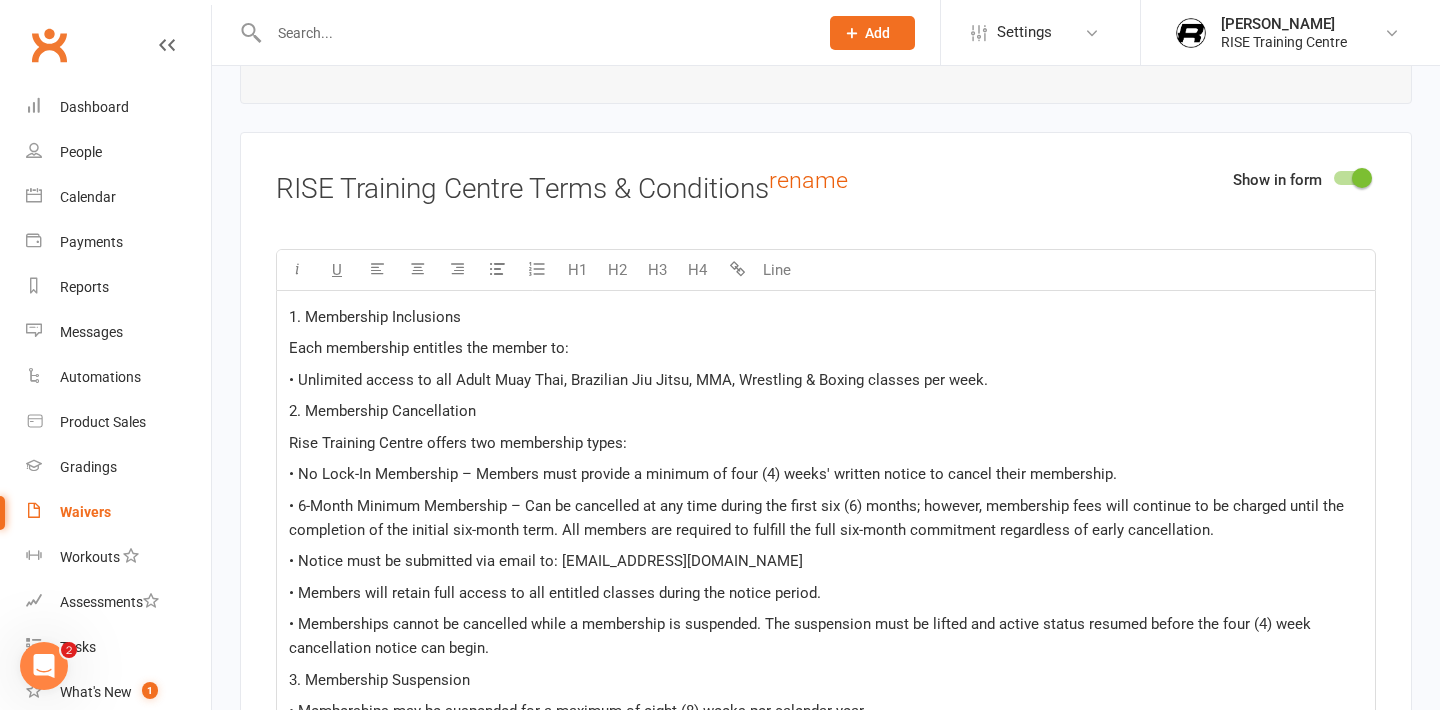 scroll, scrollTop: 2761, scrollLeft: 0, axis: vertical 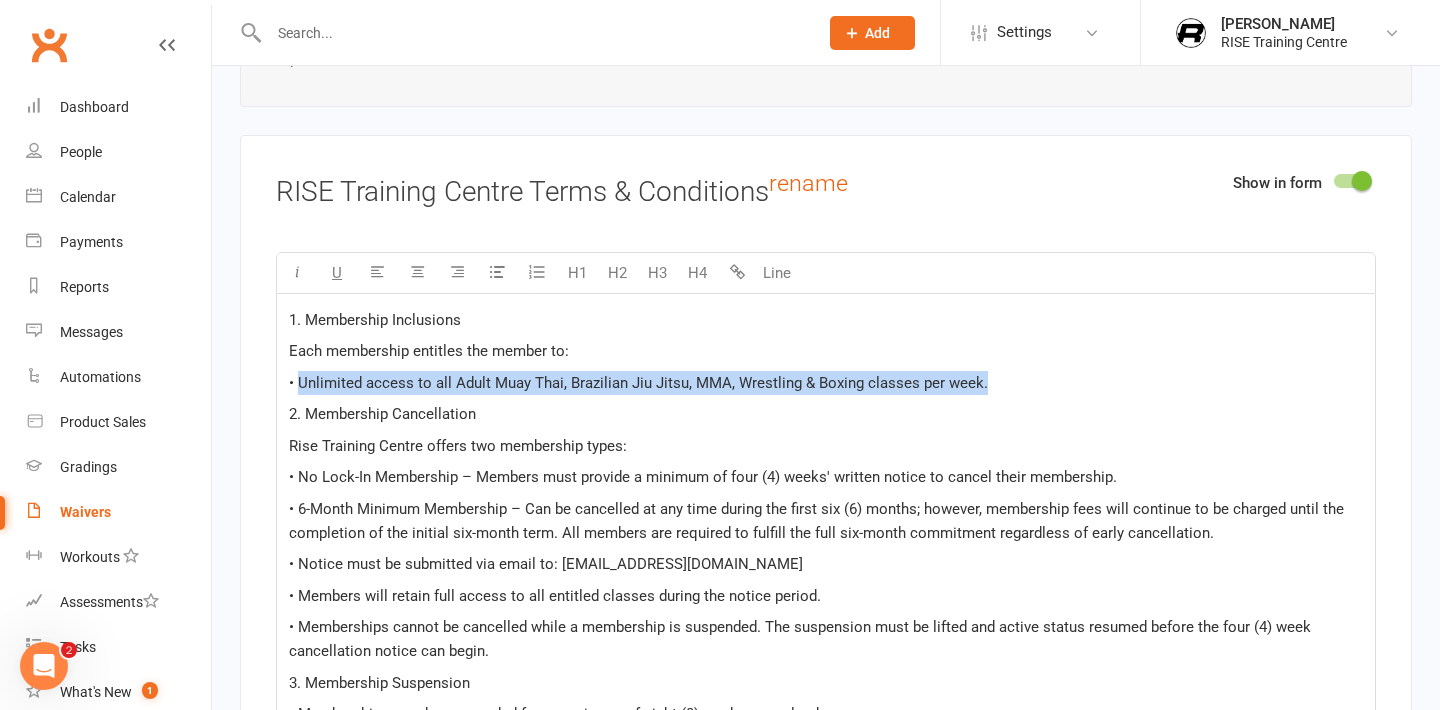 drag, startPoint x: 984, startPoint y: 396, endPoint x: 299, endPoint y: 392, distance: 685.01166 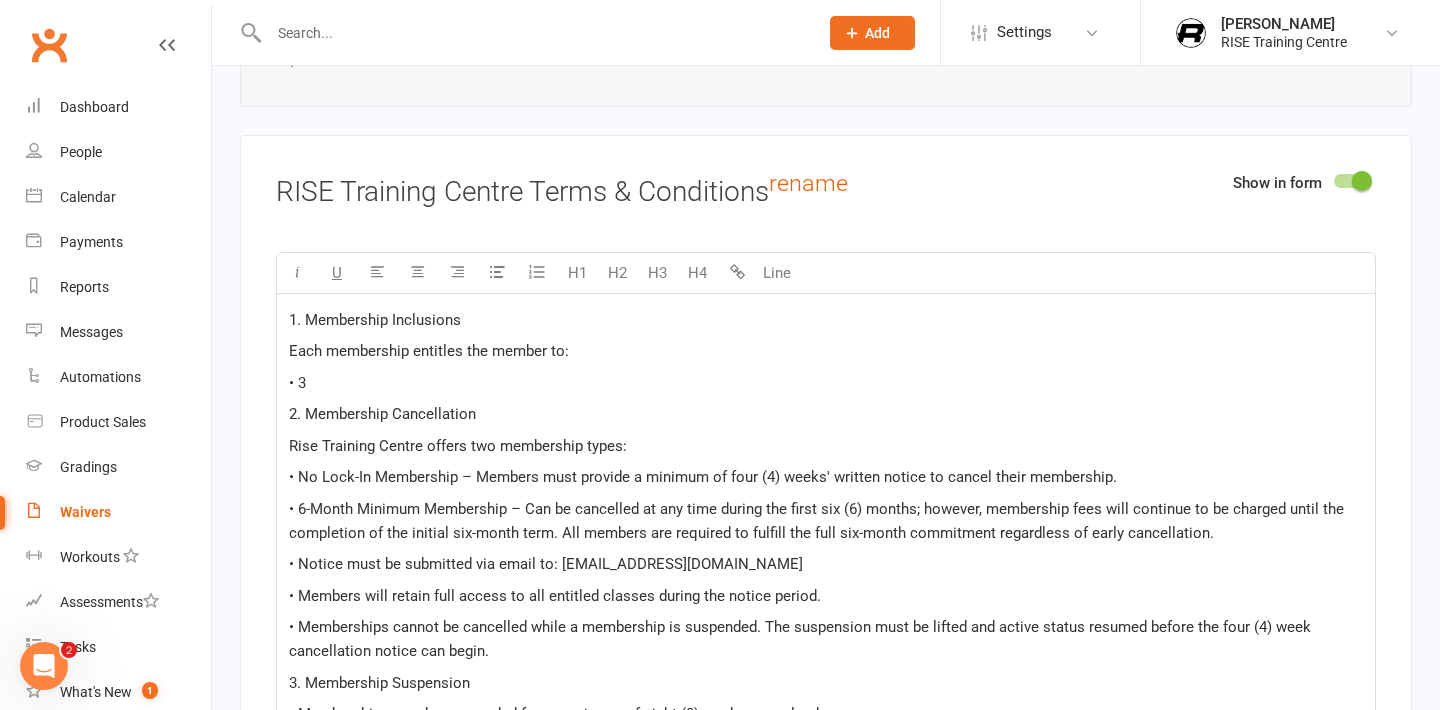 type 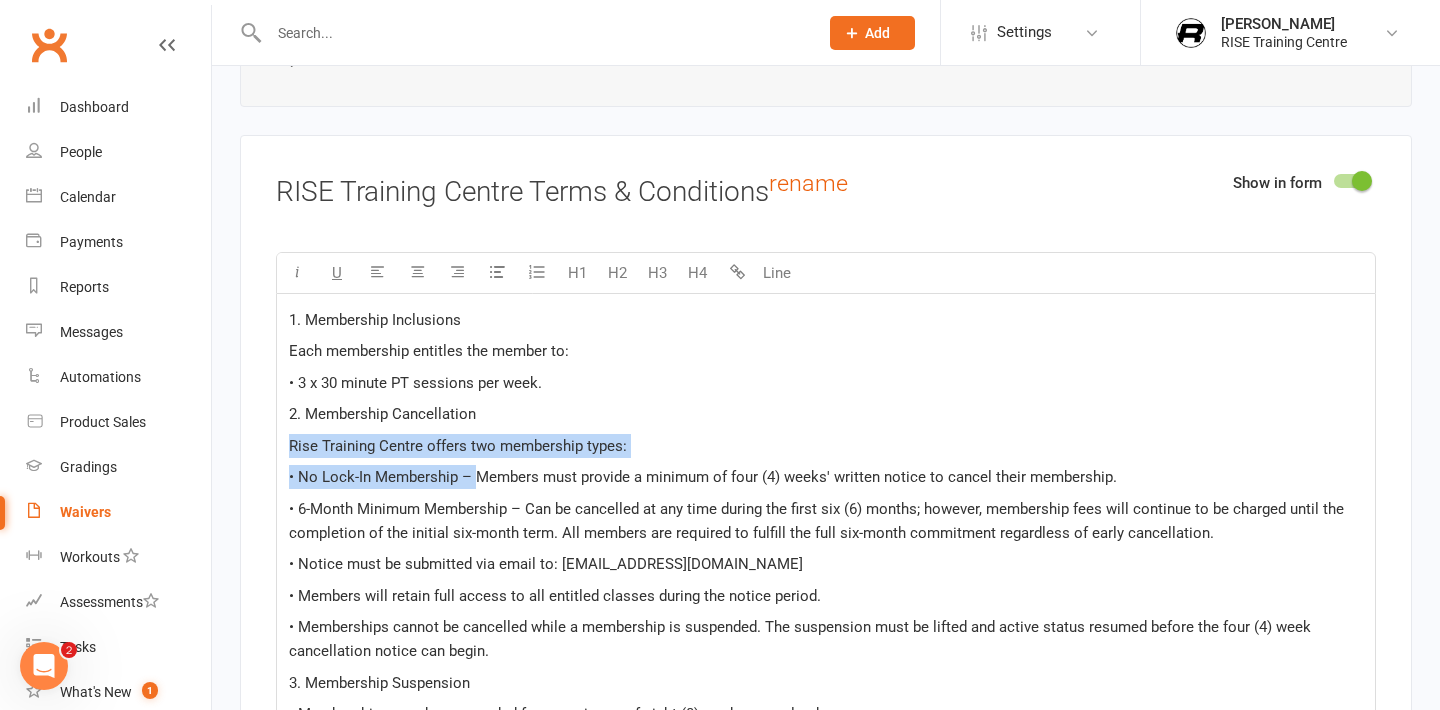 drag, startPoint x: 476, startPoint y: 489, endPoint x: 275, endPoint y: 448, distance: 205.13898 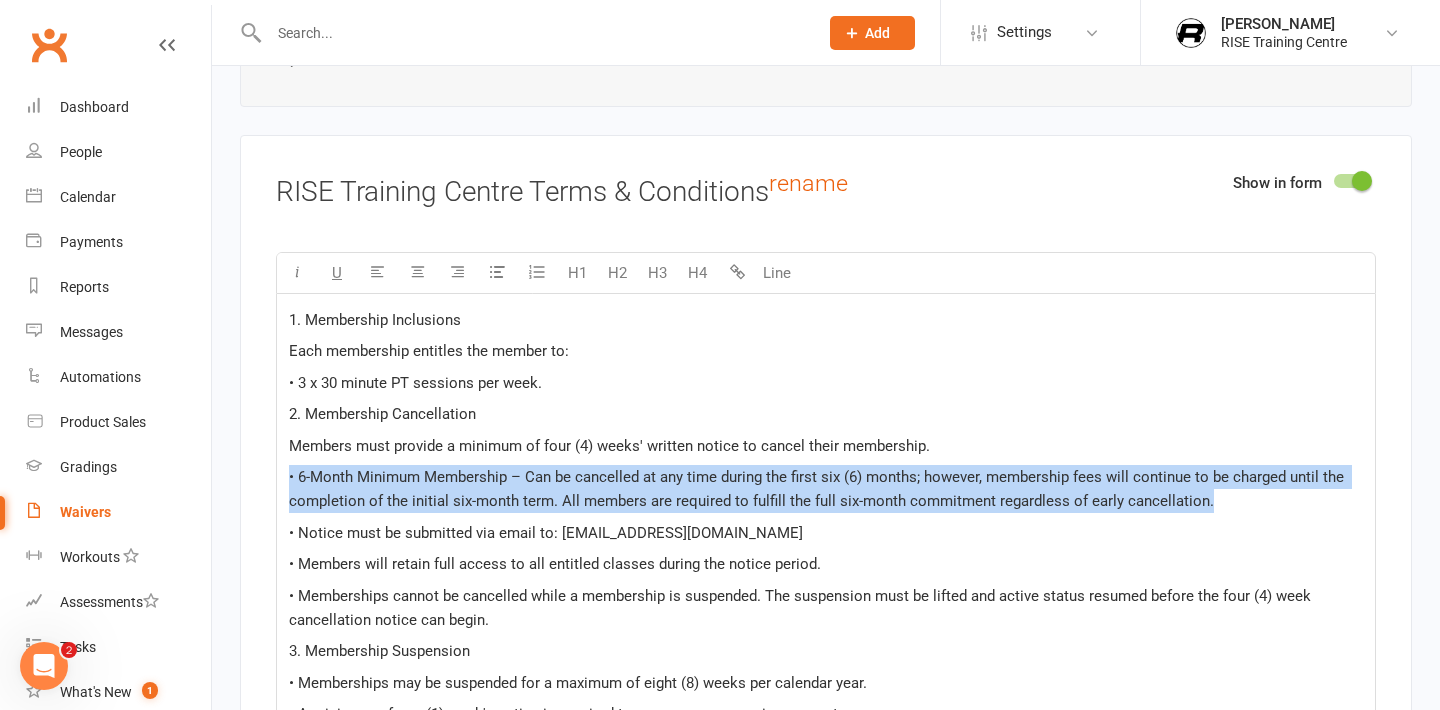drag, startPoint x: 1222, startPoint y: 514, endPoint x: 240, endPoint y: 492, distance: 982.2464 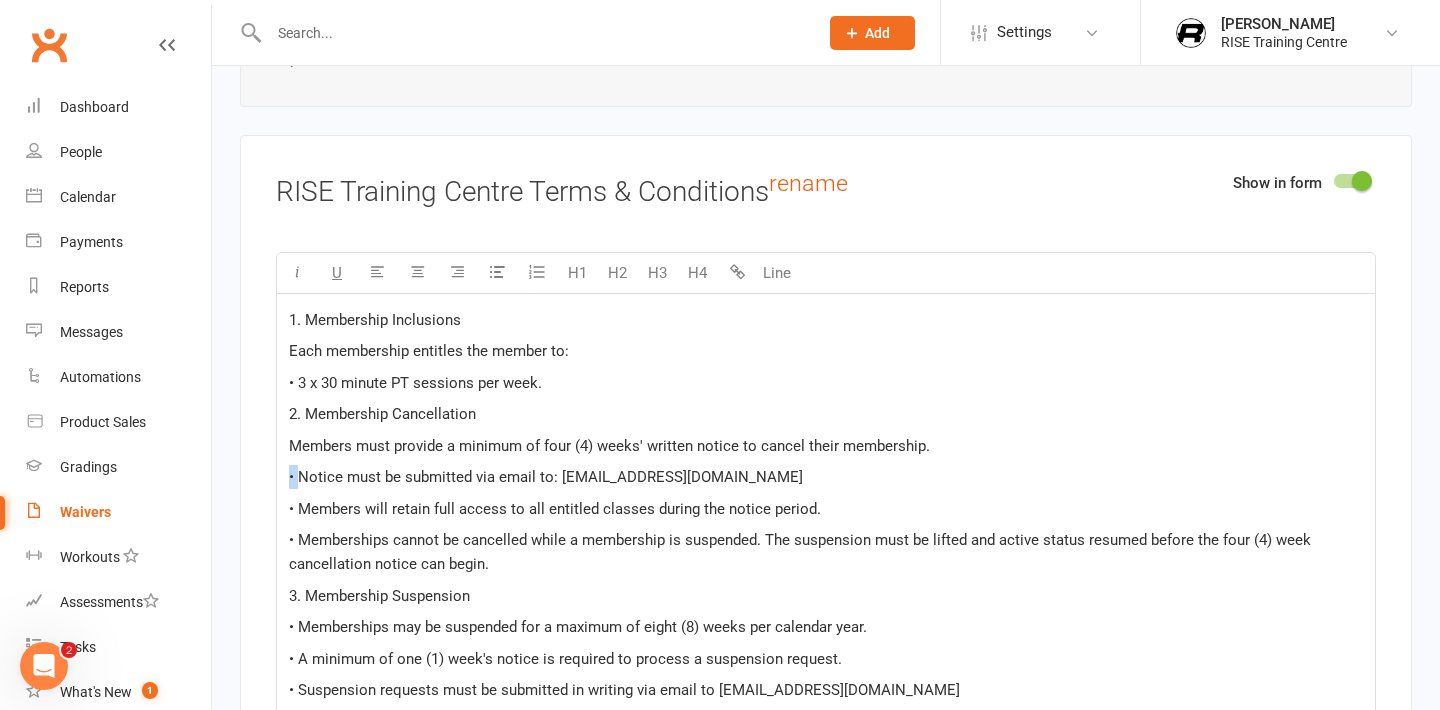 click on "• Notice must be submitted via email to: [EMAIL_ADDRESS][DOMAIN_NAME]" at bounding box center [546, 477] 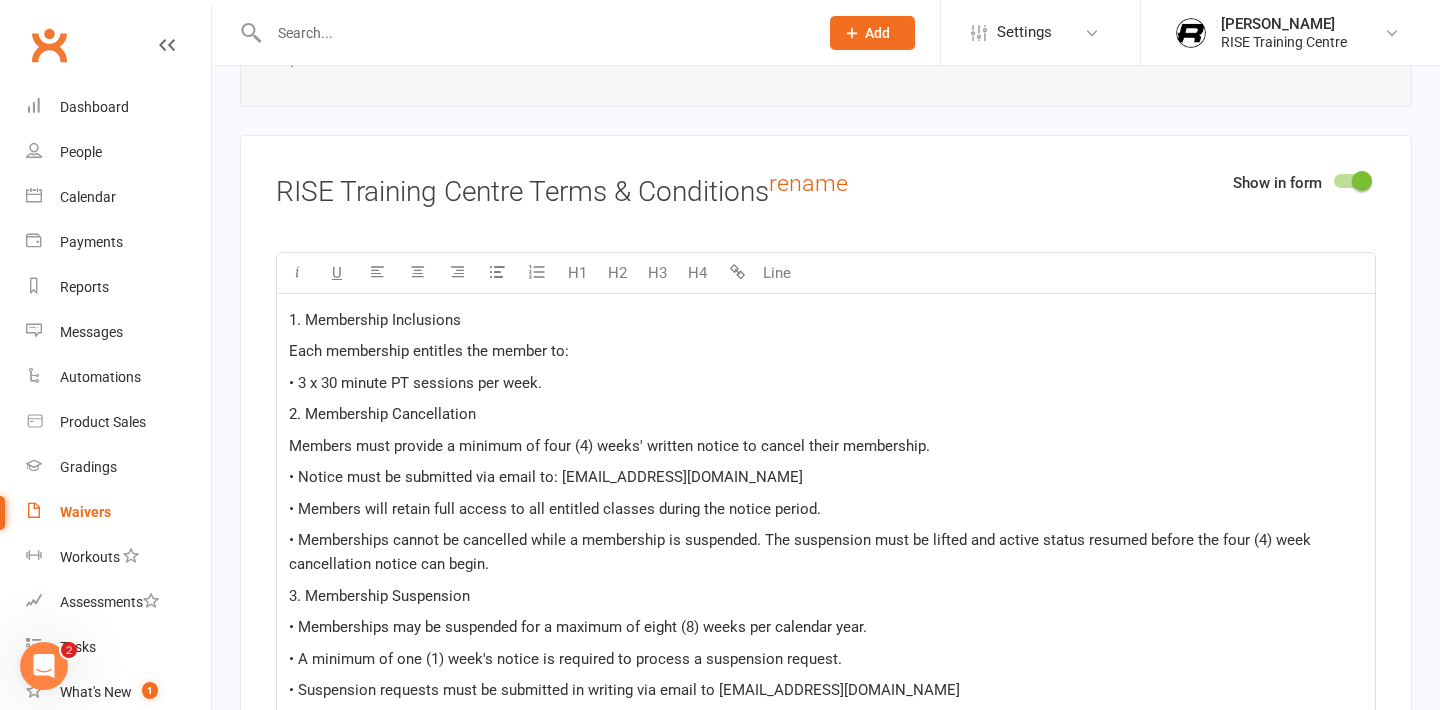 click on "1. Membership Inclusions Each membership entitles the member to: • 3 x 30 minute PT sessions per week. 2. Membership Cancellation Members must provide a minimum of four (4) weeks' written notice to cancel their membership. • Notice must be submitted via email to: [EMAIL_ADDRESS][DOMAIN_NAME] • Members will retain full access to all entitled classes during the notice period. • Memberships cannot be cancelled while a membership is suspended. The suspension must be lifted and active status resumed before the four (4) week cancellation notice can begin. 3. Membership Suspension • Memberships may be suspended for a maximum of eight (8) weeks per calendar year. • A minimum of one (1) week's notice is required to process a suspension request. • Suspension requests must be submitted in writing via email to [EMAIL_ADDRESS][DOMAIN_NAME] 4. General Conditions • All members are expected to follow gym rules and show respect to instructors and fellow members." at bounding box center (826, 552) 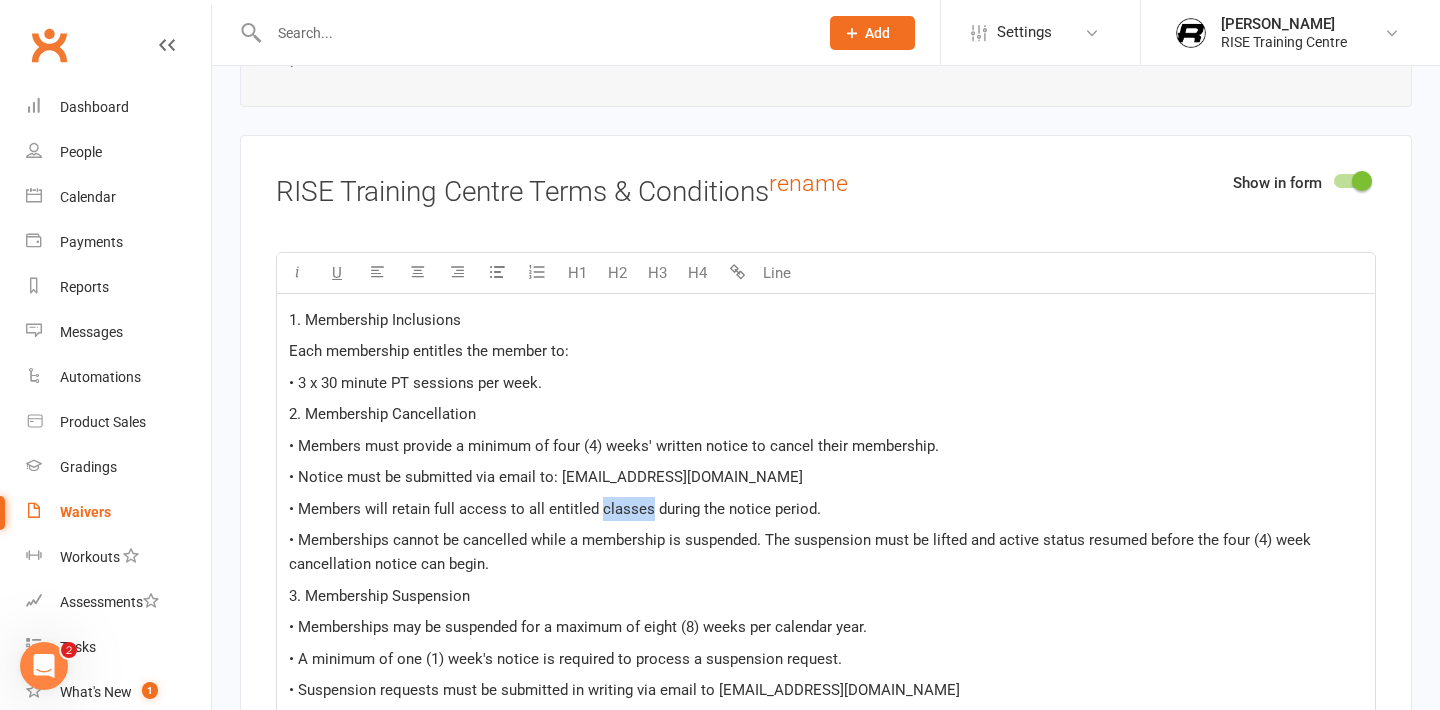 drag, startPoint x: 599, startPoint y: 521, endPoint x: 649, endPoint y: 526, distance: 50.24938 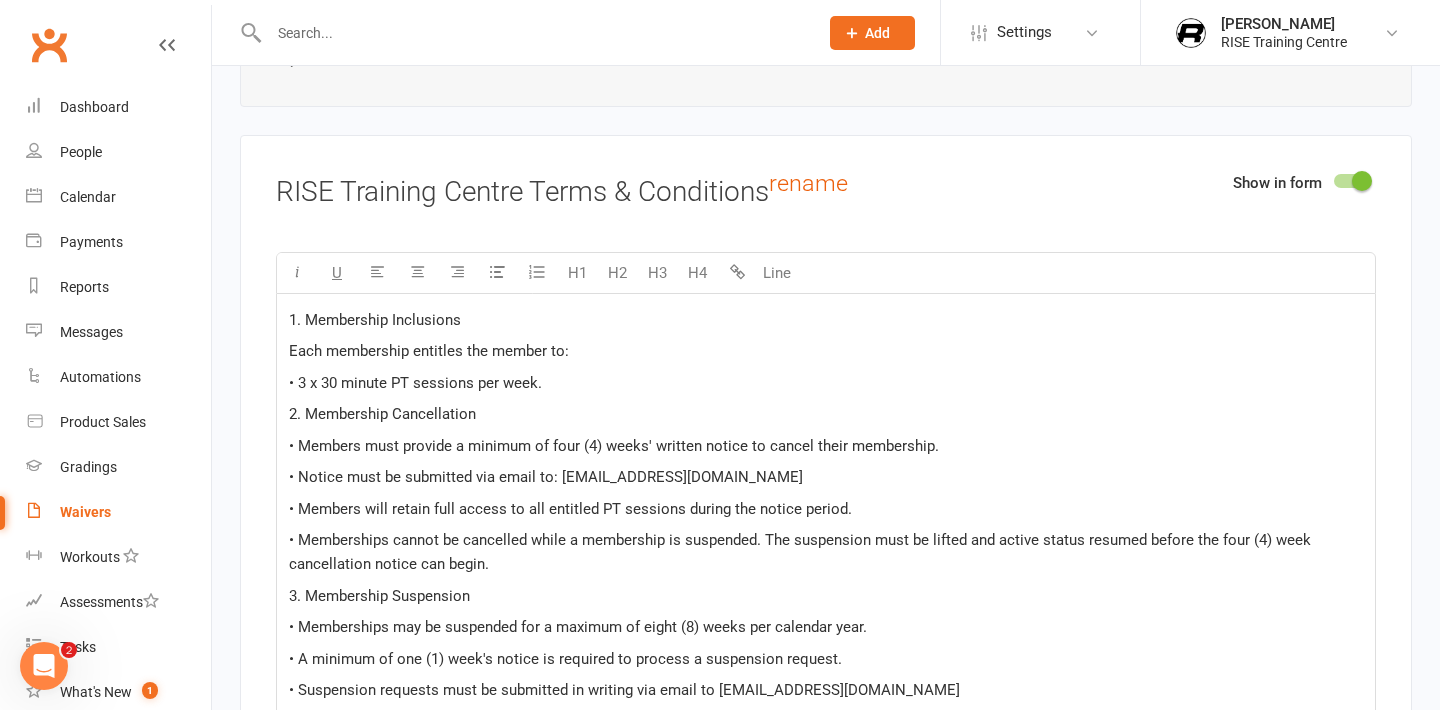 click on "• Members will retain full access to all entitled PT sessions during the notice period." at bounding box center [826, 509] 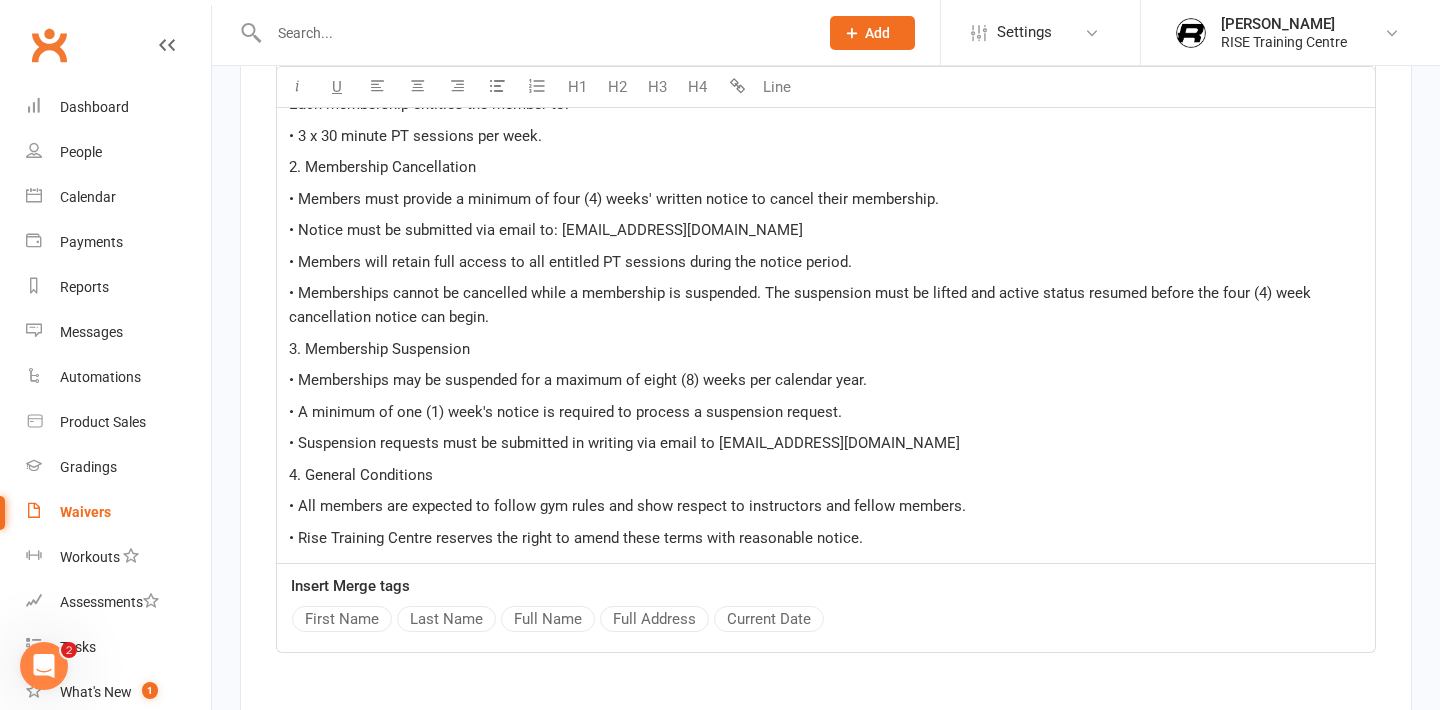 scroll, scrollTop: 3008, scrollLeft: 0, axis: vertical 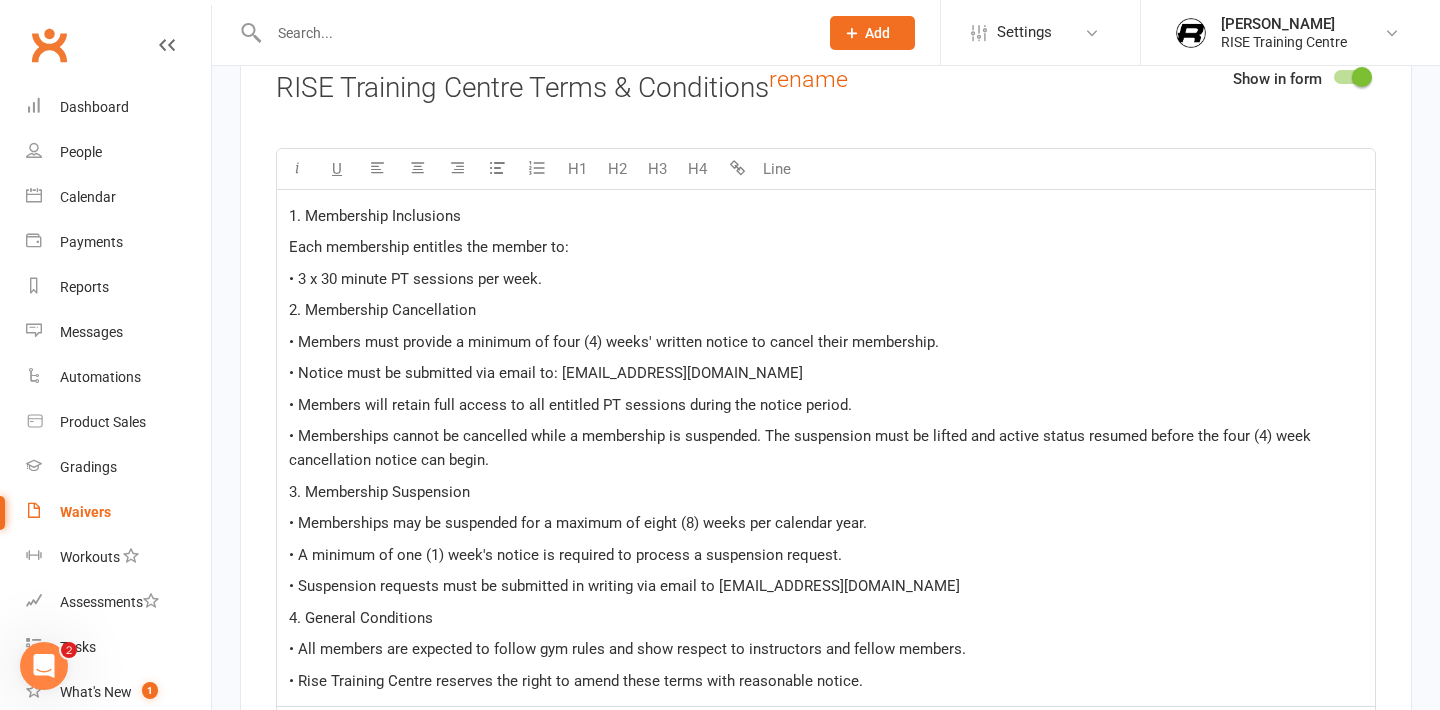 click on "2. Membership Cancellation" at bounding box center (826, 310) 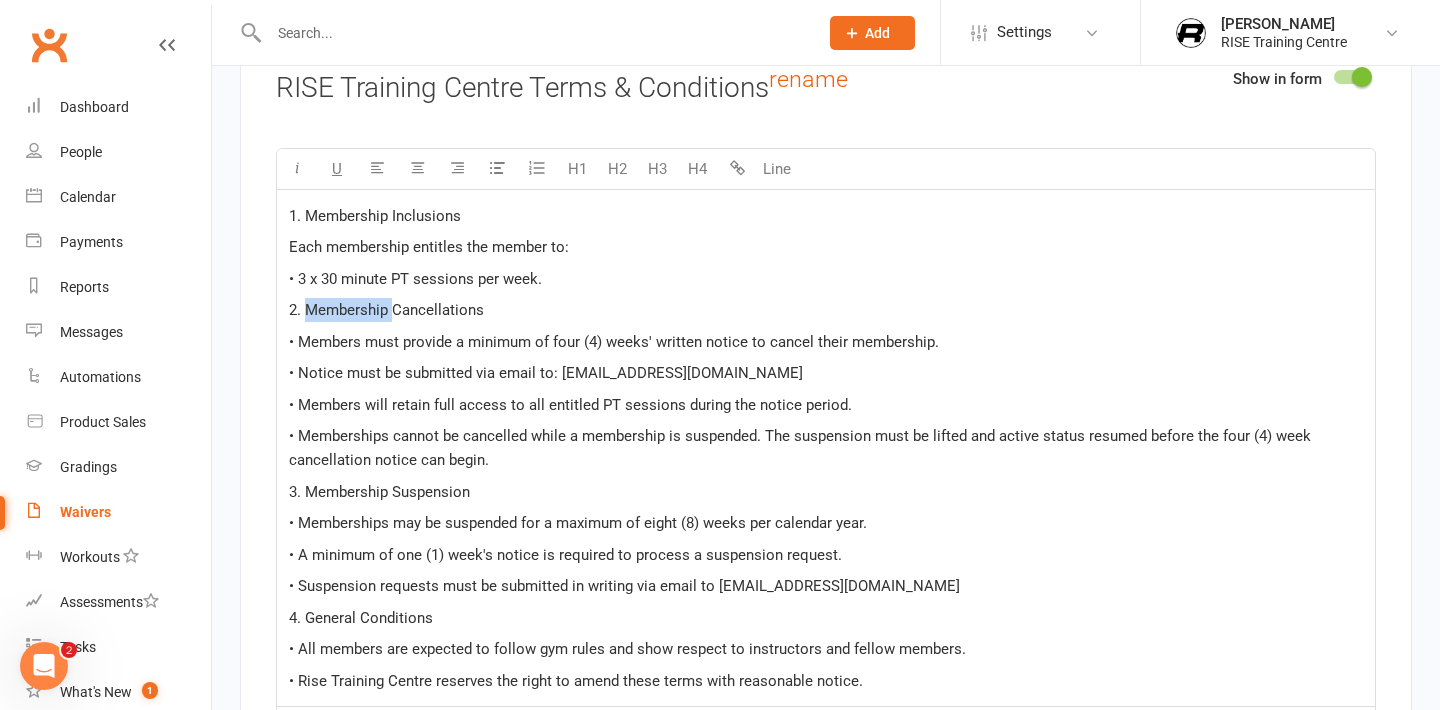 drag, startPoint x: 393, startPoint y: 322, endPoint x: 305, endPoint y: 321, distance: 88.005684 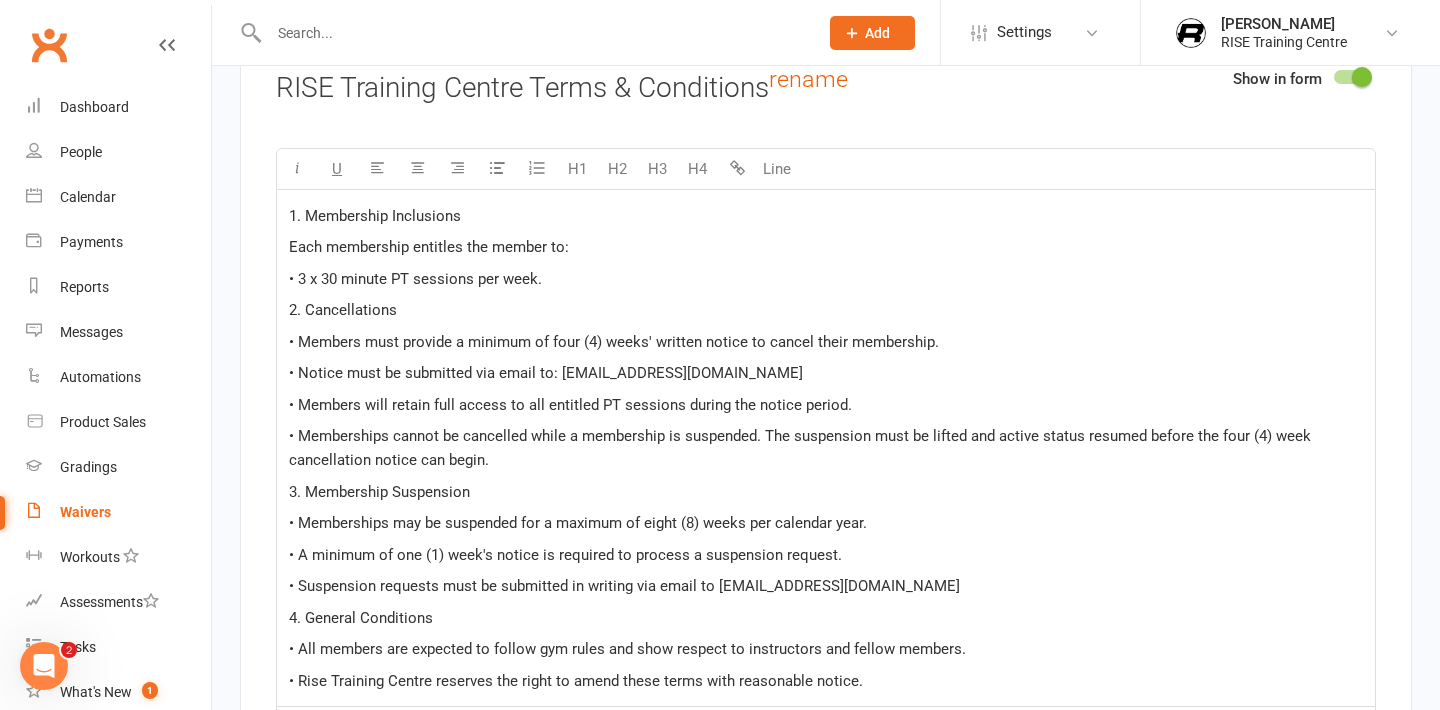 click on "• Members must provide a minimum of four (4) weeks' written notice to cancel their membership." at bounding box center [614, 342] 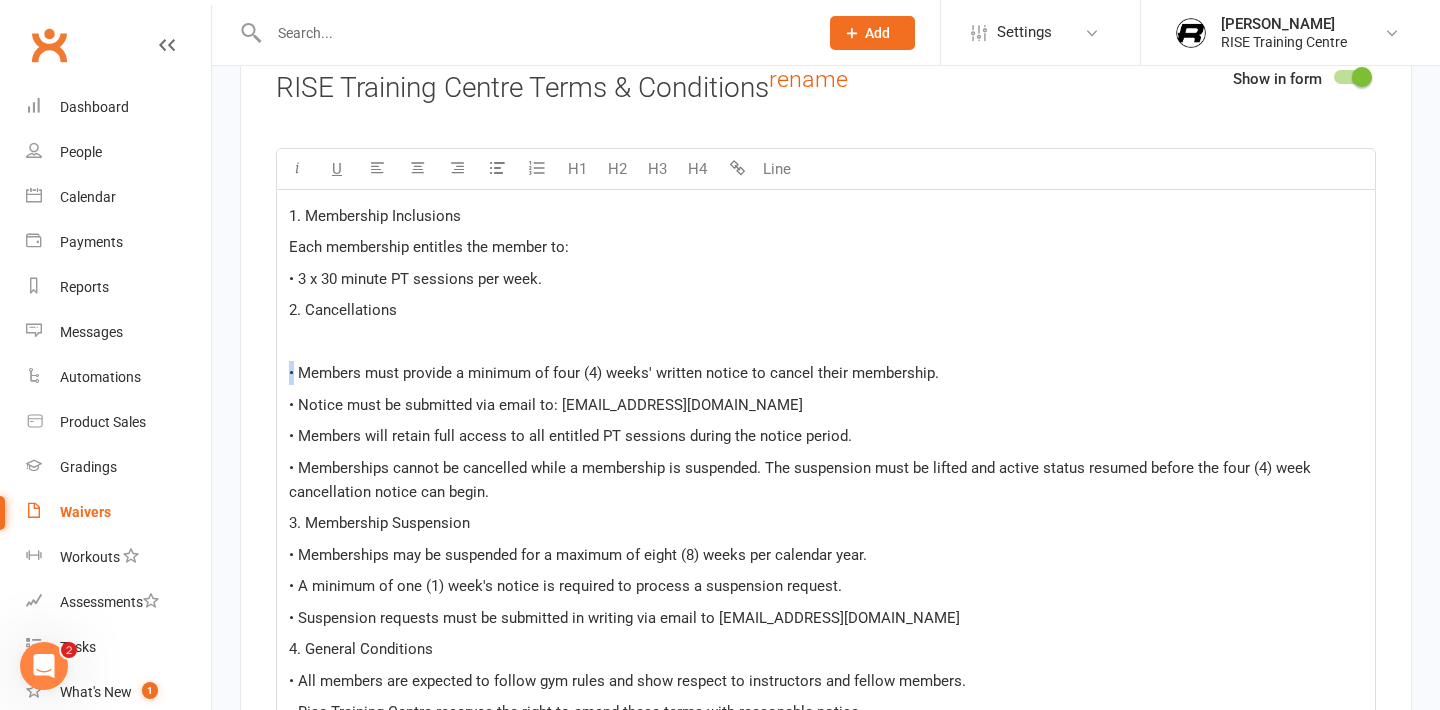 copy on "•" 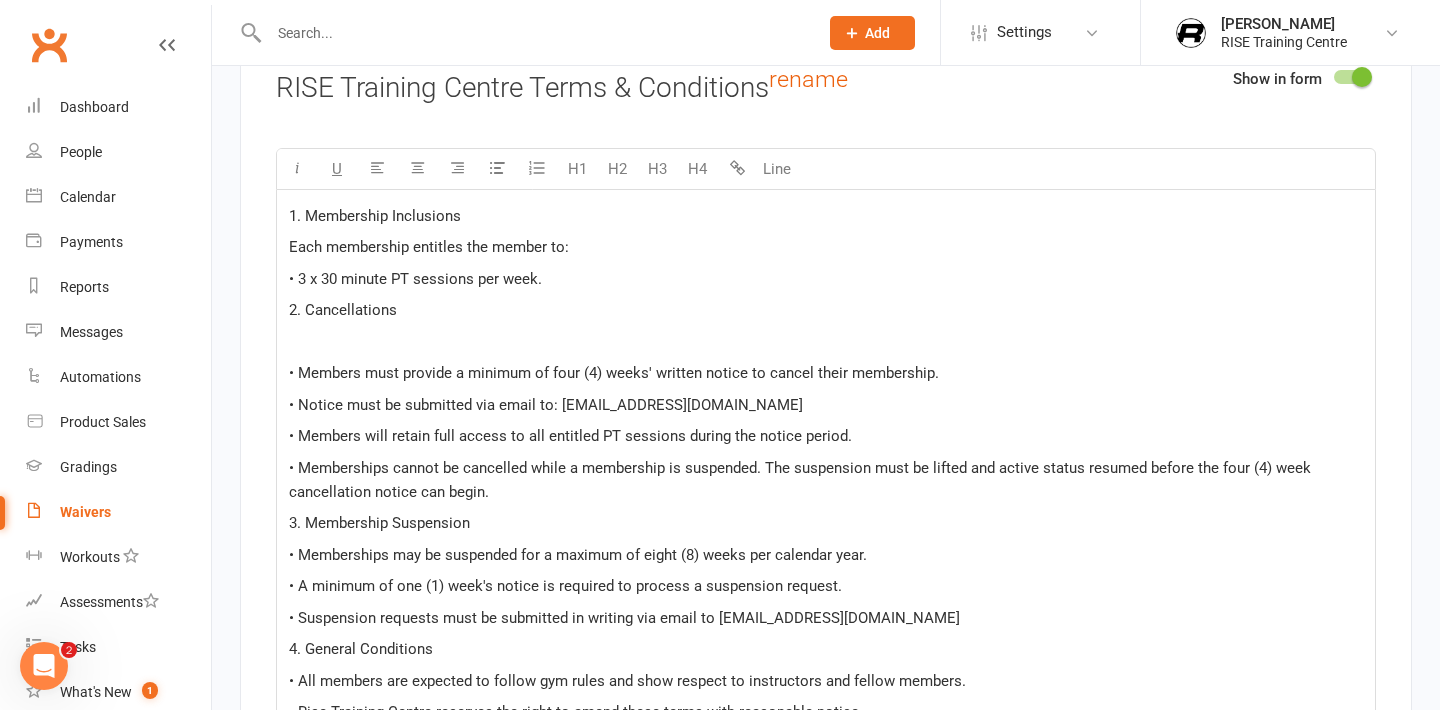 click on "﻿" at bounding box center (826, 342) 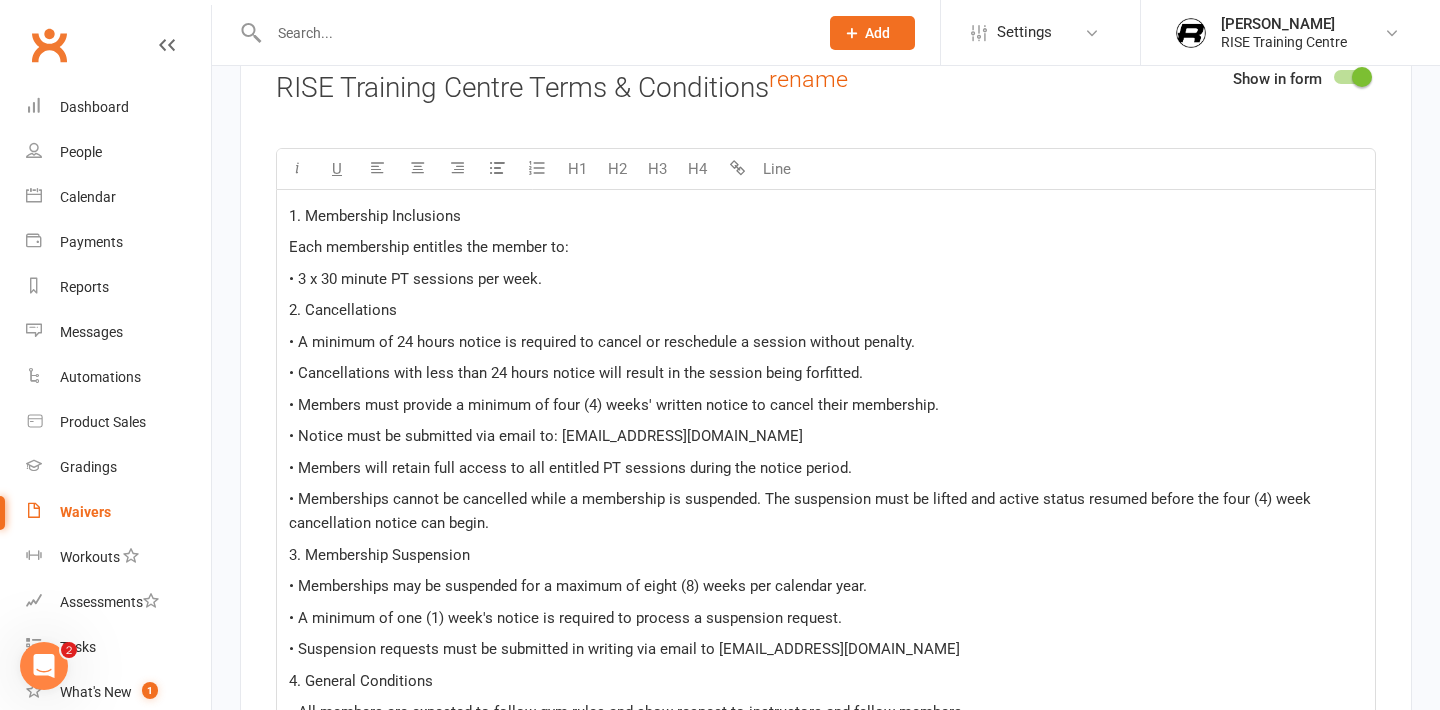 click on "• Cancellations with less than 24 hours notice will result in the session being forfitted." at bounding box center (576, 373) 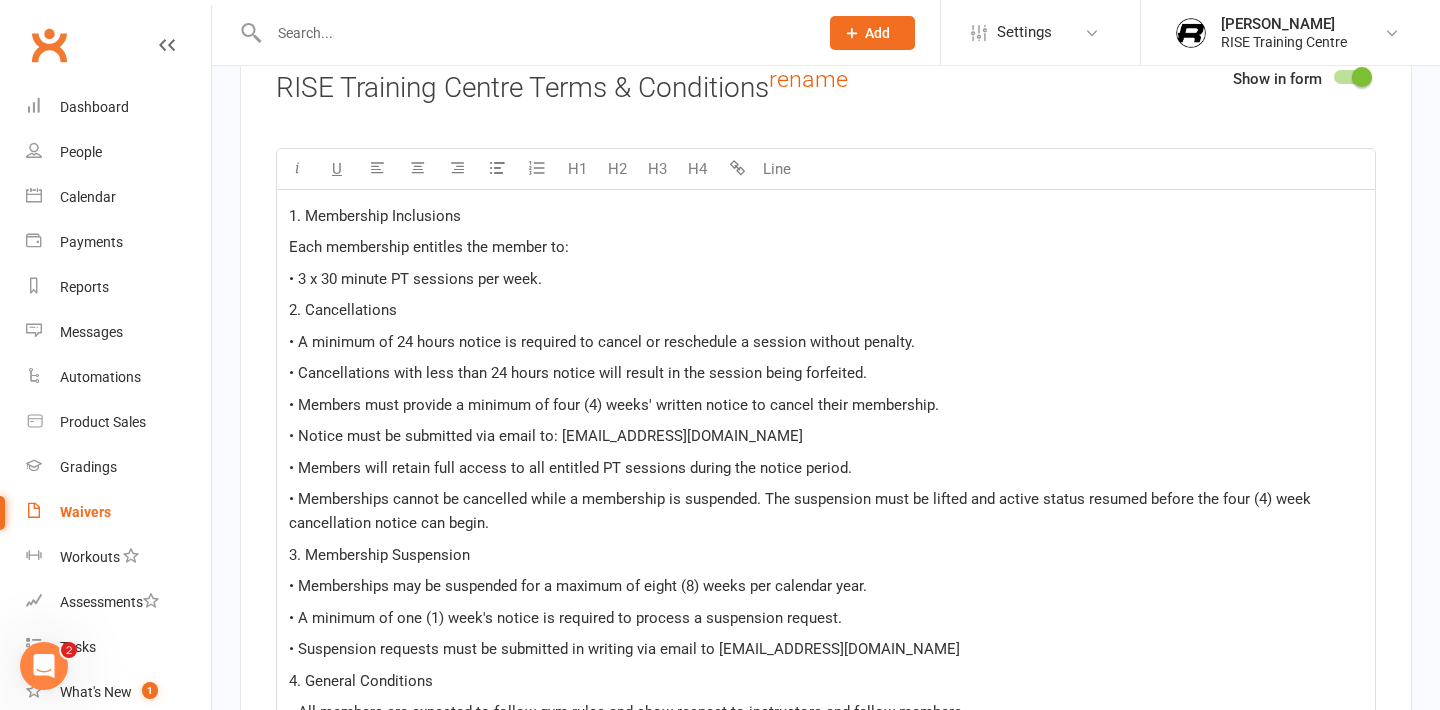 click on "• Cancellations with less than 24 hours notice will result in the session being forfeited." at bounding box center (826, 373) 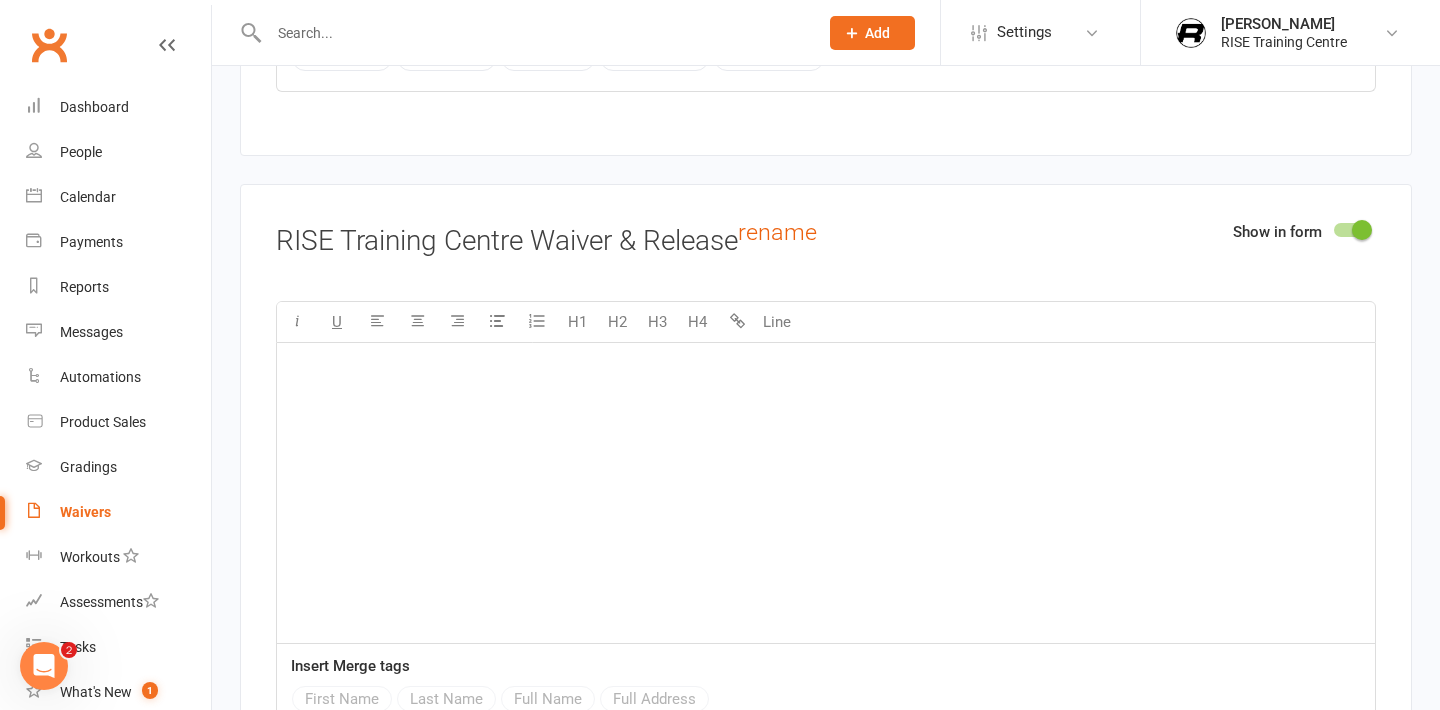 scroll, scrollTop: 3711, scrollLeft: 0, axis: vertical 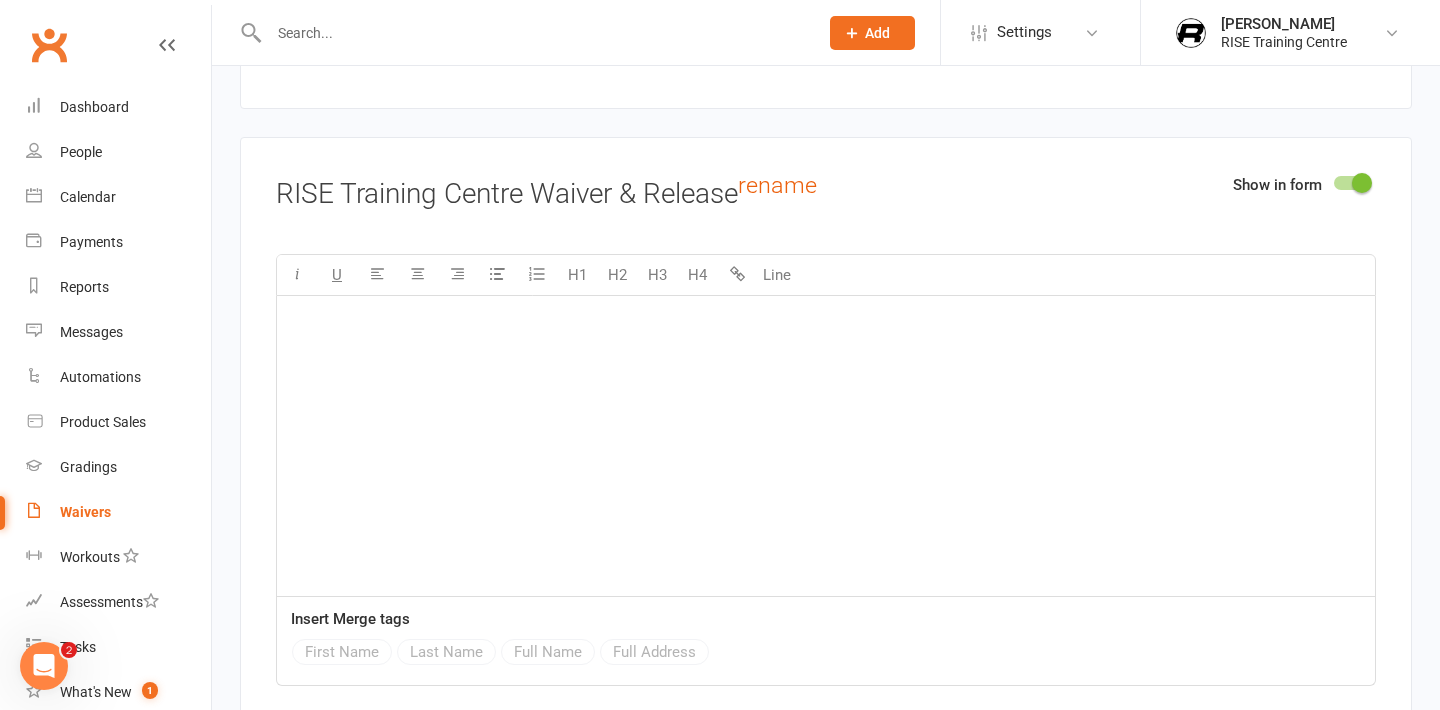 click on "﻿" at bounding box center (826, 446) 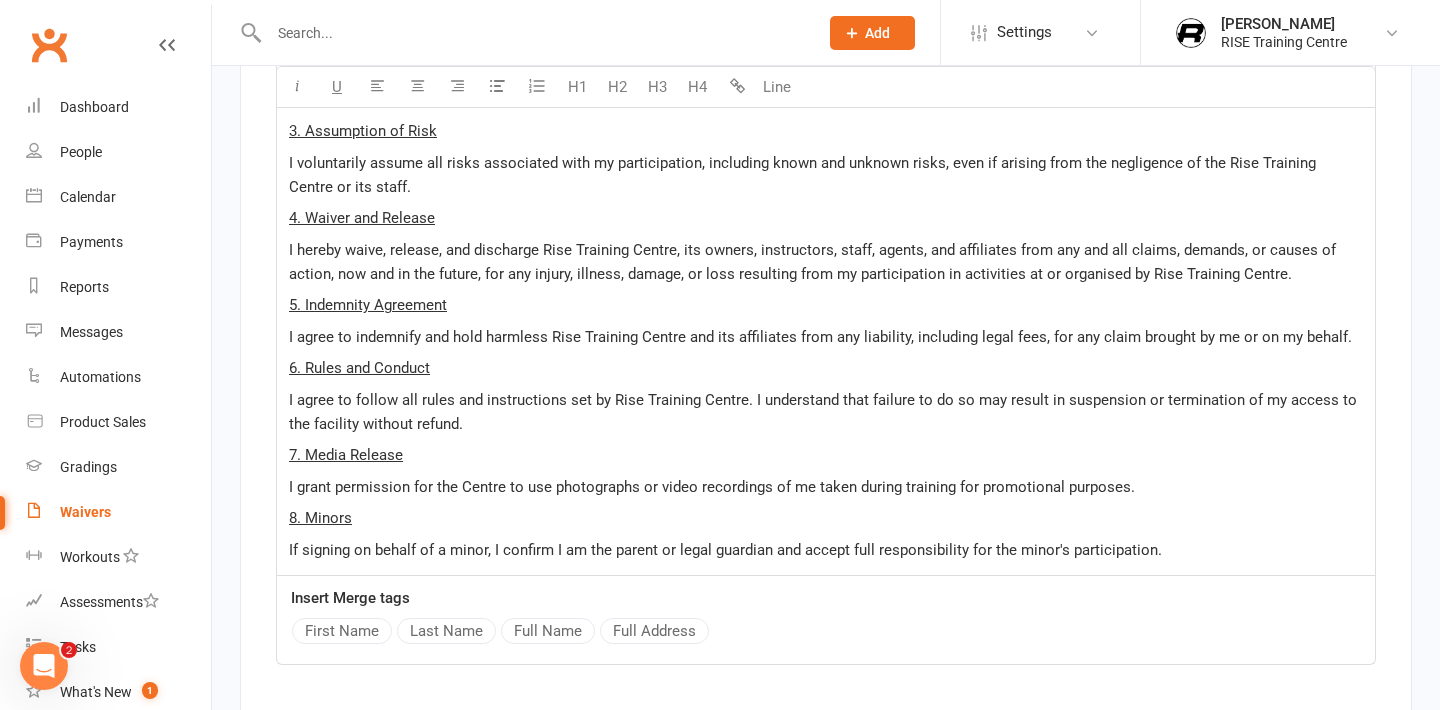 scroll, scrollTop: 4056, scrollLeft: 0, axis: vertical 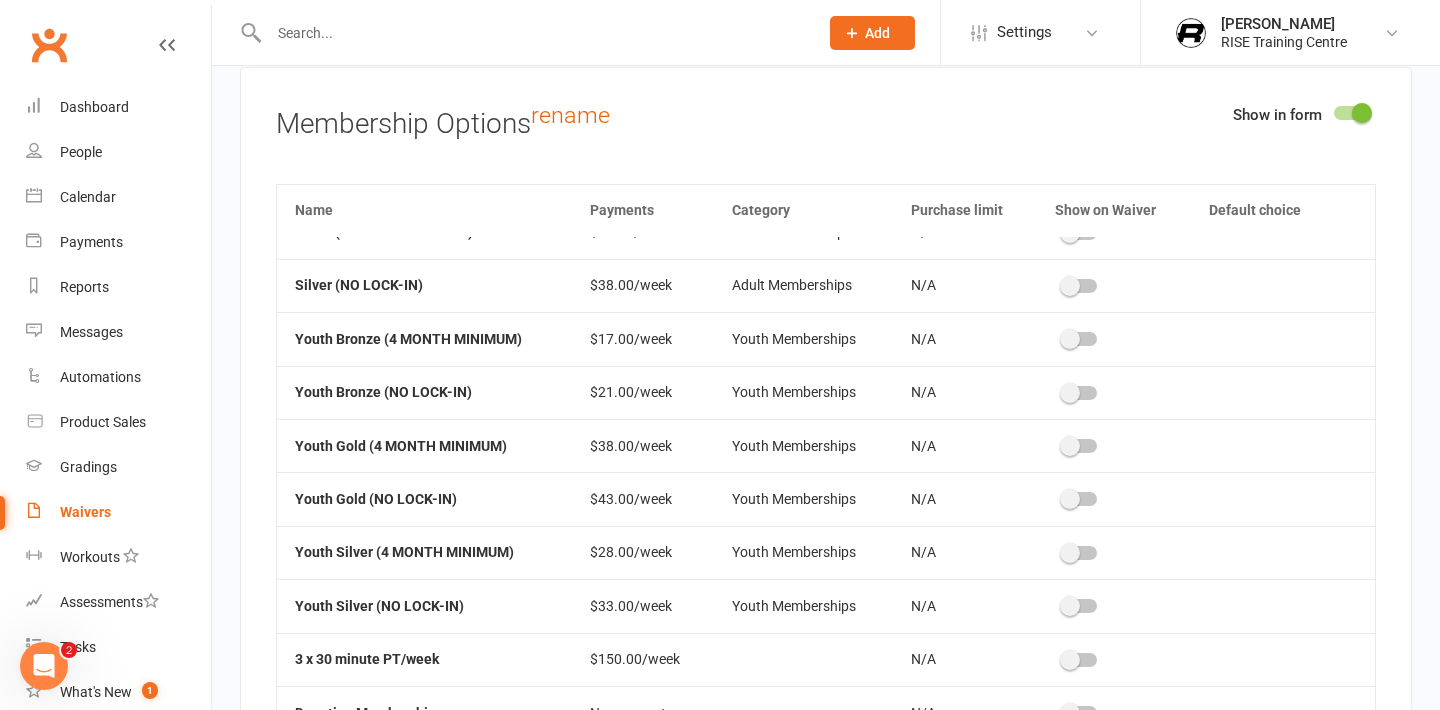 click at bounding box center (1070, 660) 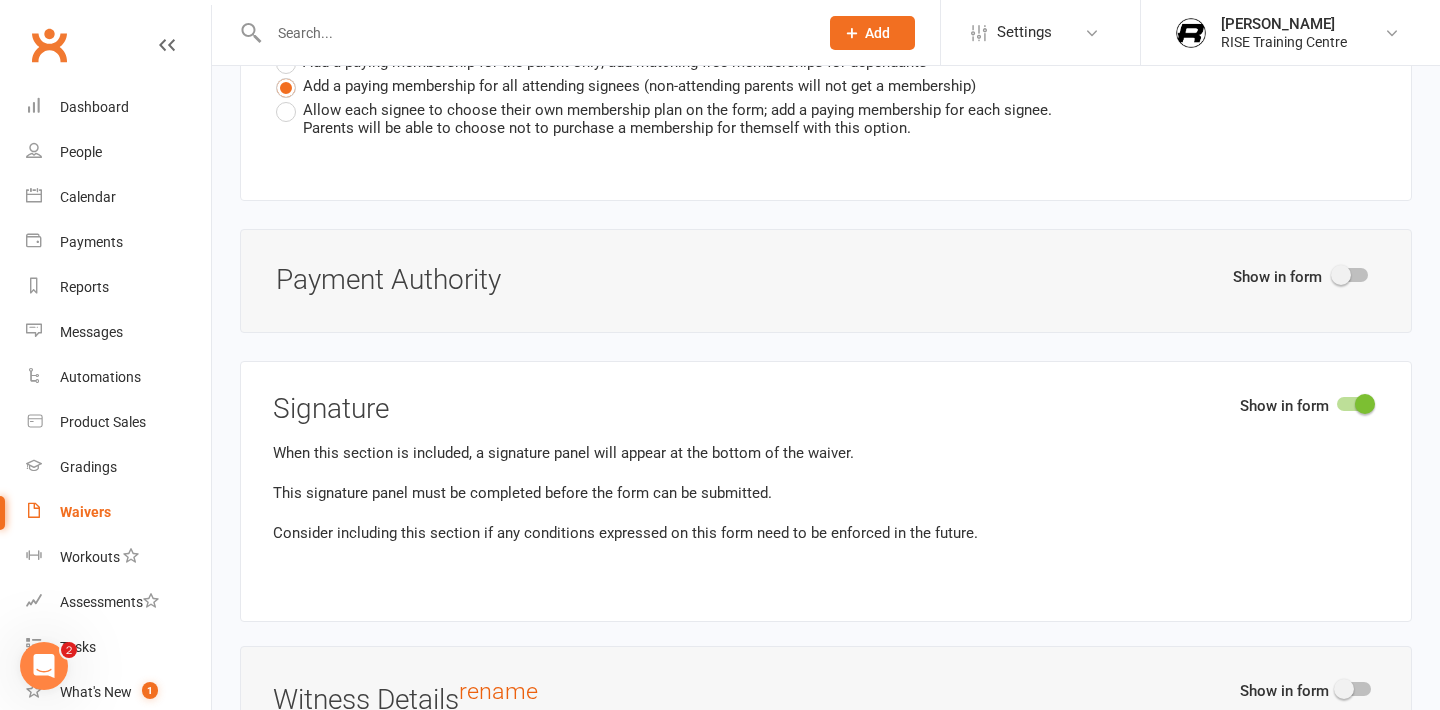 scroll, scrollTop: 5649, scrollLeft: 0, axis: vertical 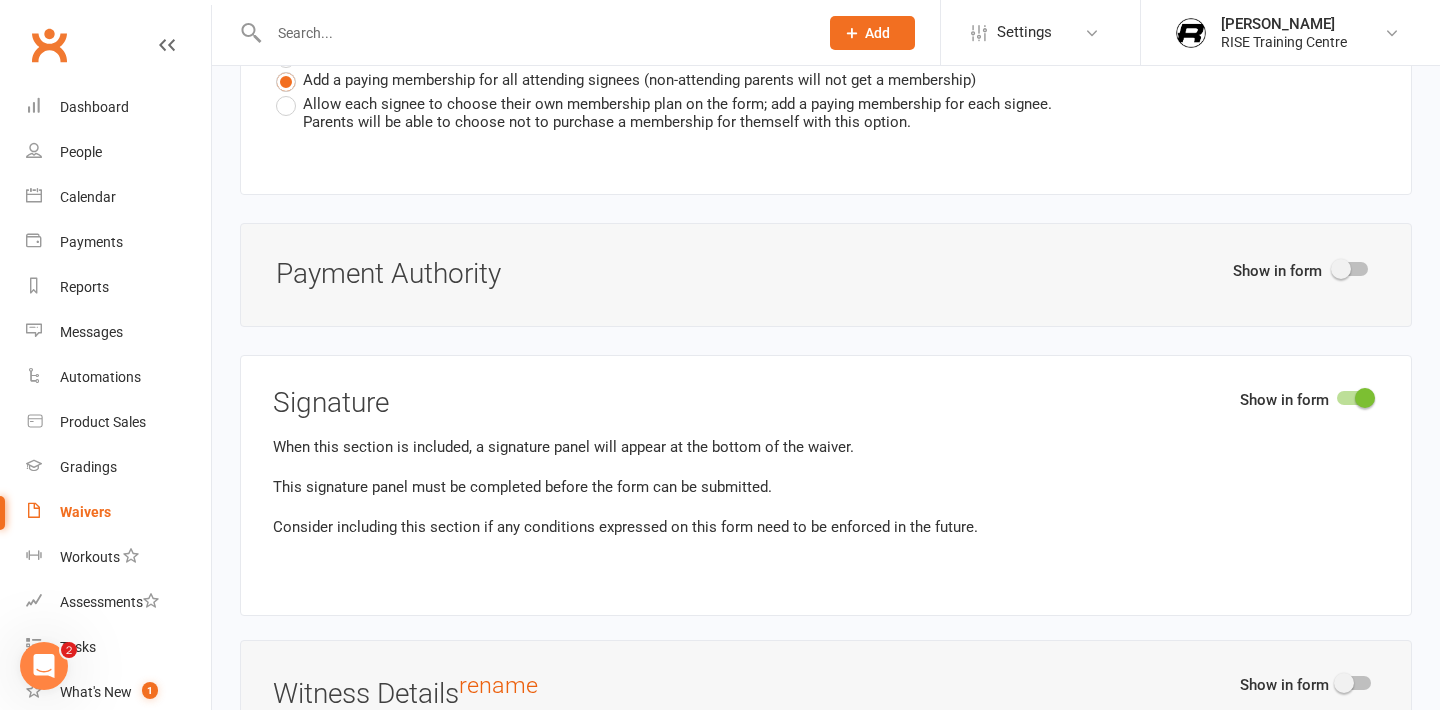 click at bounding box center (1341, 269) 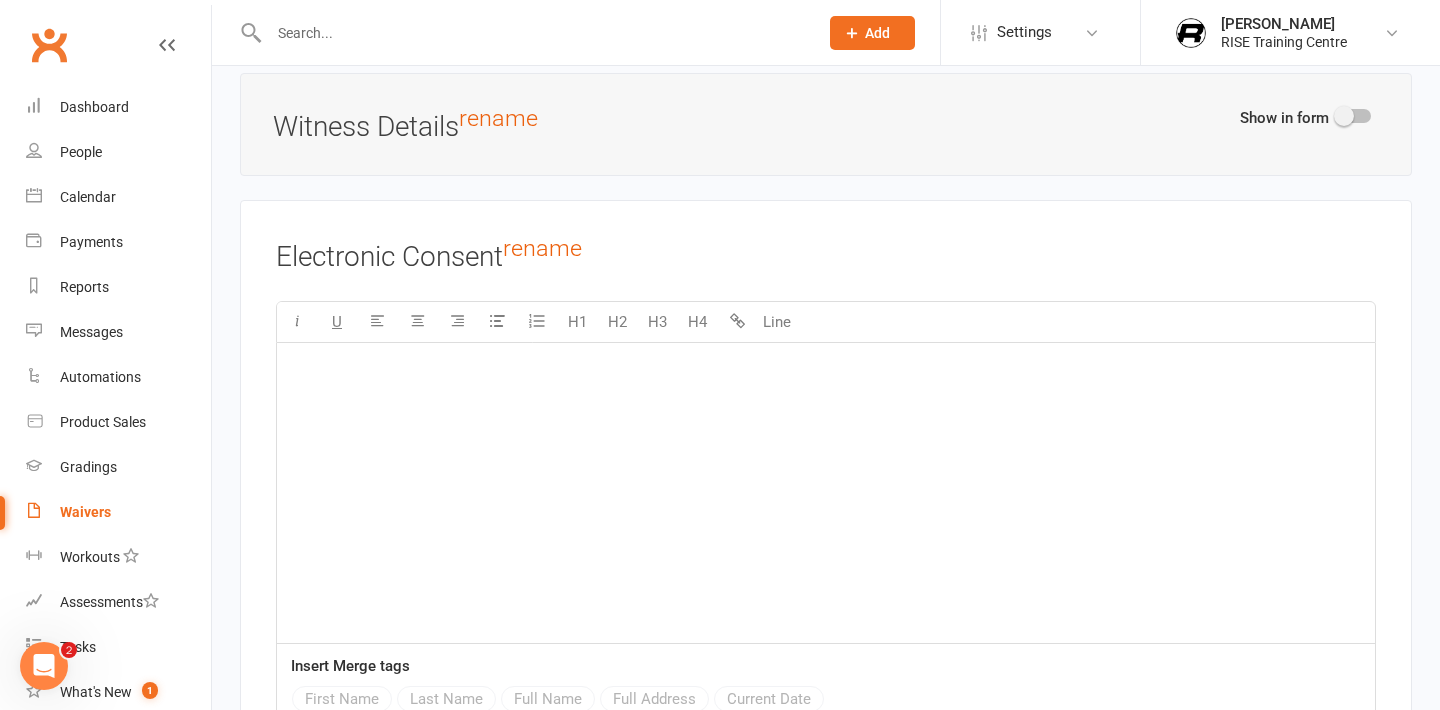 scroll, scrollTop: 6858, scrollLeft: 0, axis: vertical 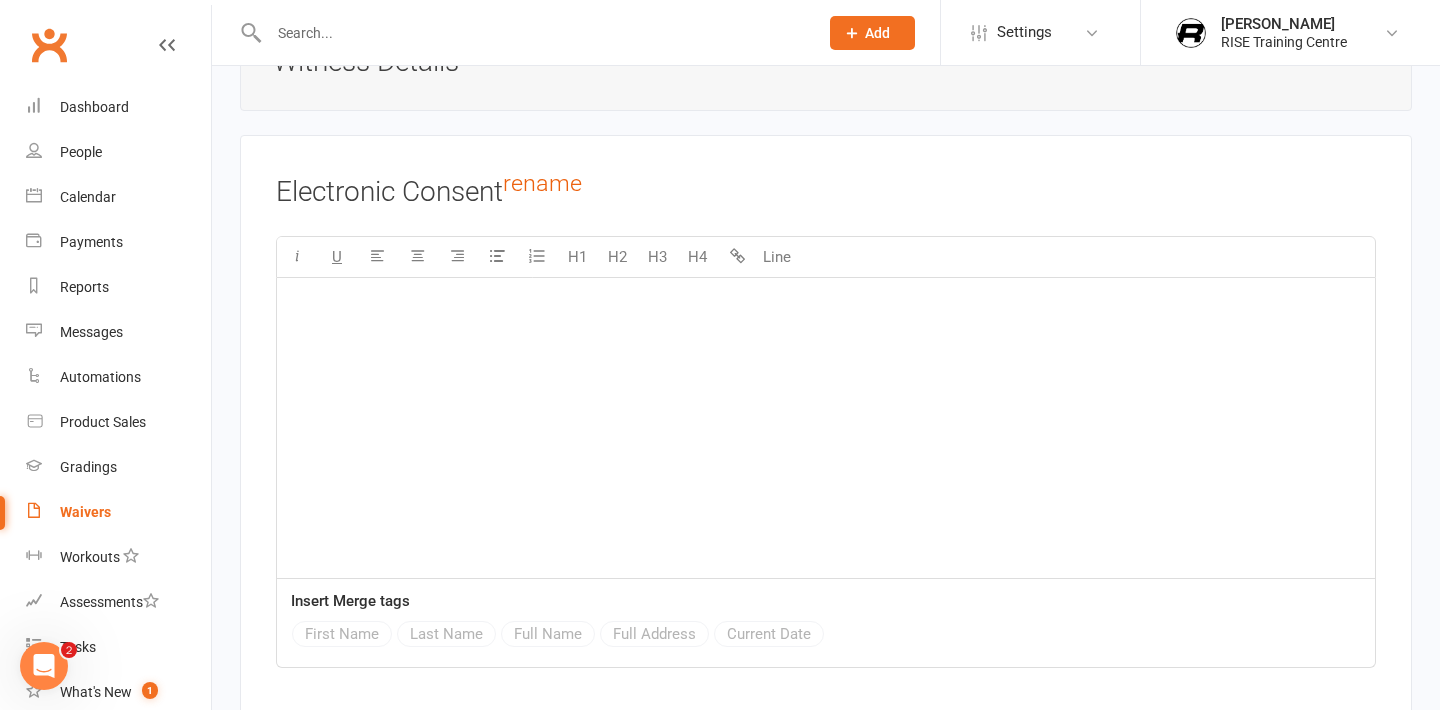 click on "﻿" at bounding box center (826, 428) 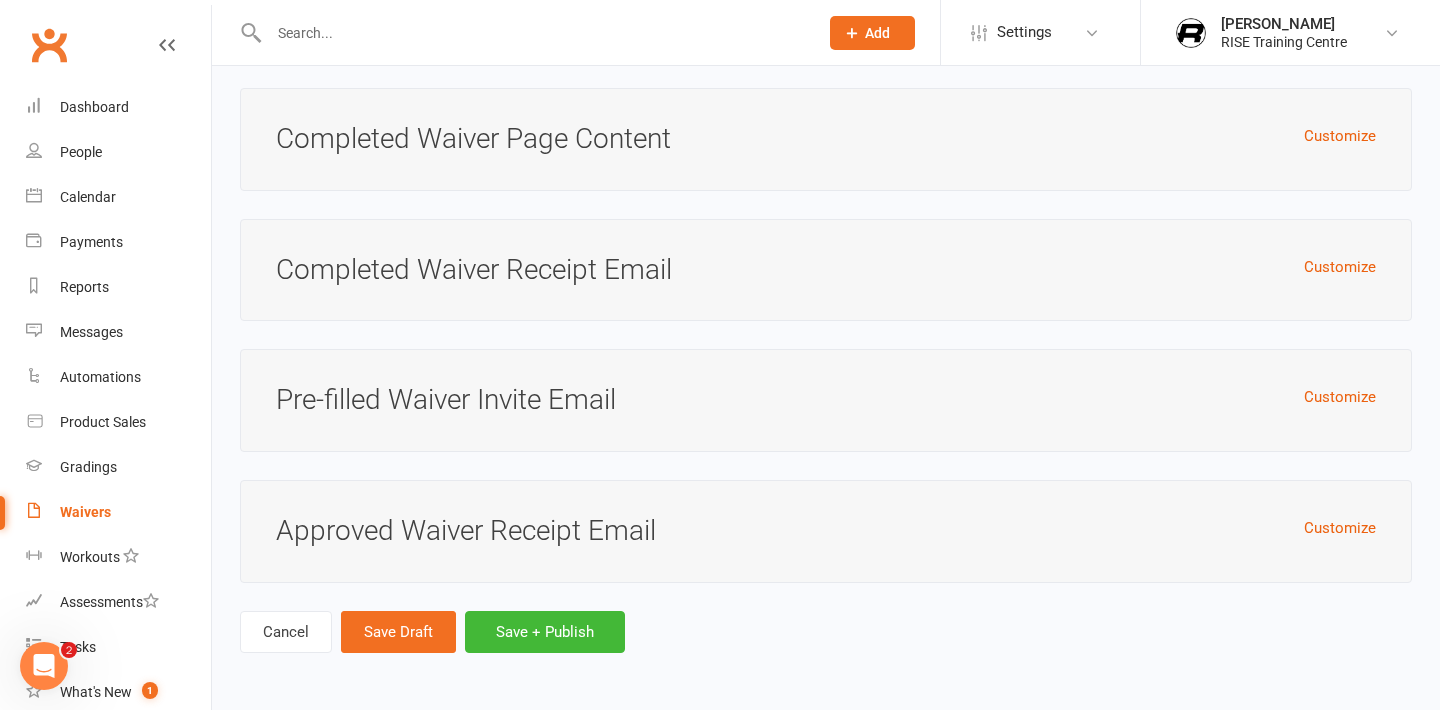 scroll, scrollTop: 7540, scrollLeft: 0, axis: vertical 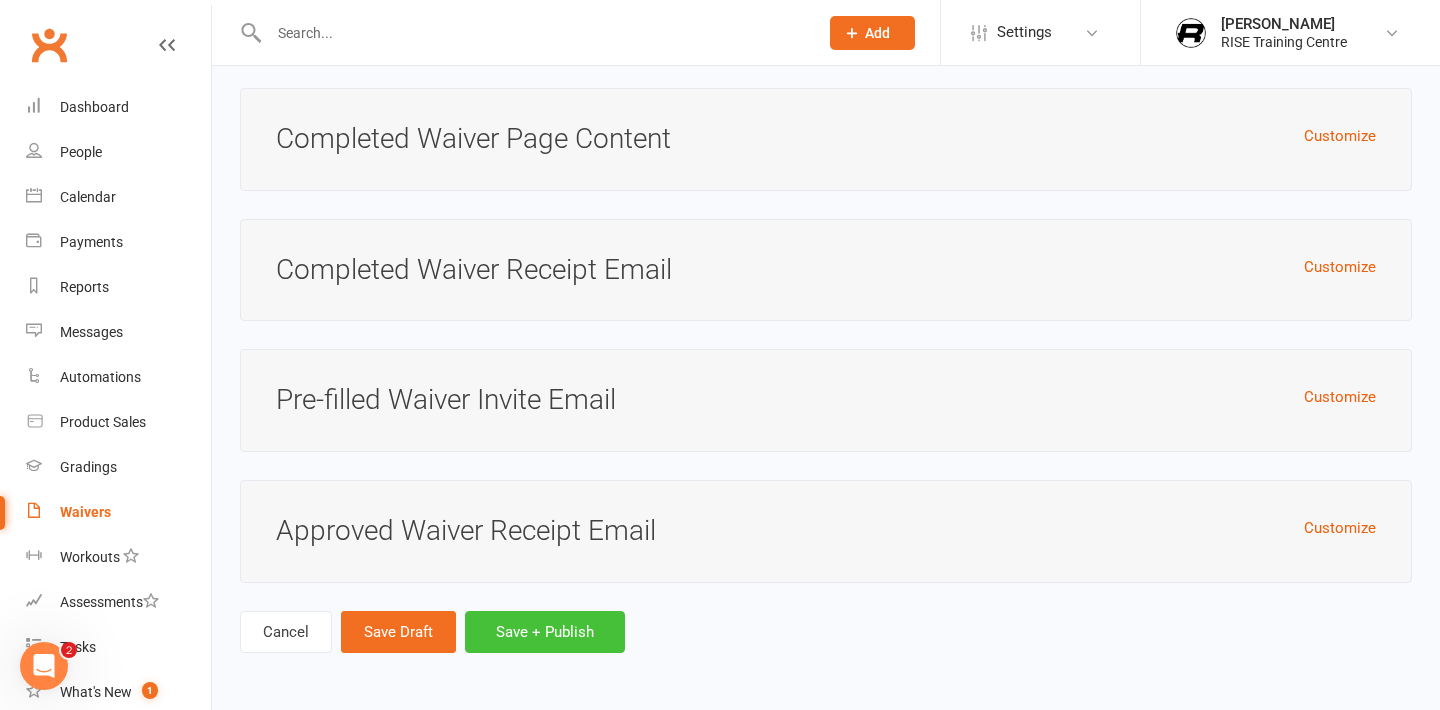click on "Save + Publish" at bounding box center [545, 632] 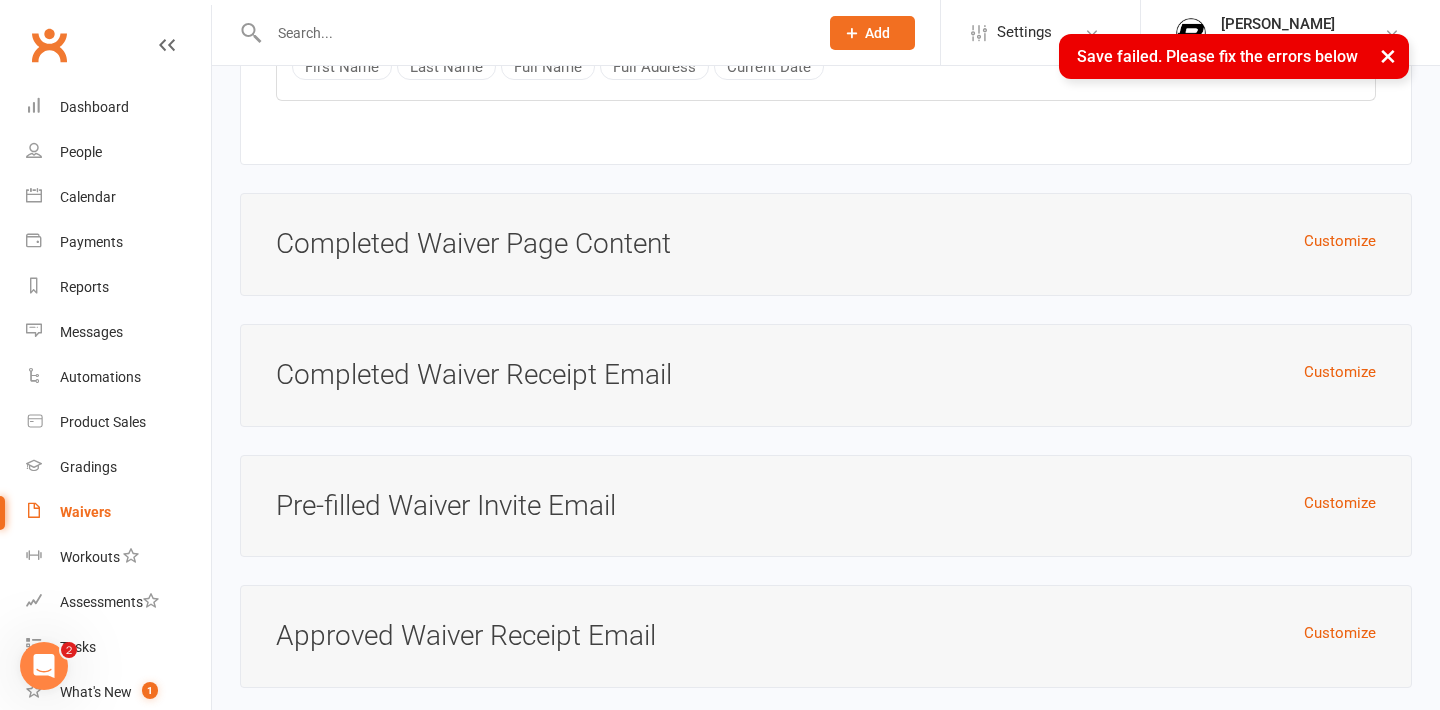 scroll, scrollTop: 991, scrollLeft: 0, axis: vertical 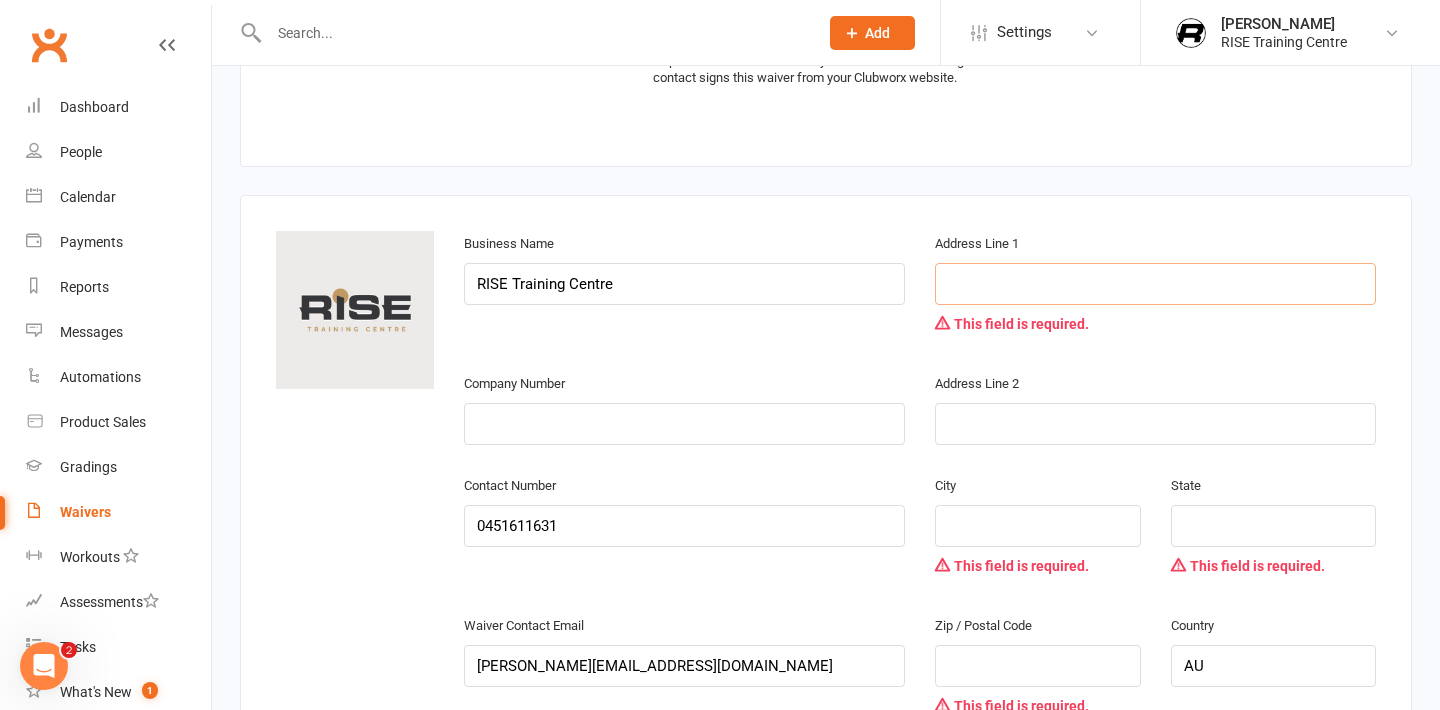 click at bounding box center [1155, 284] 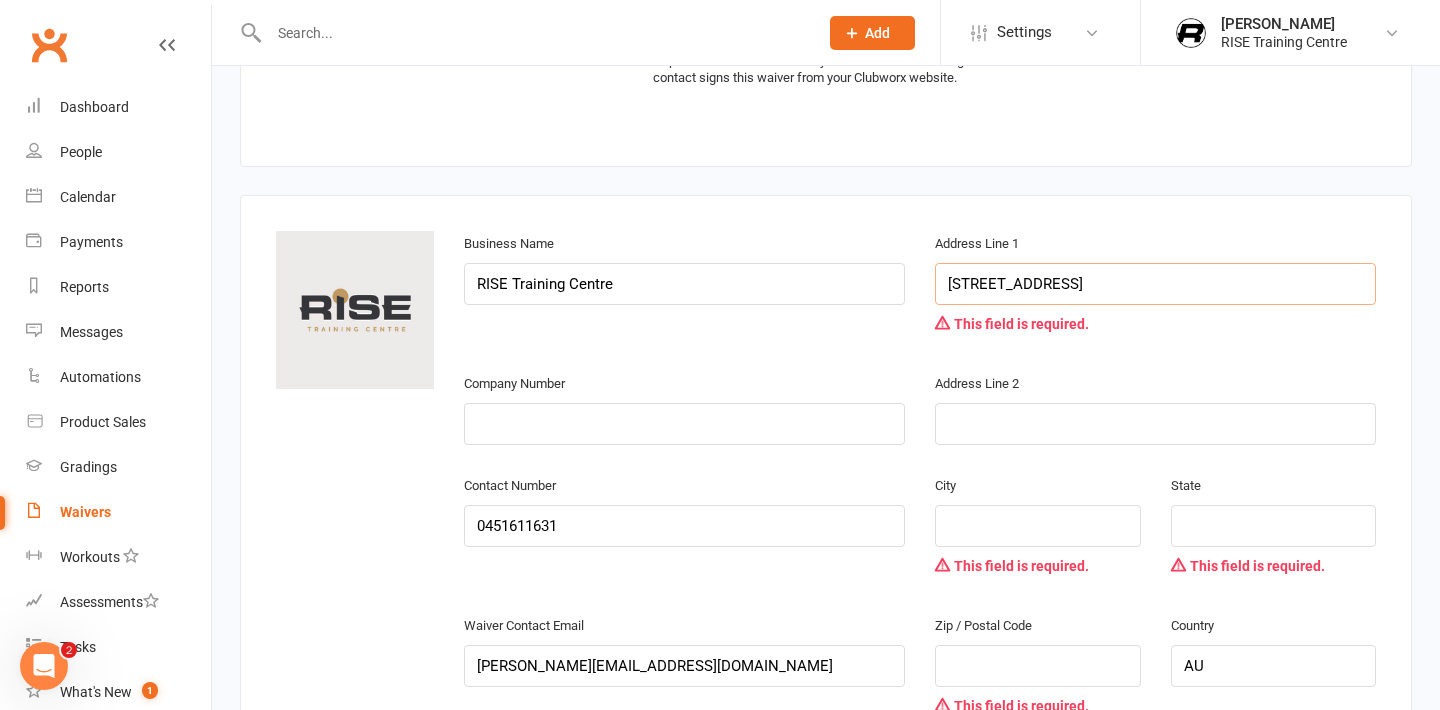 type on "[STREET_ADDRESS]" 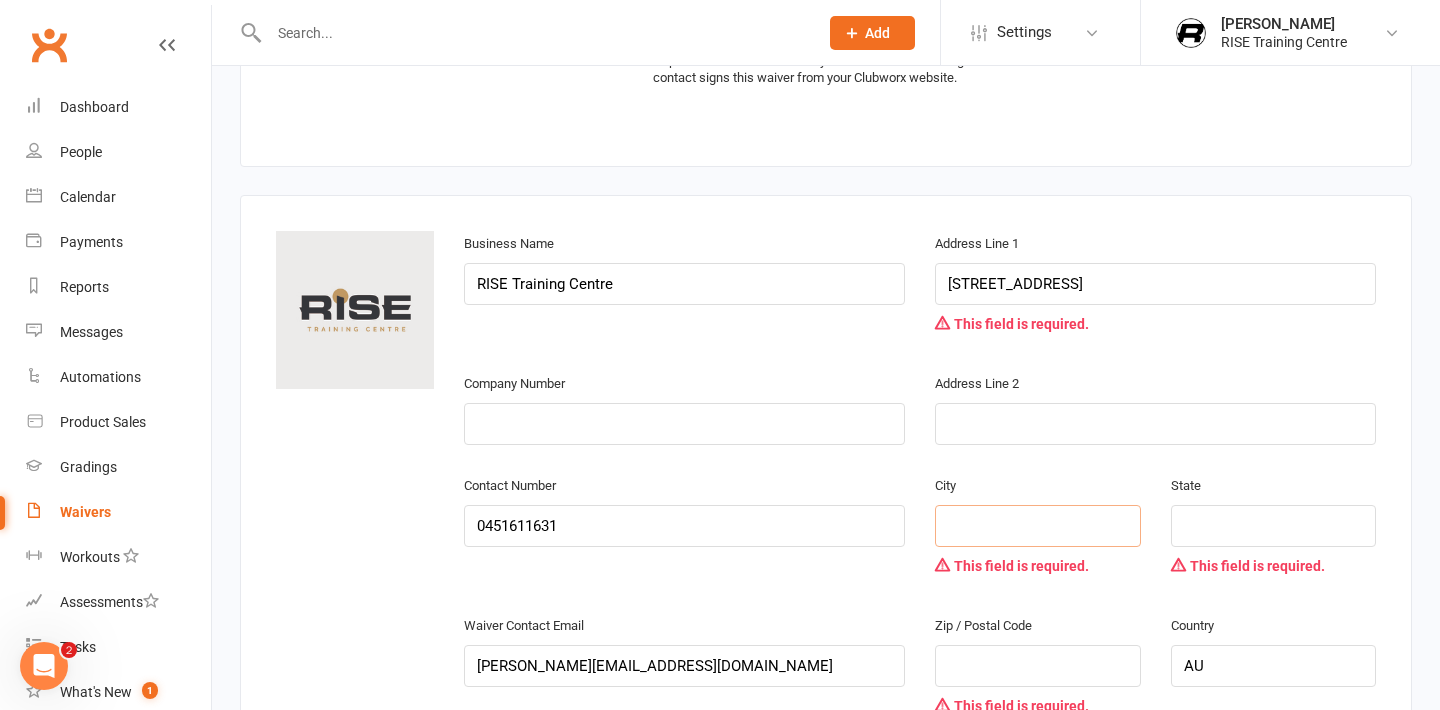 click at bounding box center (1037, 526) 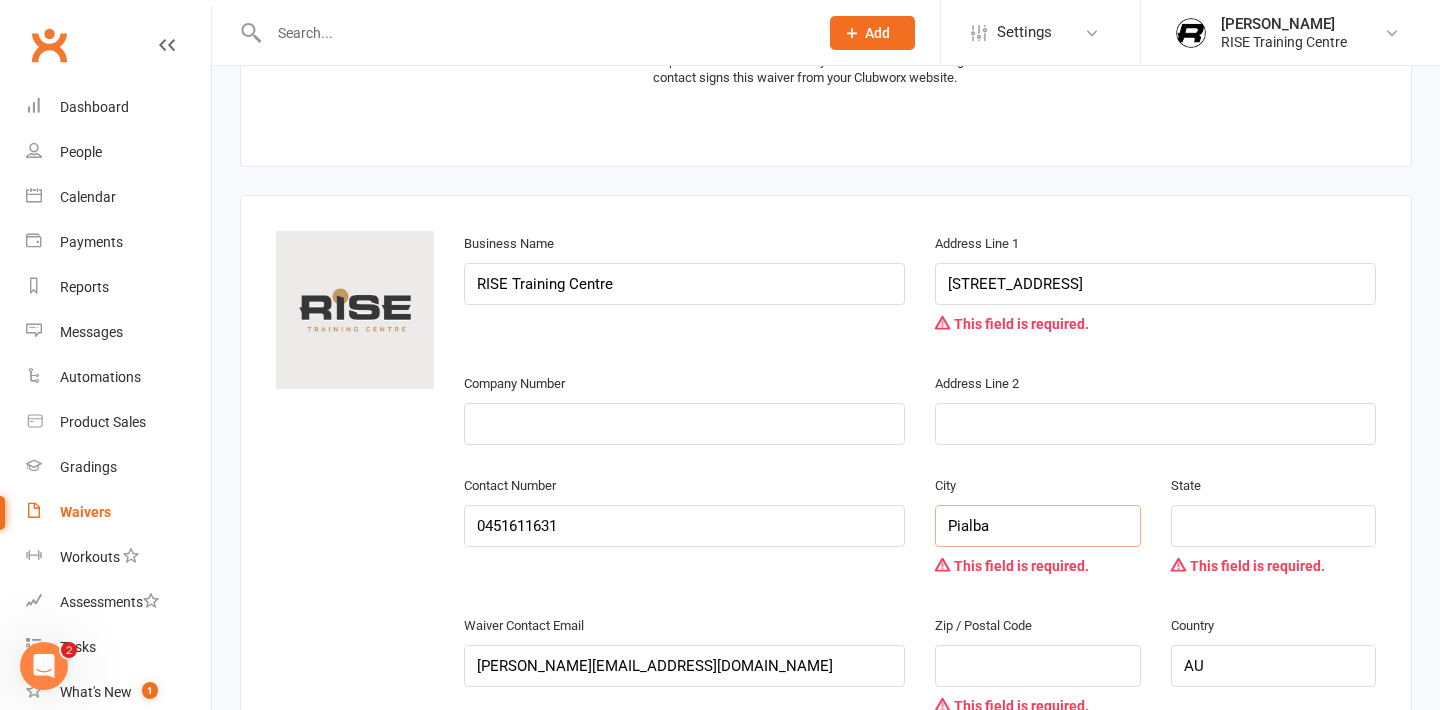 type on "Pialba" 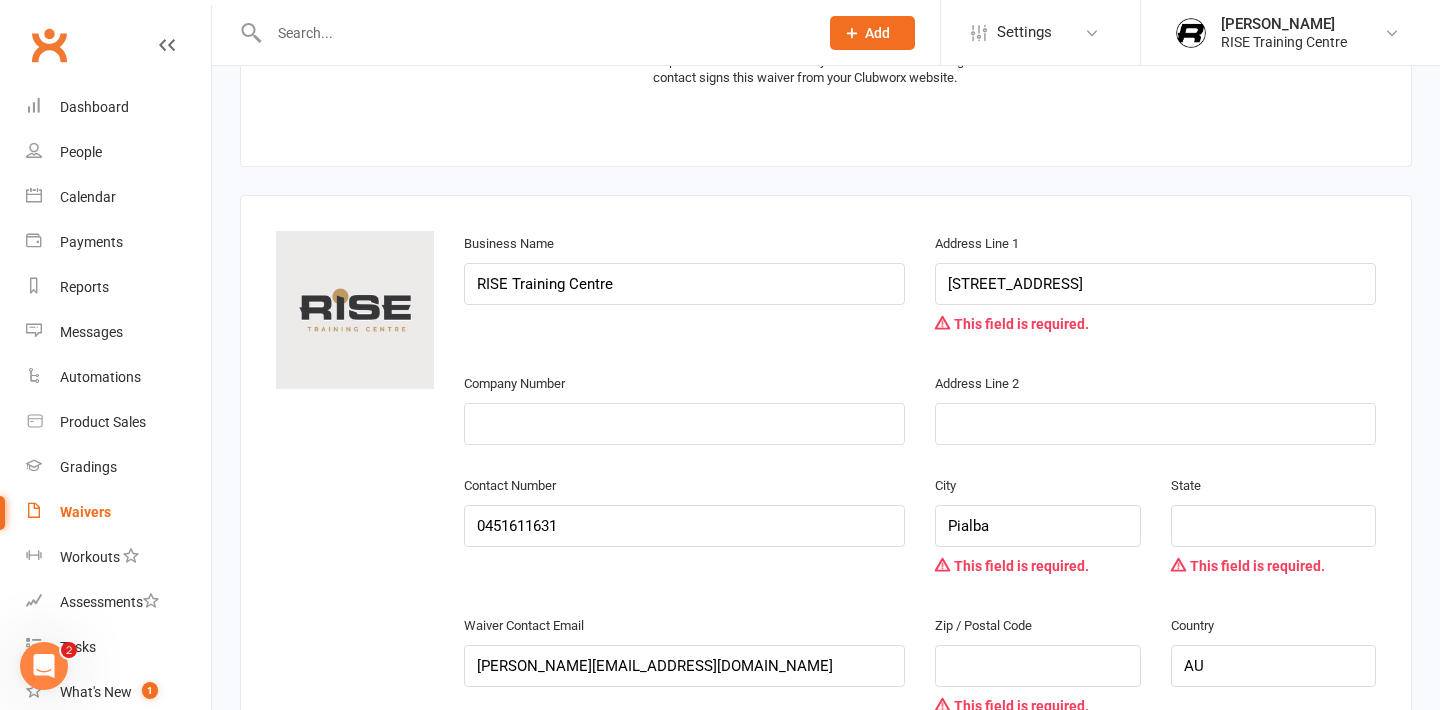 click on "This field is required." at bounding box center [1273, 566] 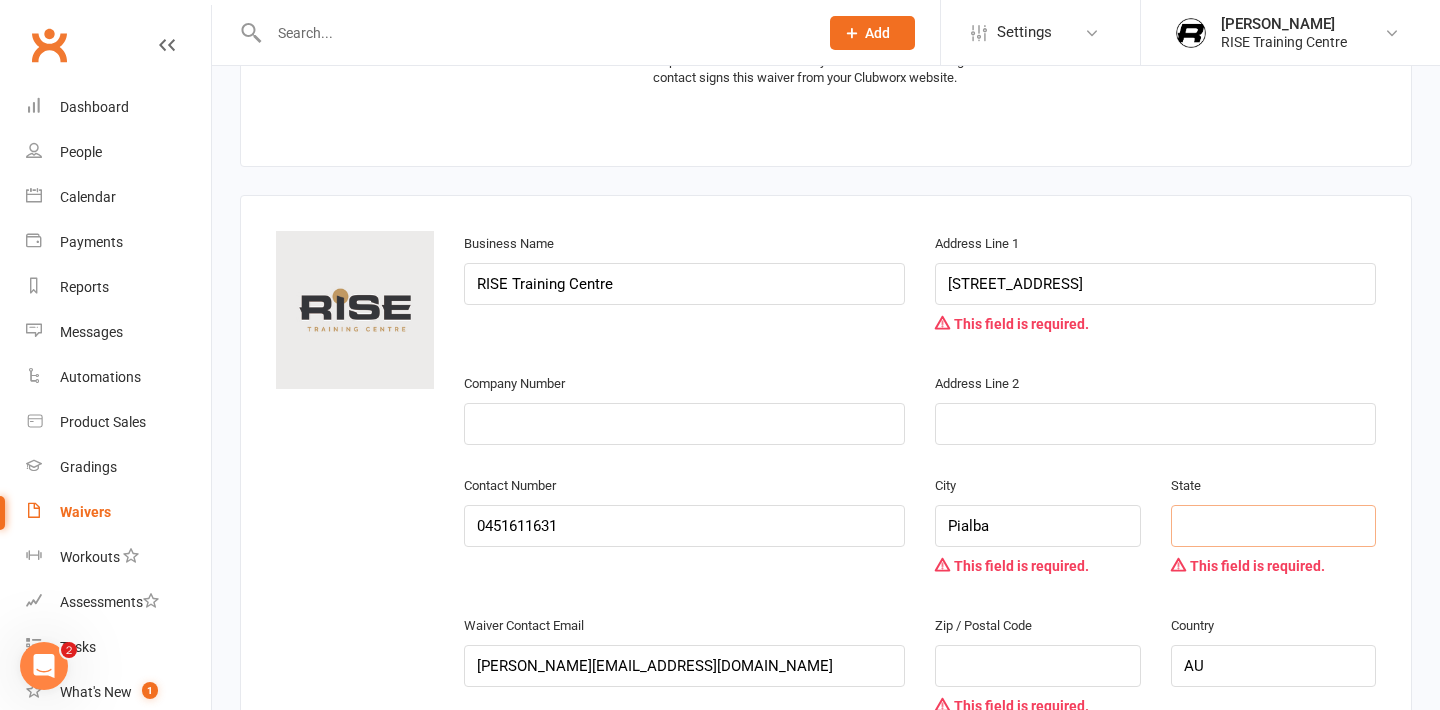 click at bounding box center (1273, 526) 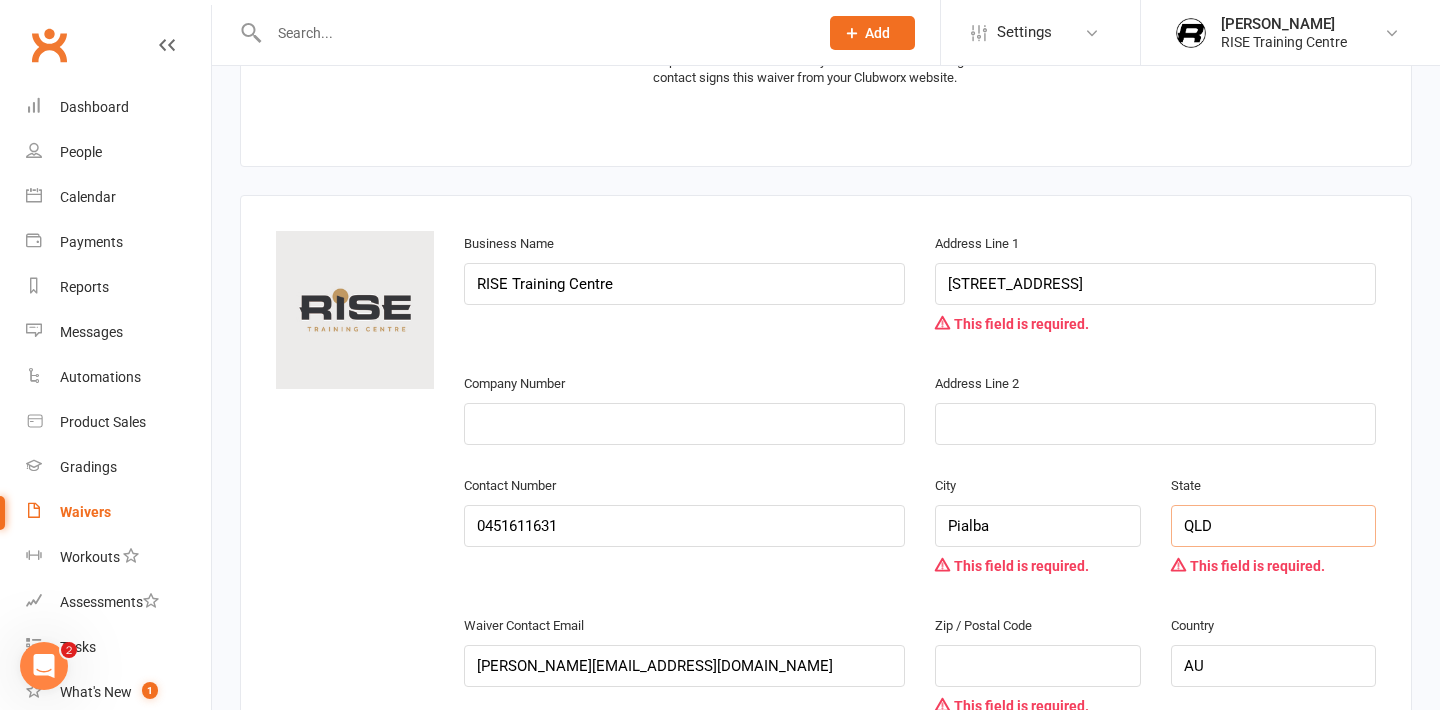type on "QLD" 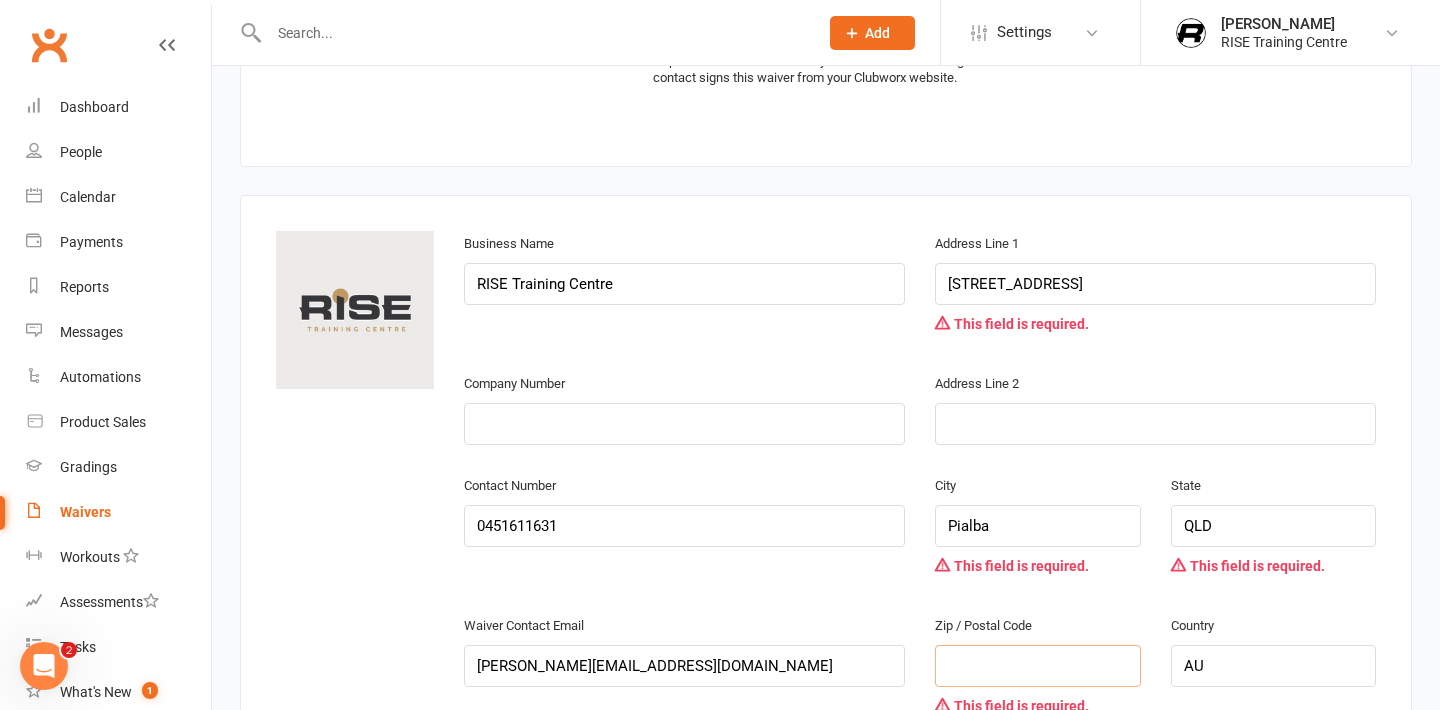 click at bounding box center (1037, 666) 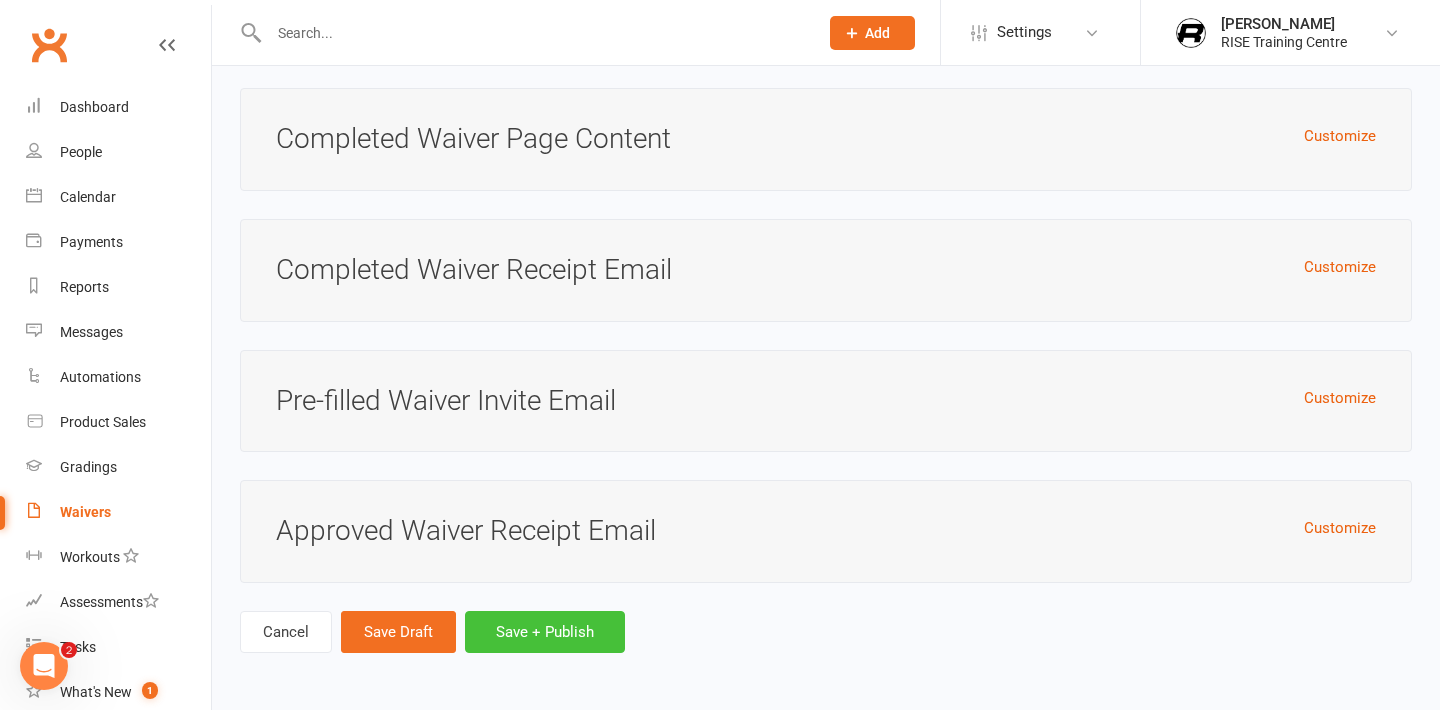 type on "4655" 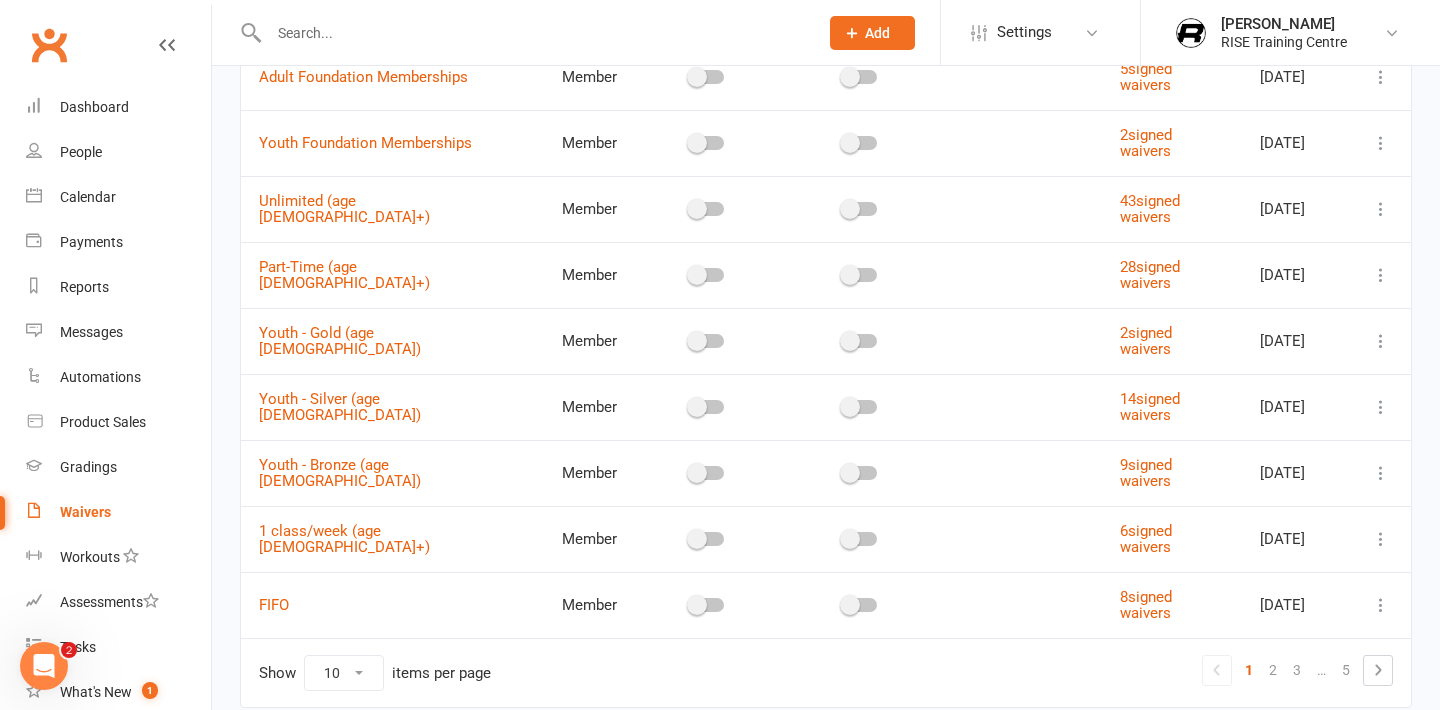 scroll, scrollTop: 300, scrollLeft: 0, axis: vertical 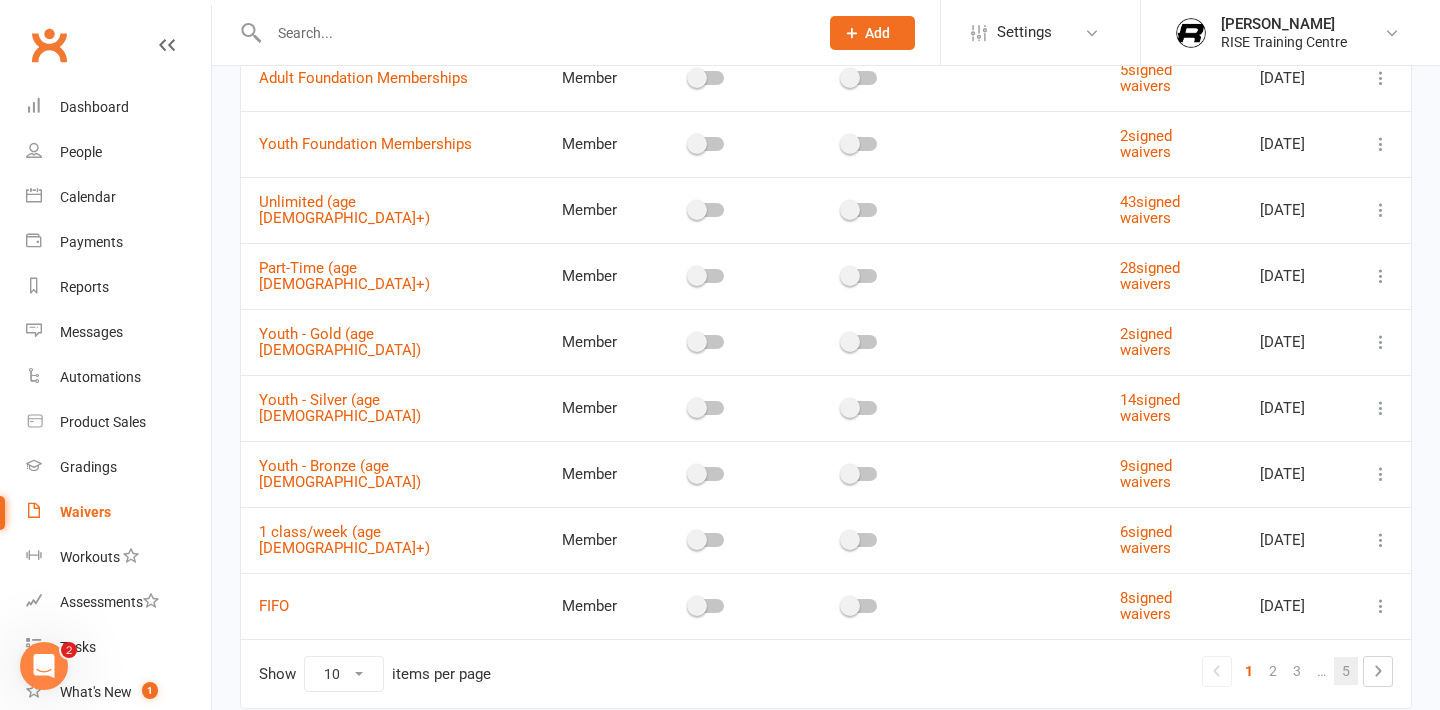 click on "5" at bounding box center (1346, 671) 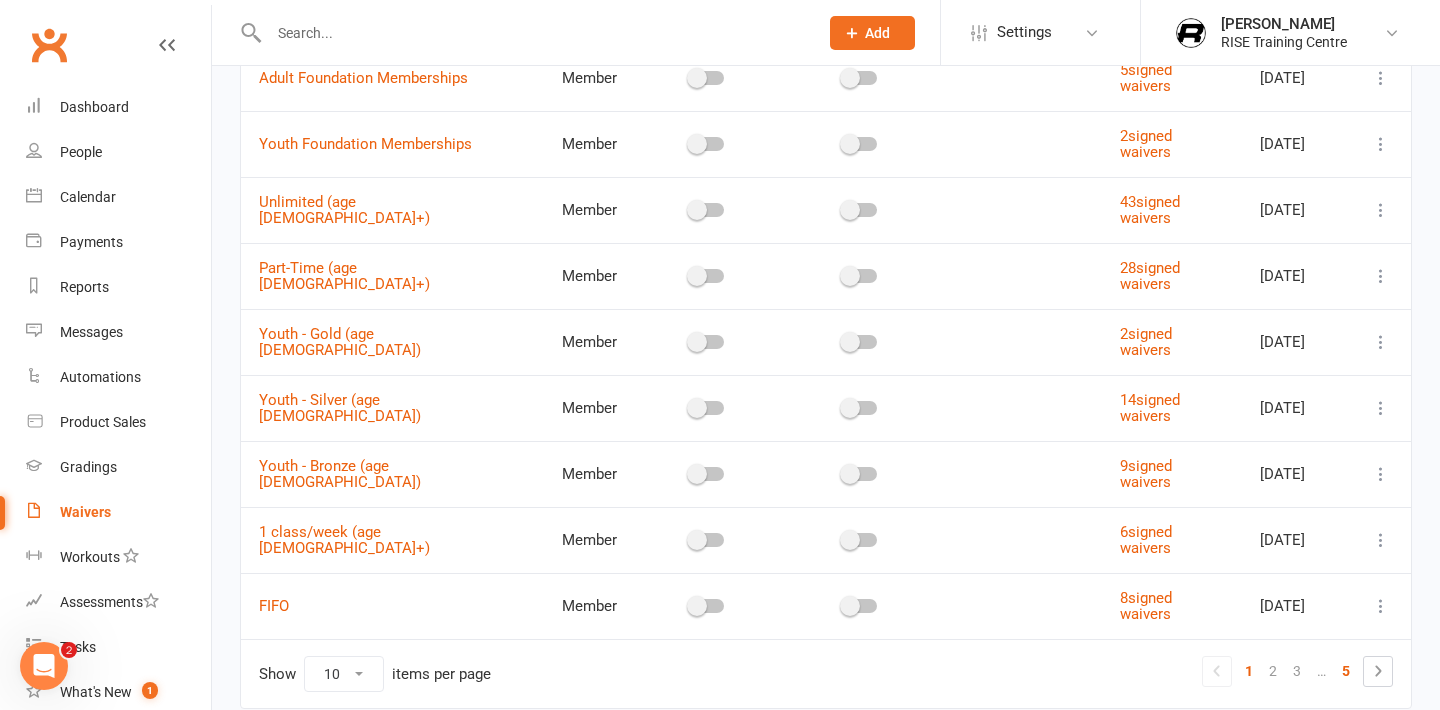 scroll, scrollTop: 72, scrollLeft: 0, axis: vertical 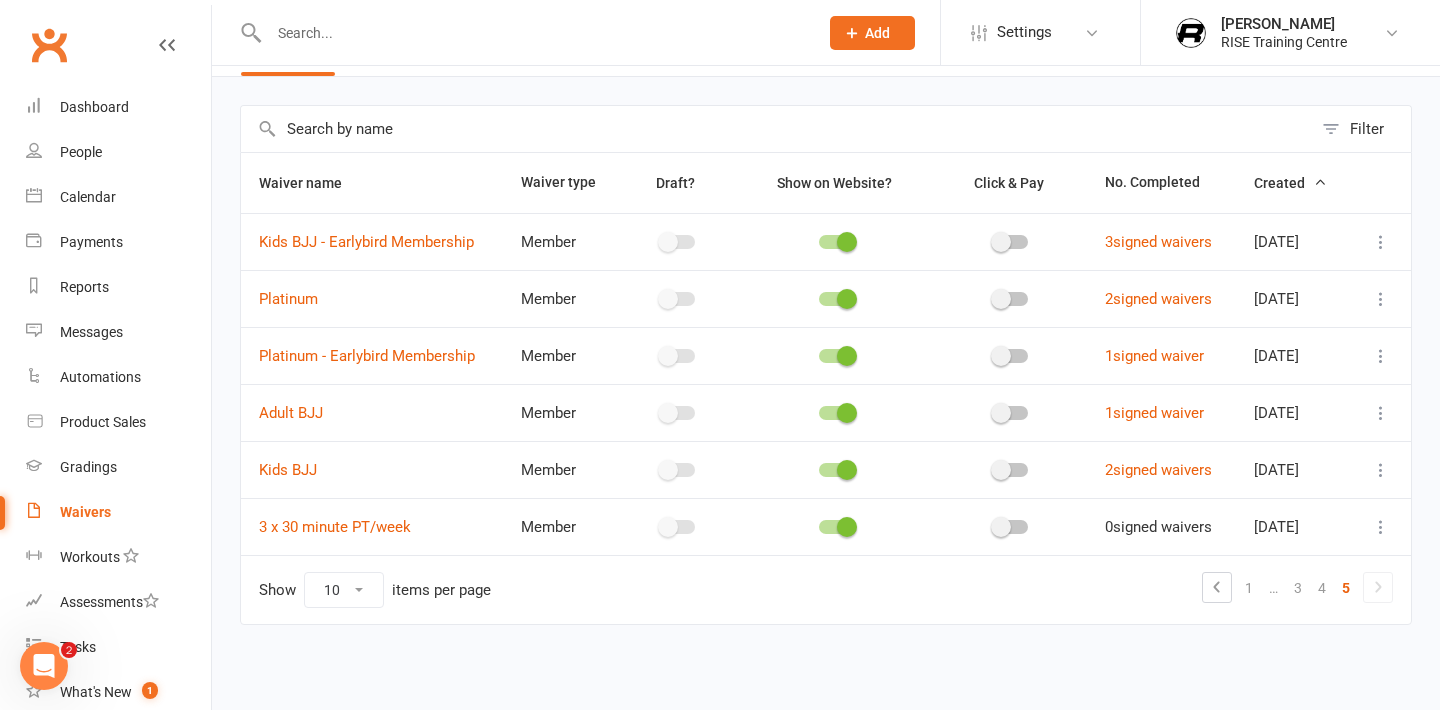 click at bounding box center [1381, 527] 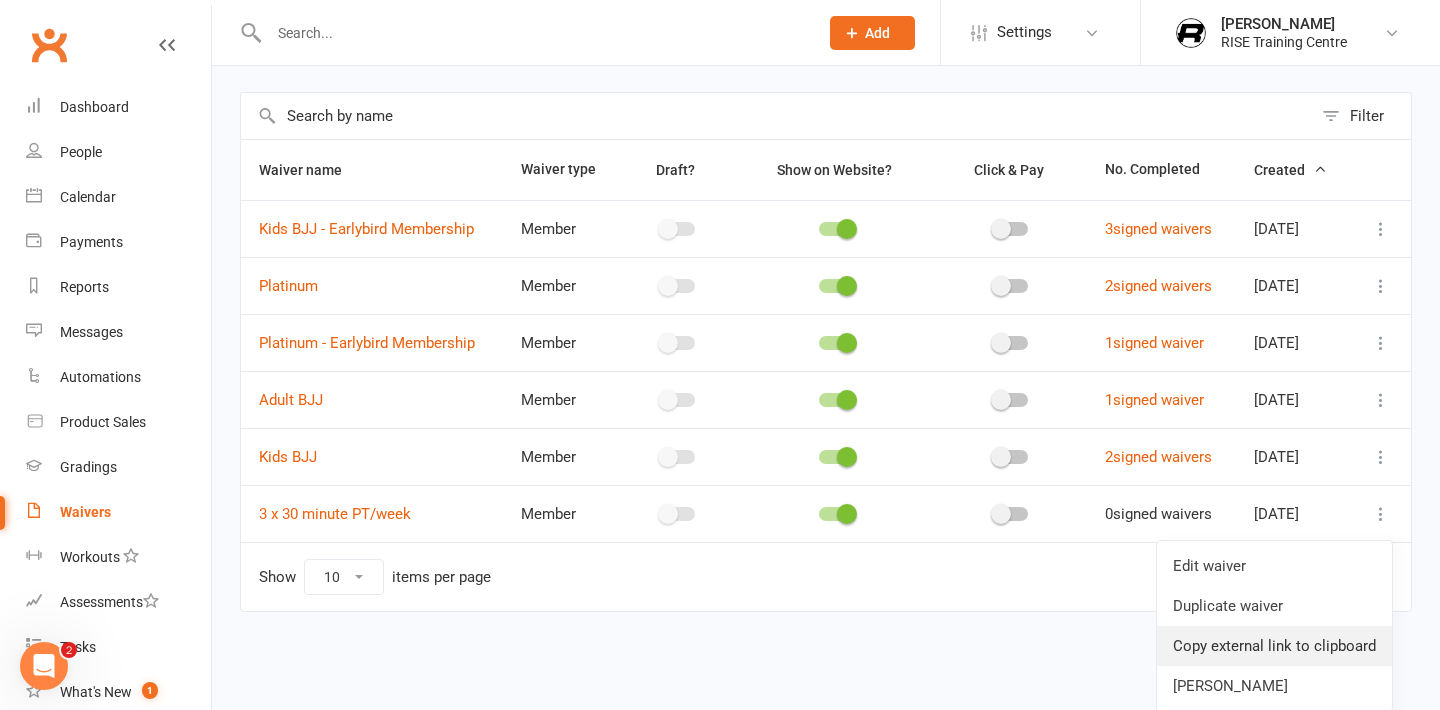 click on "Copy external link to clipboard" at bounding box center (1274, 646) 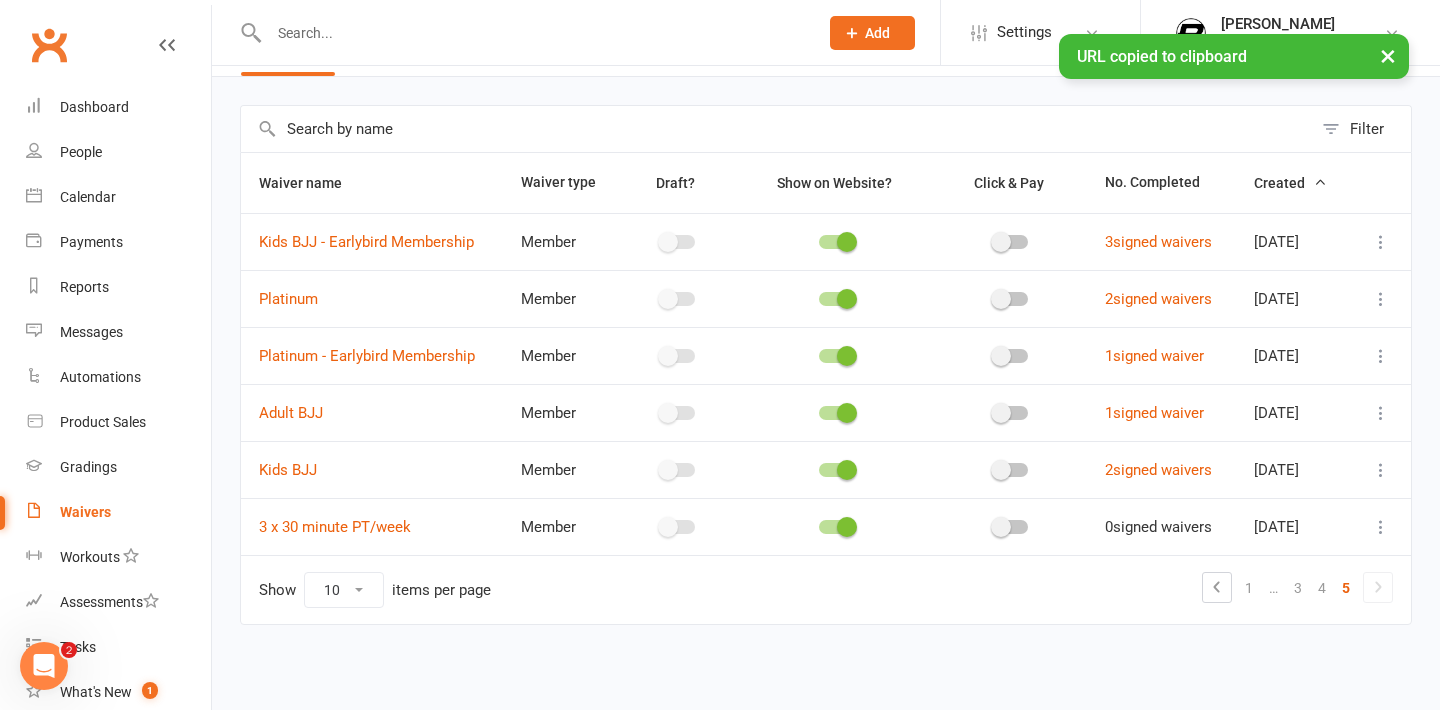 type 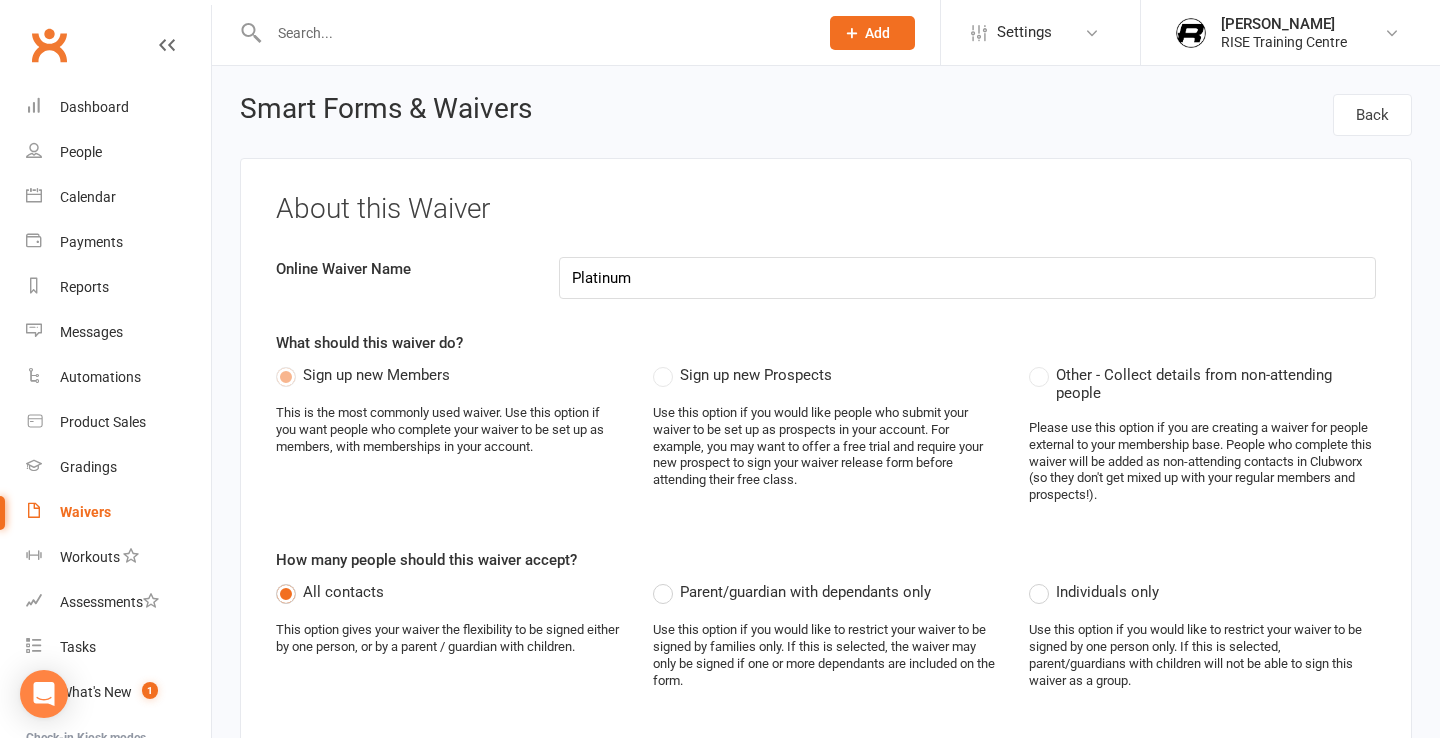 select on "bank_account" 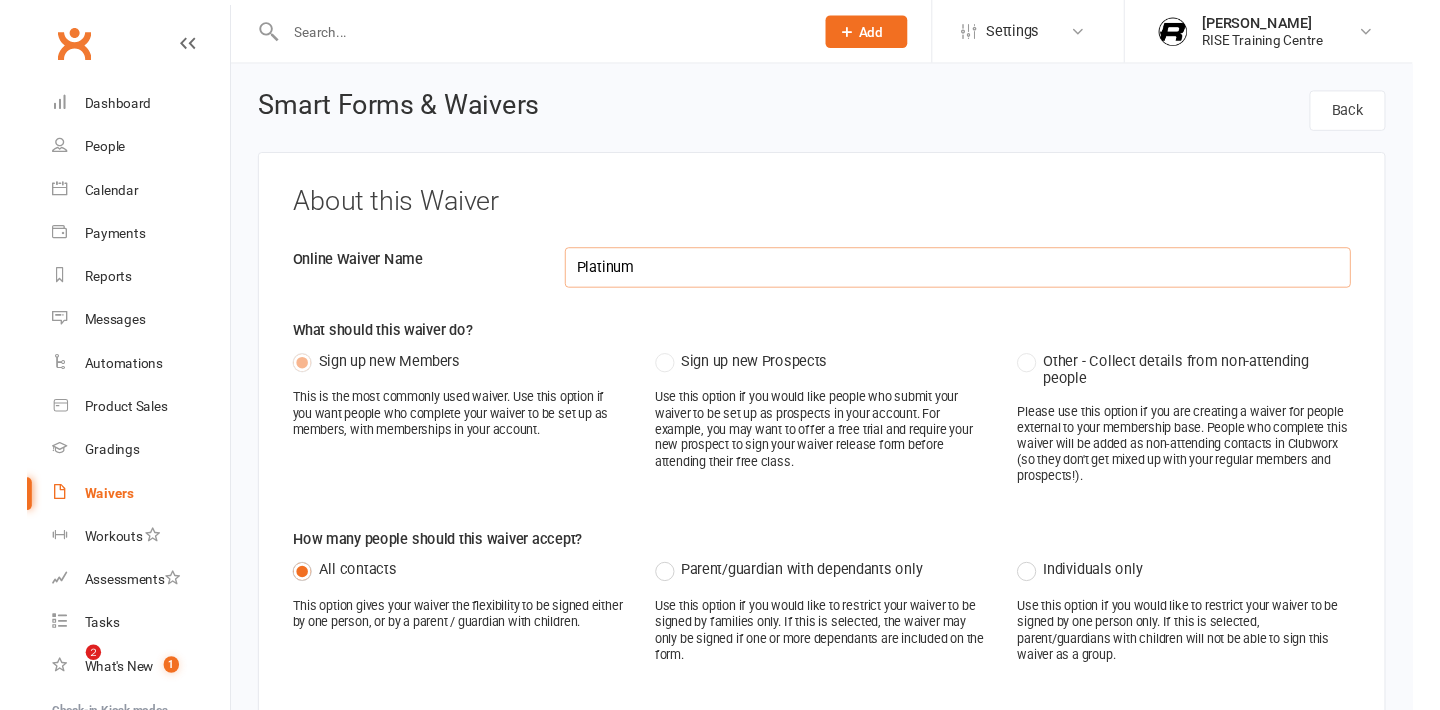 scroll, scrollTop: 0, scrollLeft: 0, axis: both 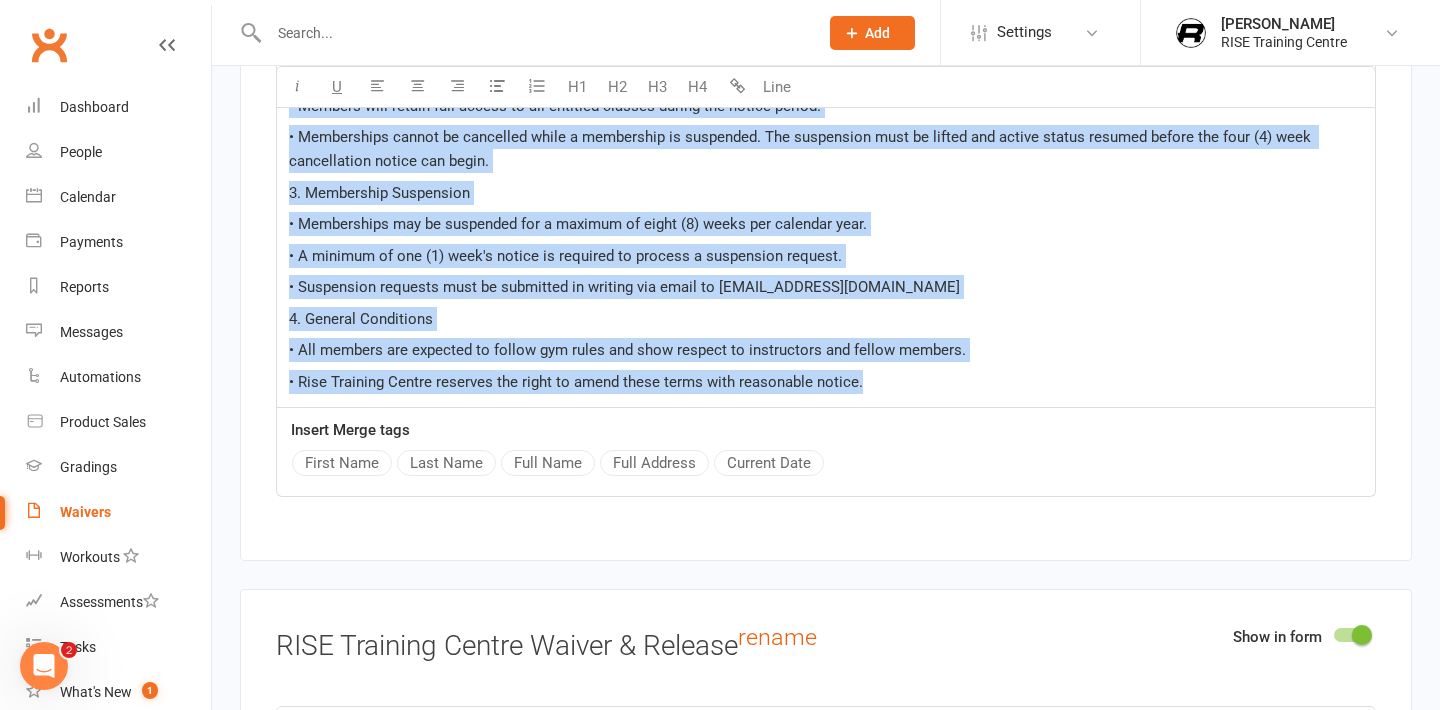 drag, startPoint x: 289, startPoint y: 251, endPoint x: 899, endPoint y: 387, distance: 624.9768 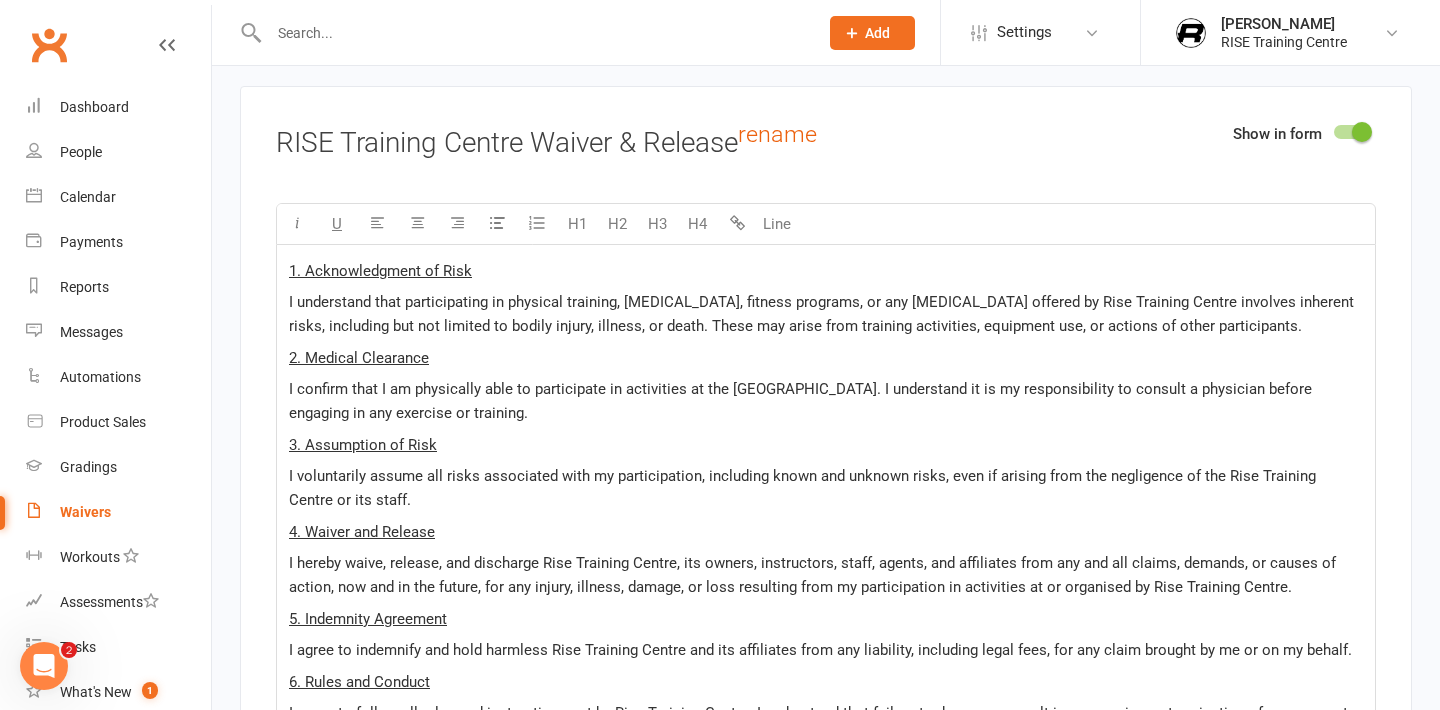 scroll, scrollTop: 3808, scrollLeft: 0, axis: vertical 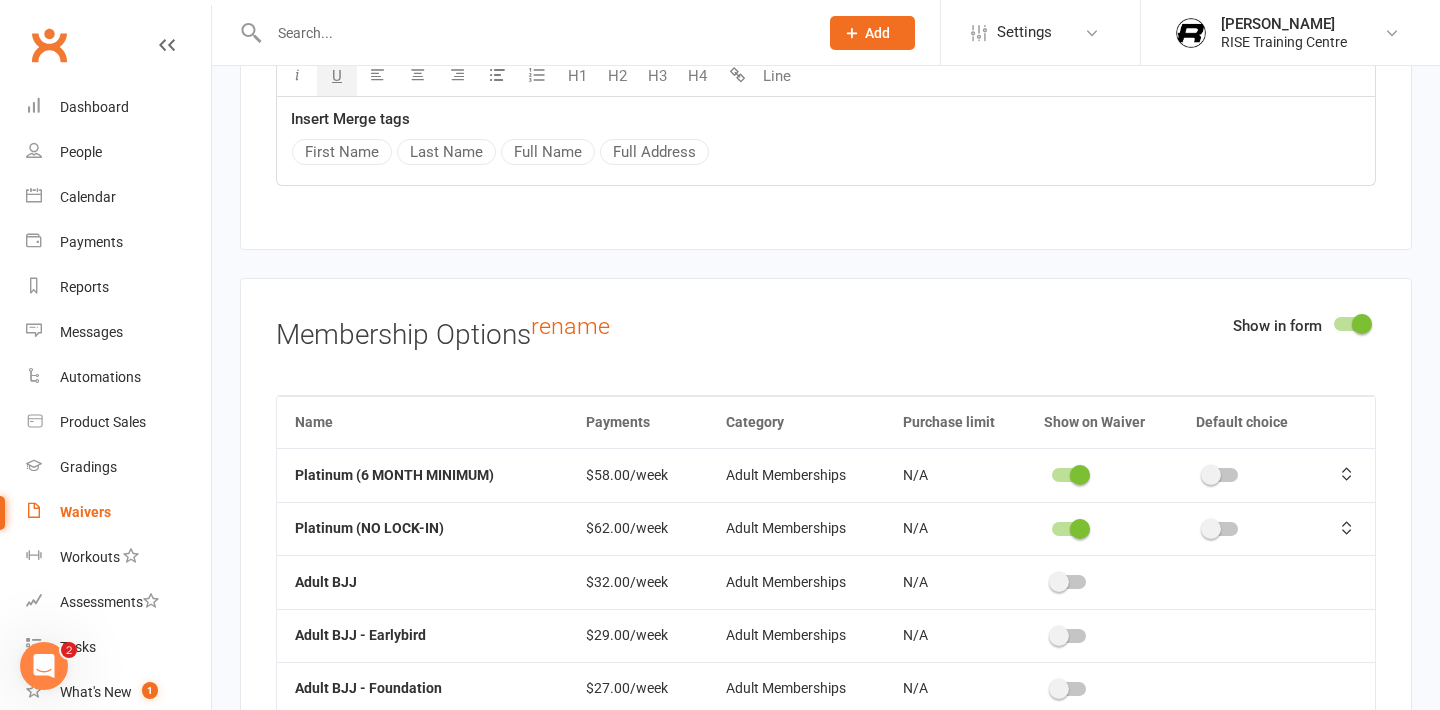drag, startPoint x: 291, startPoint y: 221, endPoint x: 533, endPoint y: 134, distance: 257.16336 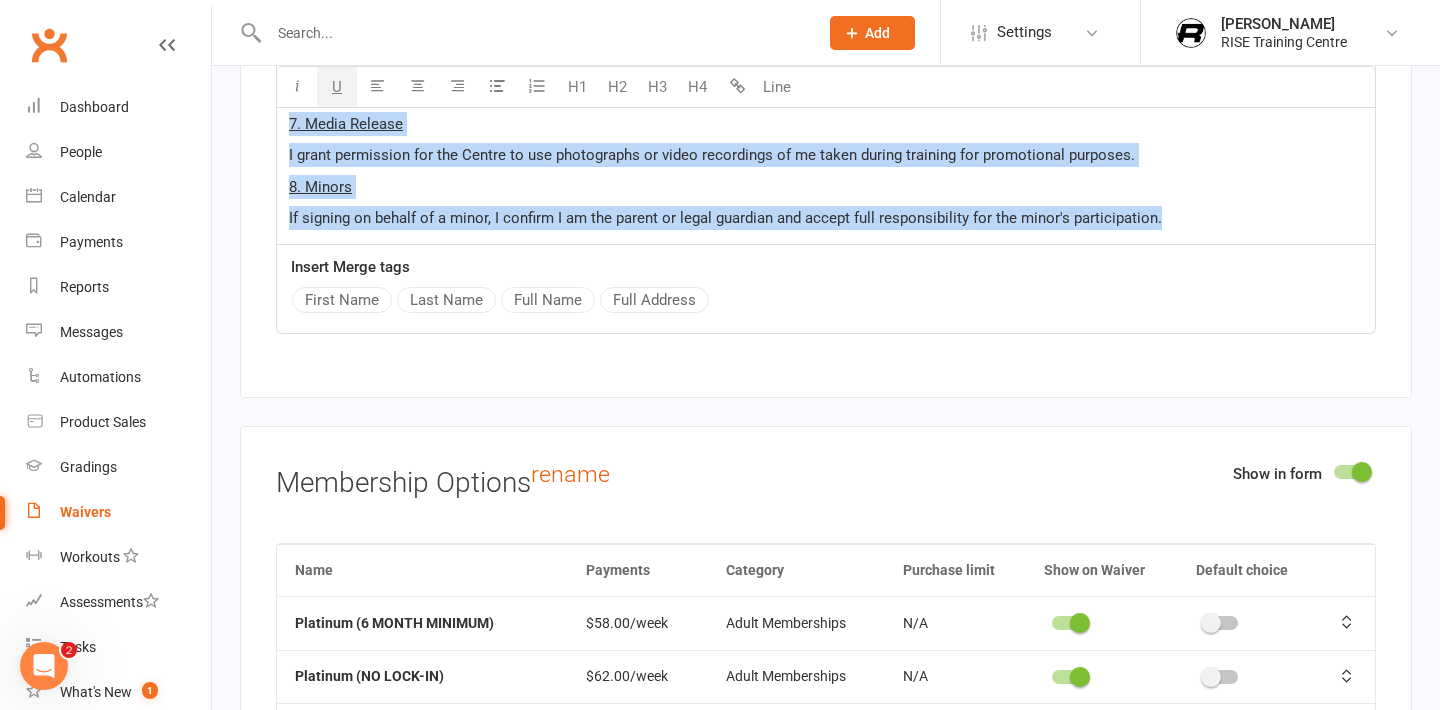 scroll, scrollTop: 4357, scrollLeft: 0, axis: vertical 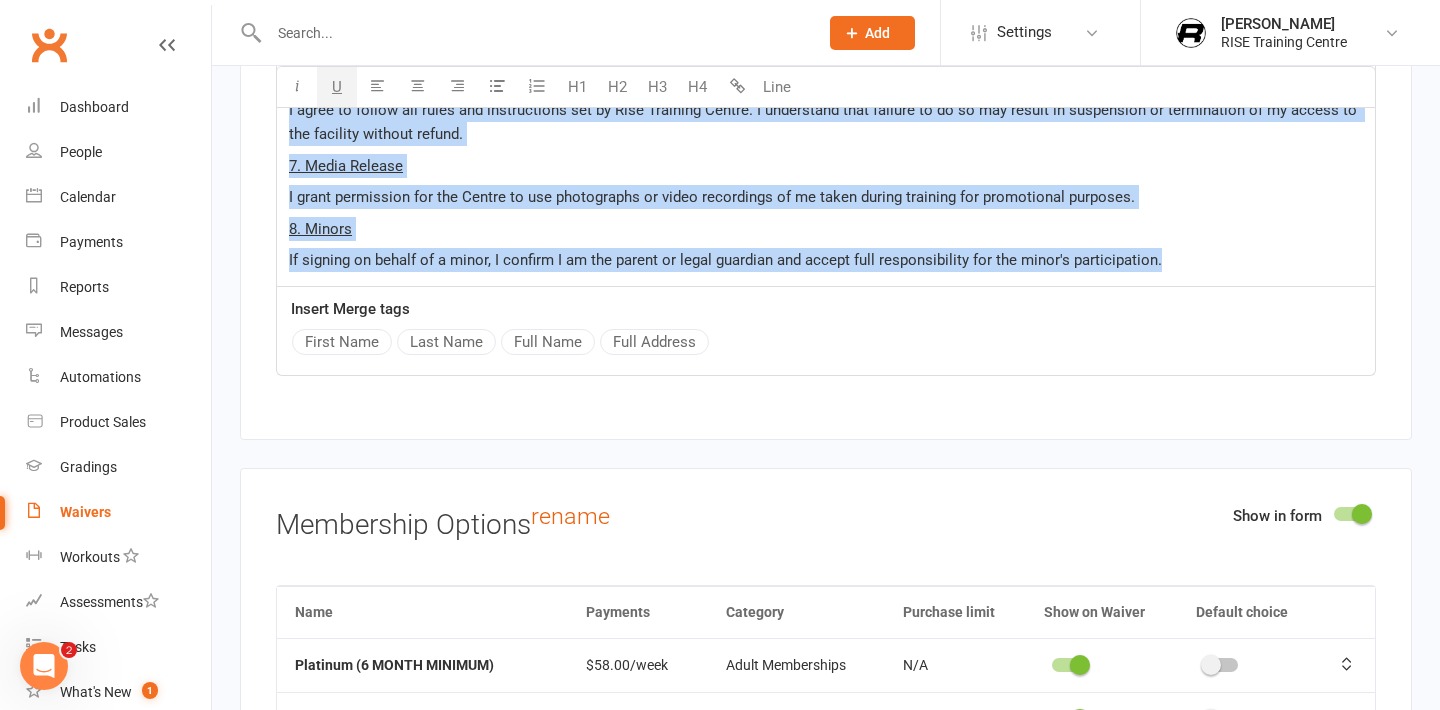 copy on "1. Acknowledgment of Risk I understand that participating in physical training, martial arts, fitness programs, or any other activity offered by Rise Training Centre involves inherent risks, including but not limited to bodily injury, illness, or death. These may arise from training activities, equipment use, or actions of other participants. 2. Medical Clearance I confirm that I am physically able to participate in activities at the Rise Training Centre. I understand it is my responsibility to consult a physician before engaging in any exercise or training. 3. Assumption of Risk I voluntarily assume all risks associated with my participation, including known and unknown risks, even if arising from the negligence of the Rise Training Centre or its staff. 4. Waiver and Release I hereby waive, release, and discharge Rise Training Centre, its owners, instructors, staff, agents, and affiliates from any and all claims, demands, or causes of action, now and in the future, for any injury, illness, damage, or loss..." 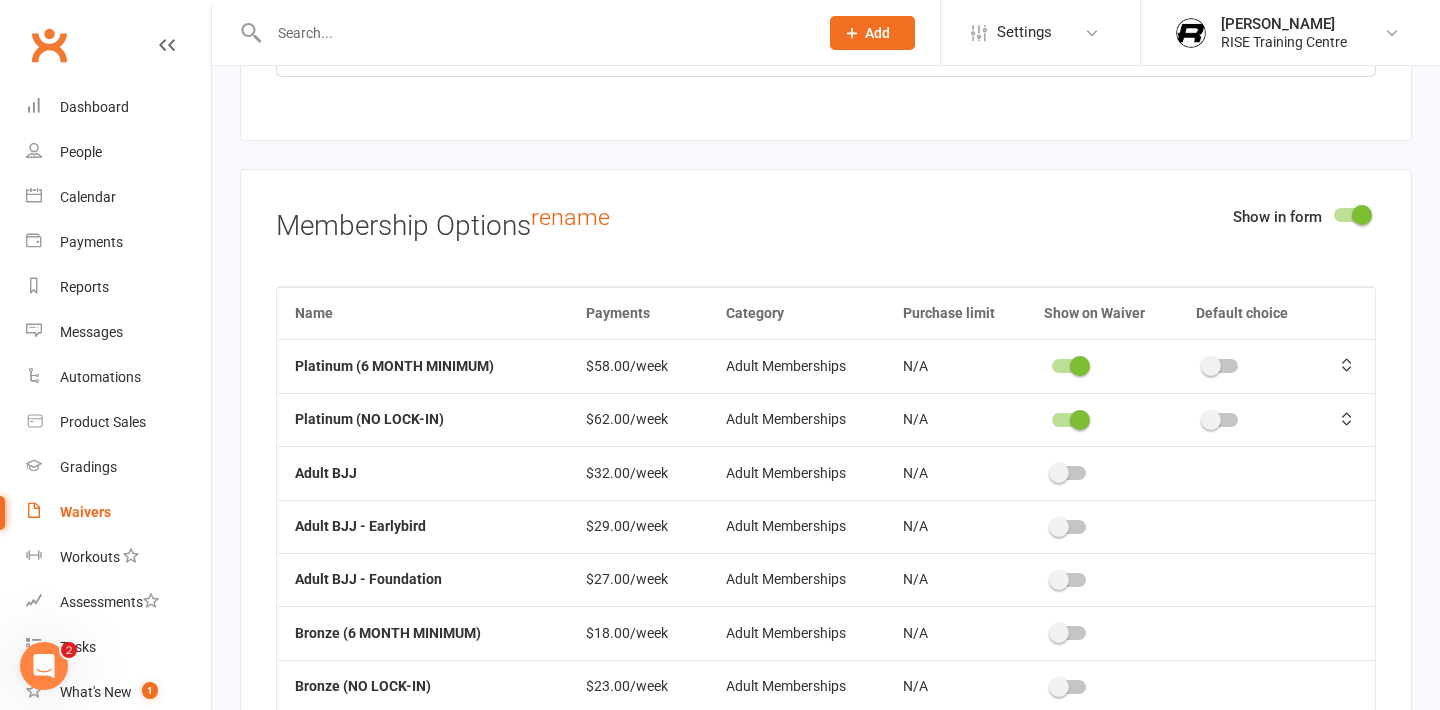 scroll, scrollTop: 4660, scrollLeft: 0, axis: vertical 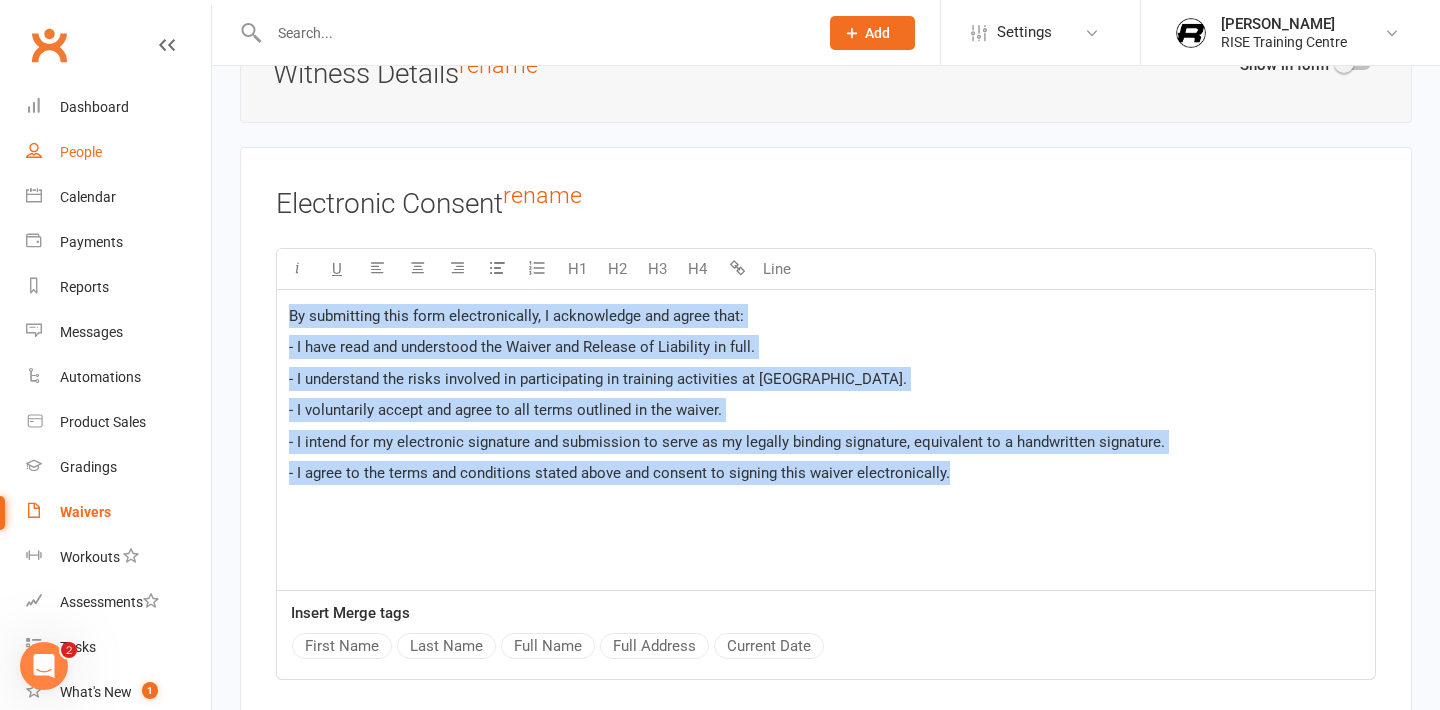 drag, startPoint x: 995, startPoint y: 499, endPoint x: 63, endPoint y: 132, distance: 1001.65515 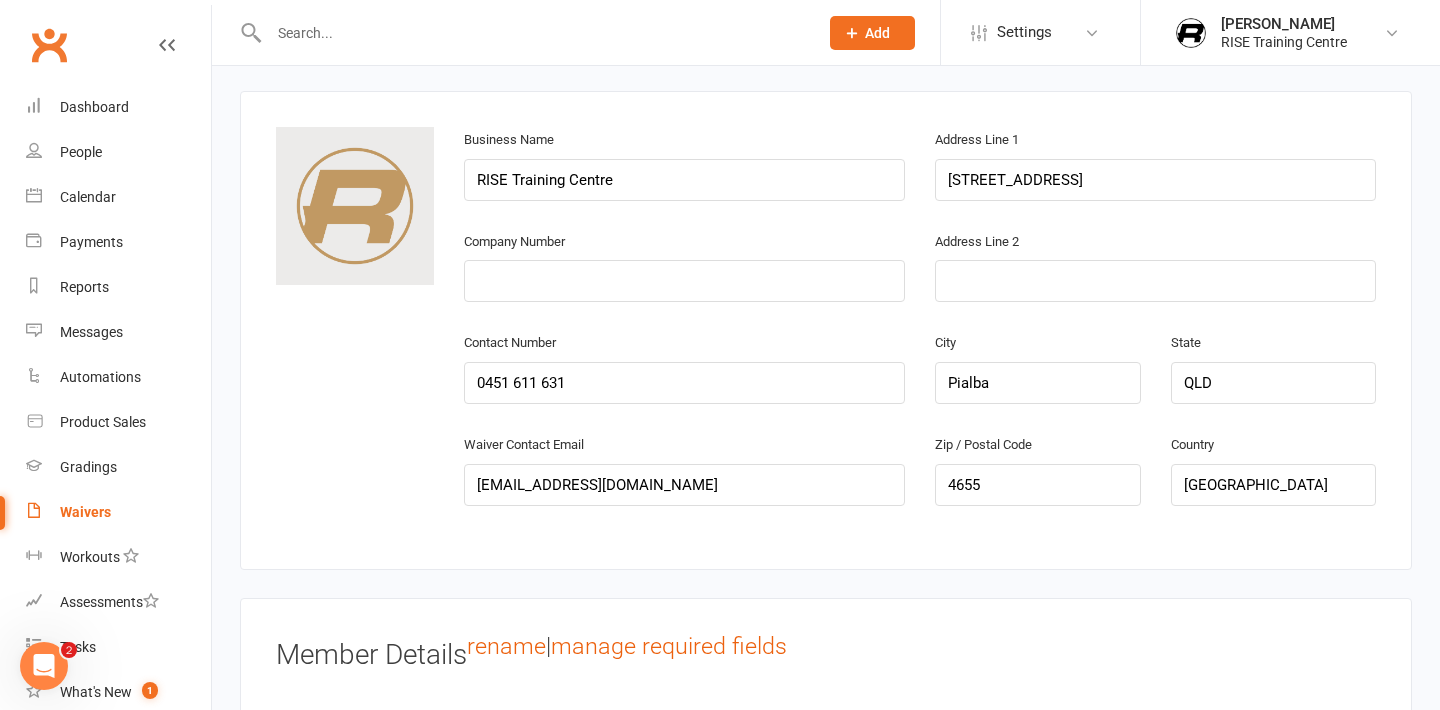 scroll, scrollTop: 1106, scrollLeft: 0, axis: vertical 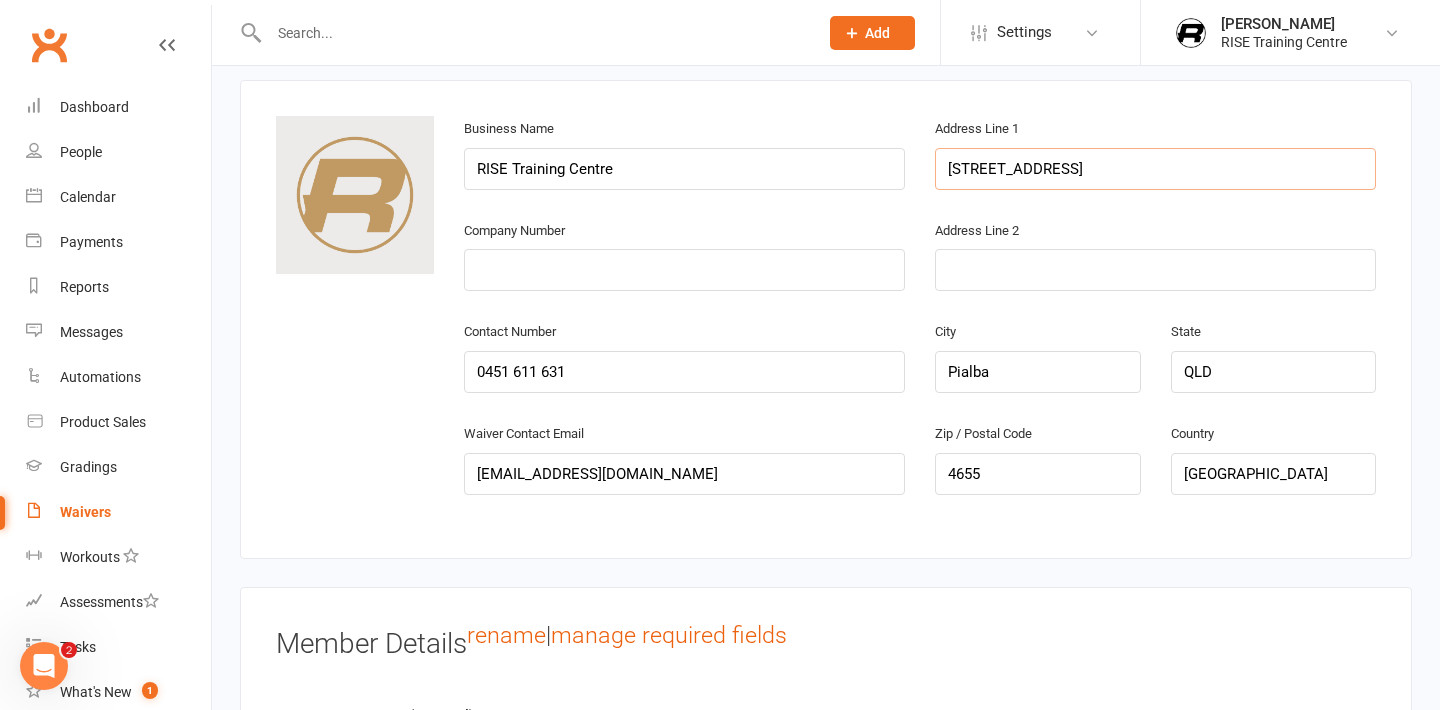 click on "[STREET_ADDRESS]" at bounding box center [1155, 169] 